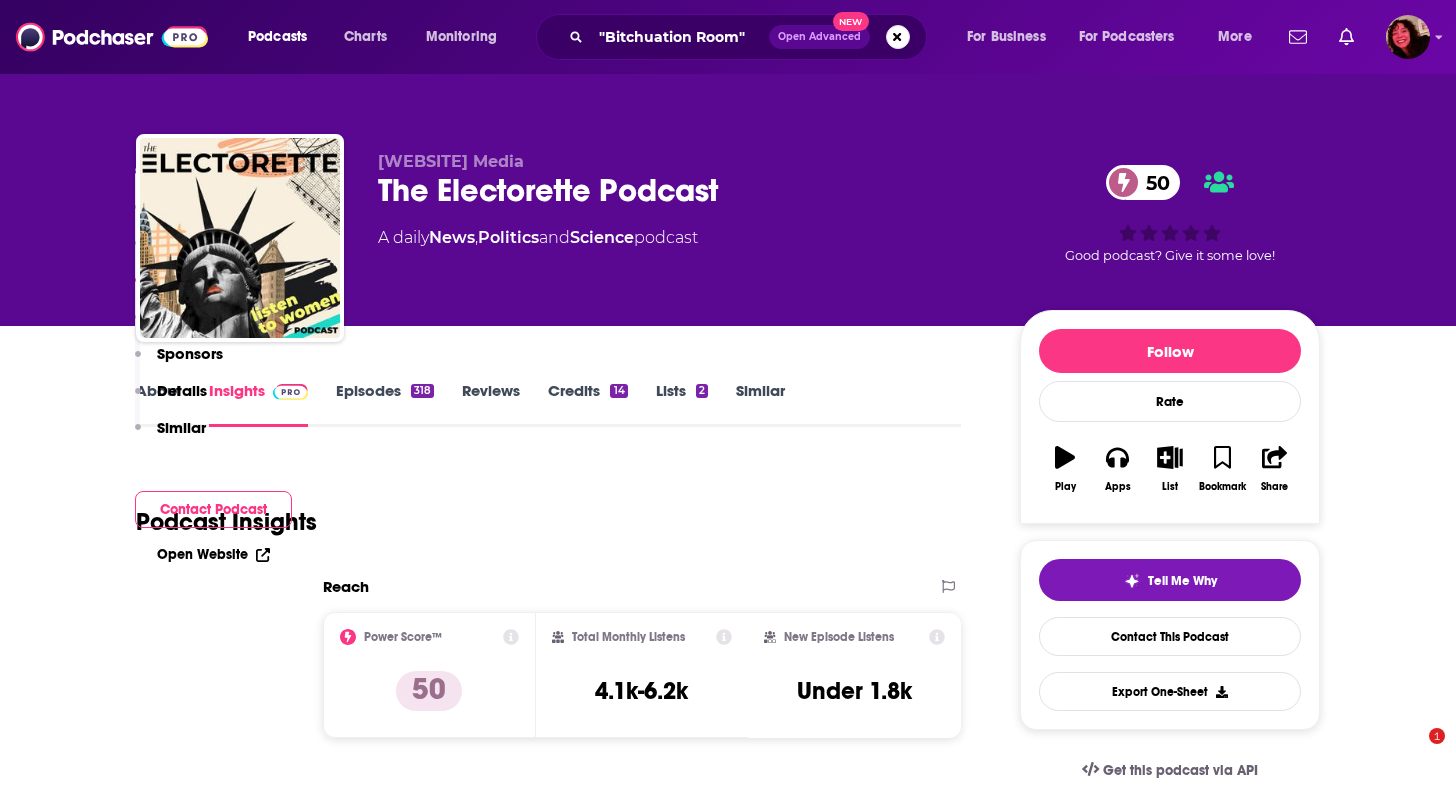 scroll, scrollTop: 1671, scrollLeft: 0, axis: vertical 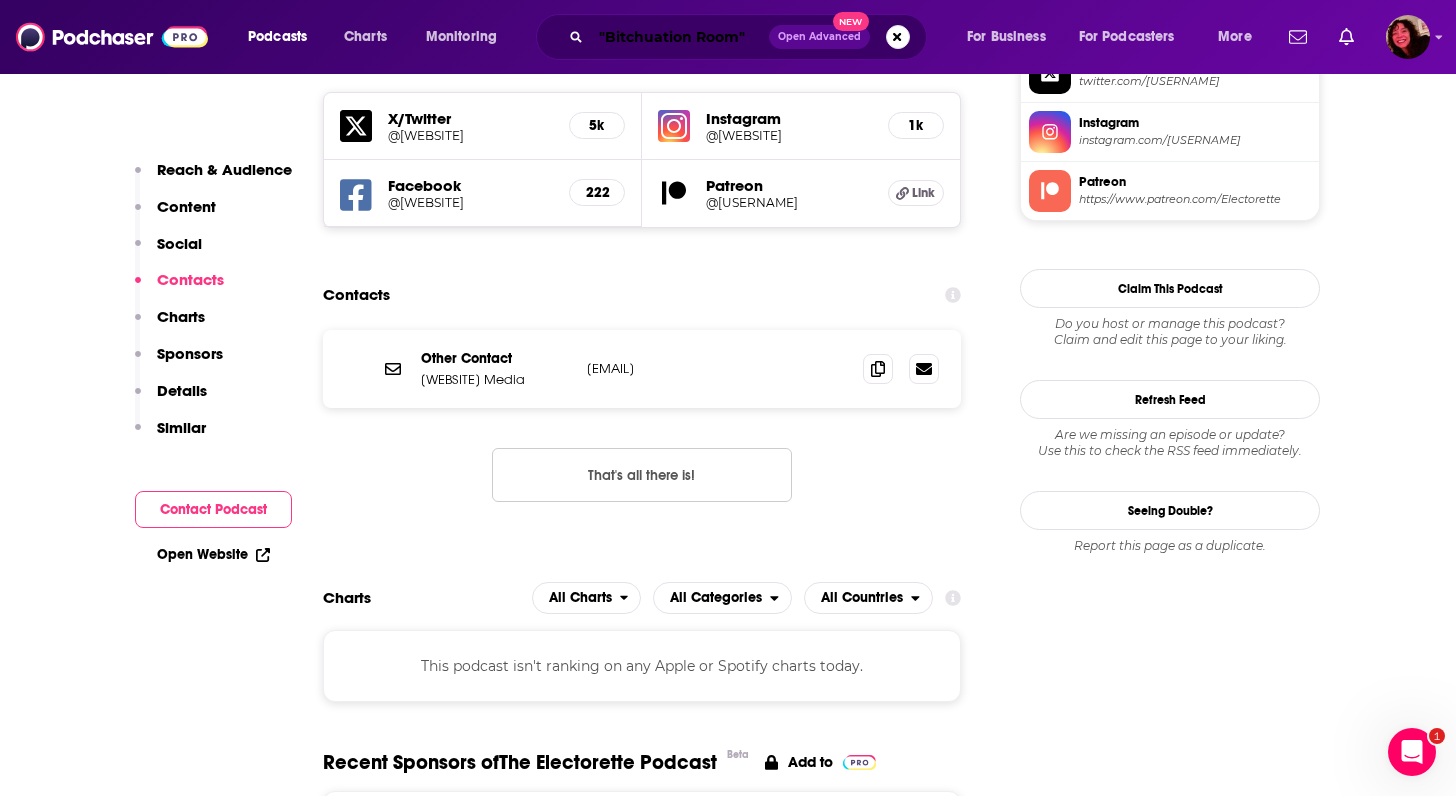 click on ""Bitchuation Room"" at bounding box center [680, 37] 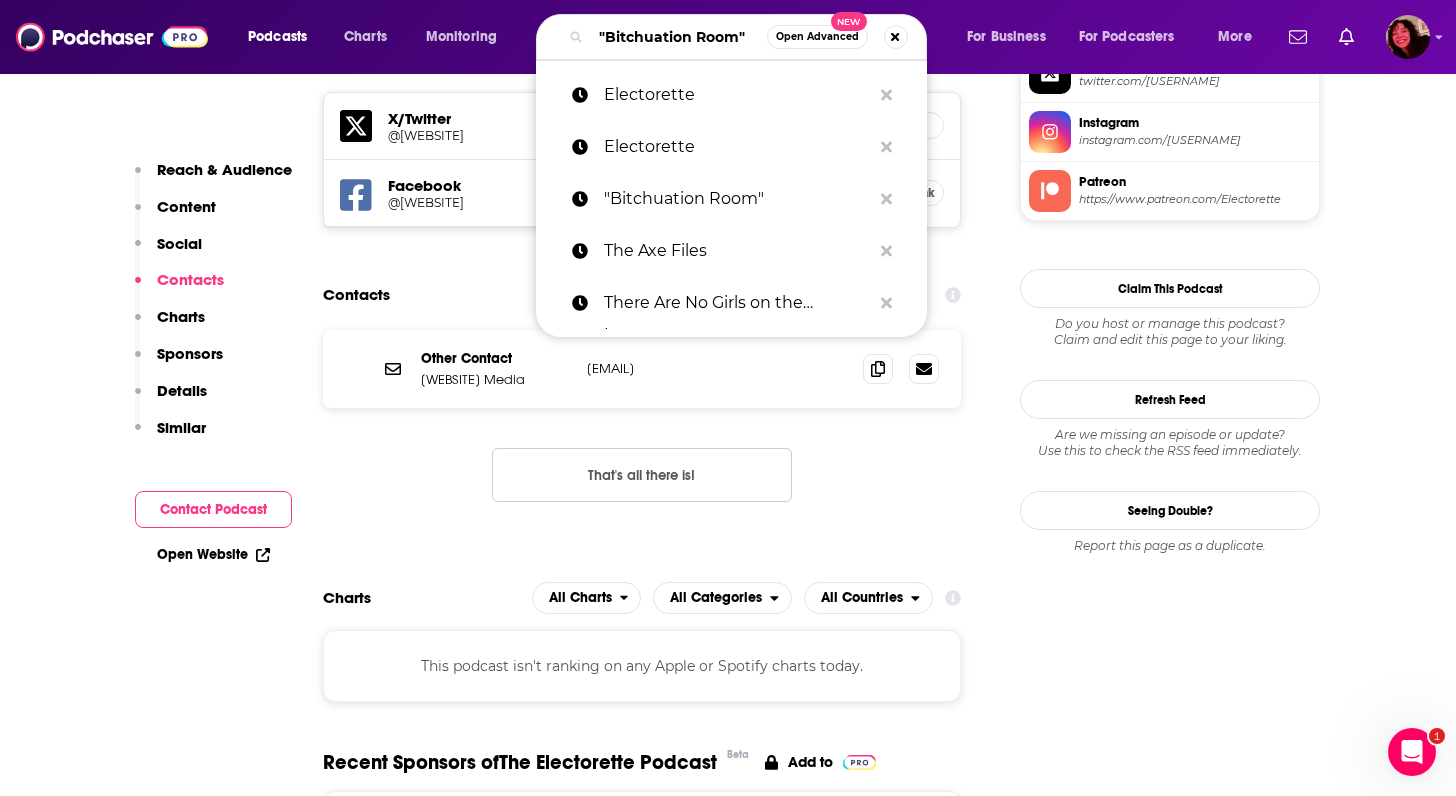 paste on "Hacks On Tap" 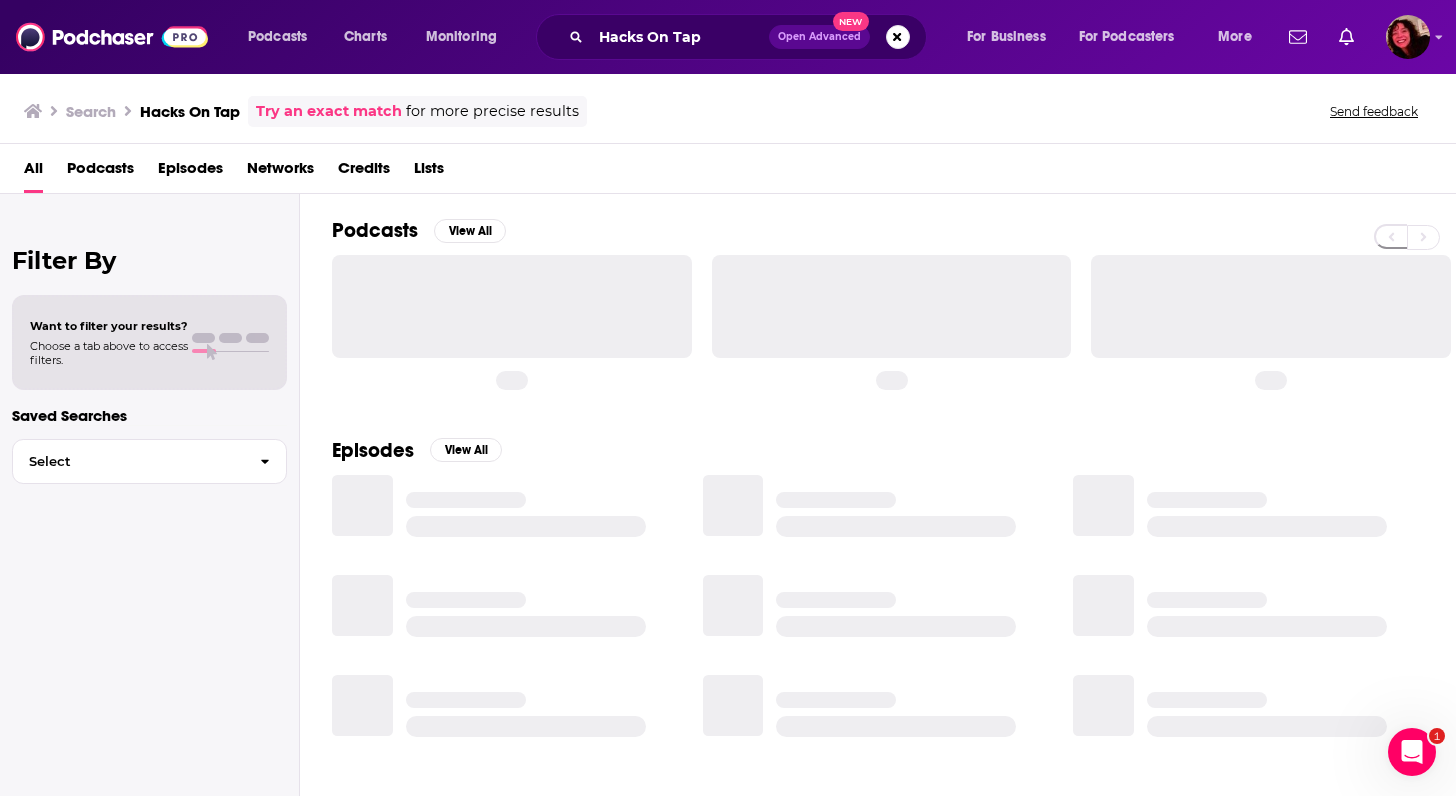 scroll, scrollTop: 0, scrollLeft: 0, axis: both 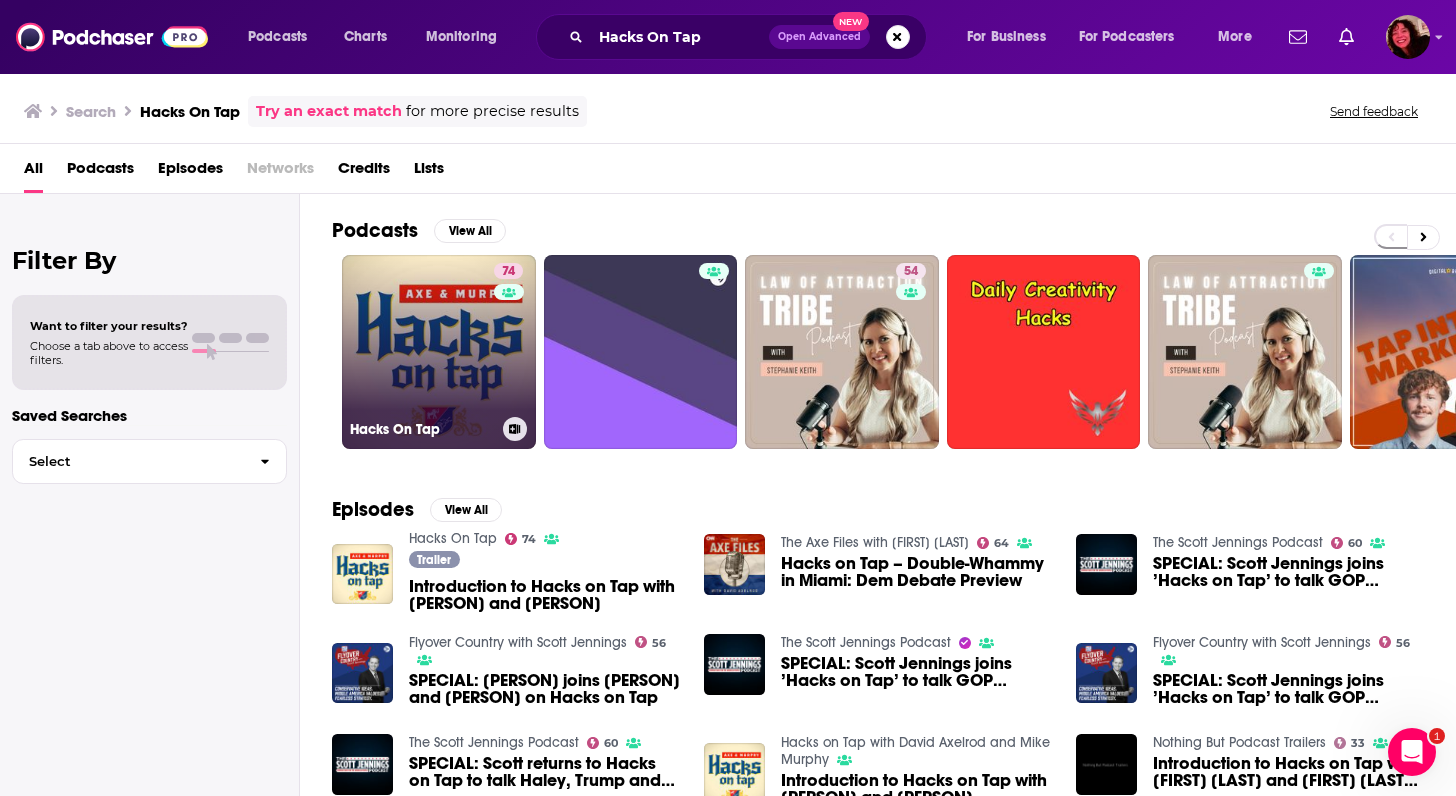 click on "74 Hacks On Tap" at bounding box center (439, 352) 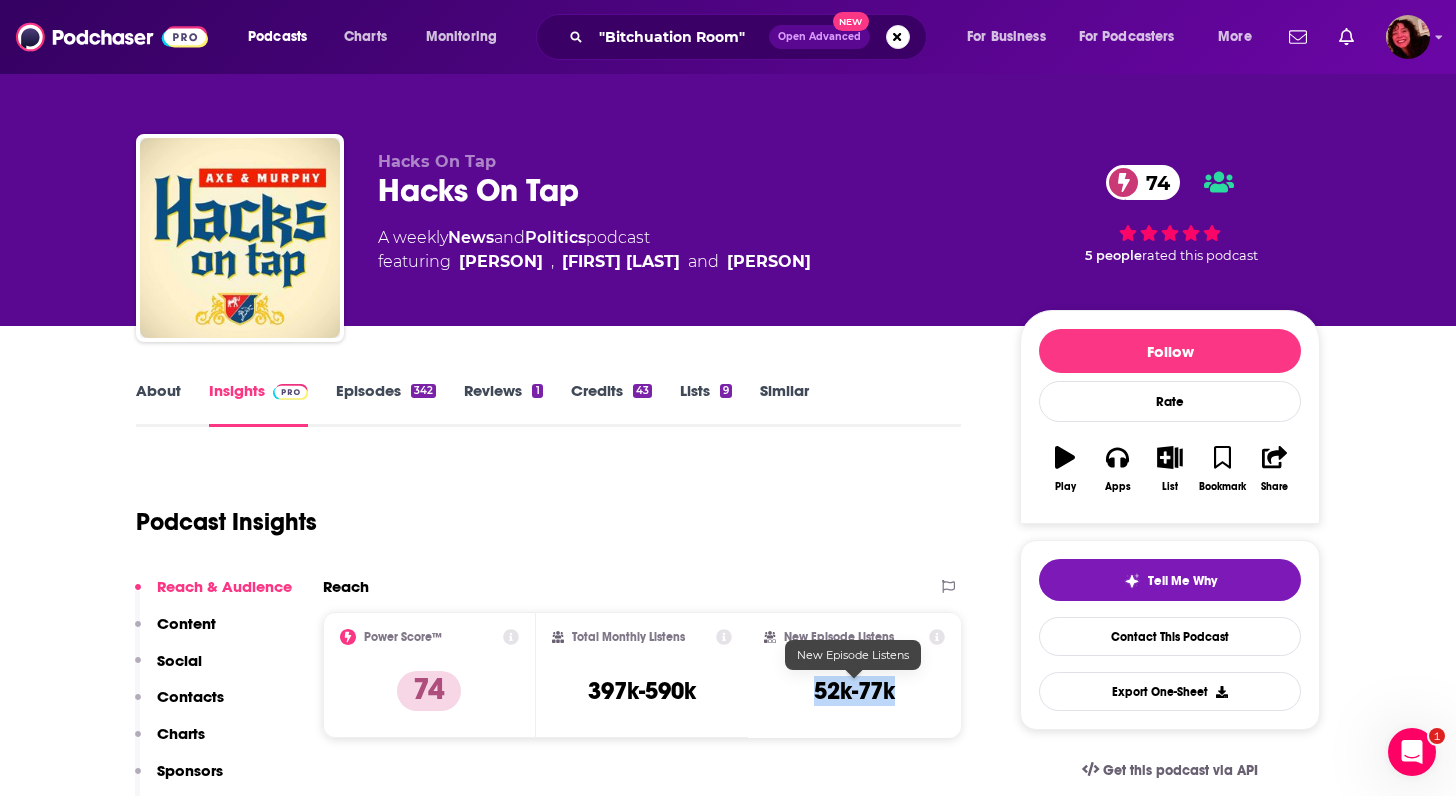 drag, startPoint x: 806, startPoint y: 701, endPoint x: 897, endPoint y: 701, distance: 91 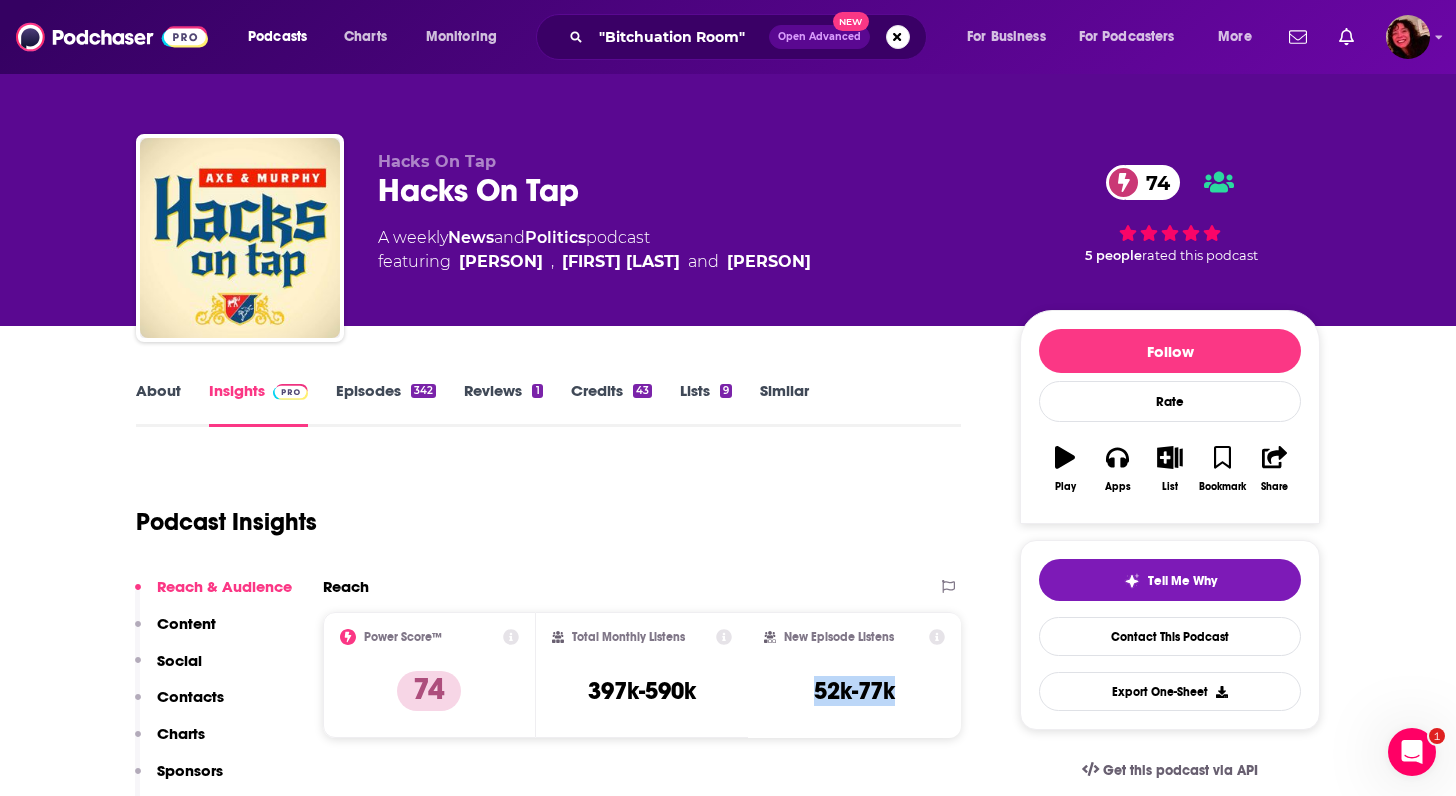 copy on "52k-77k" 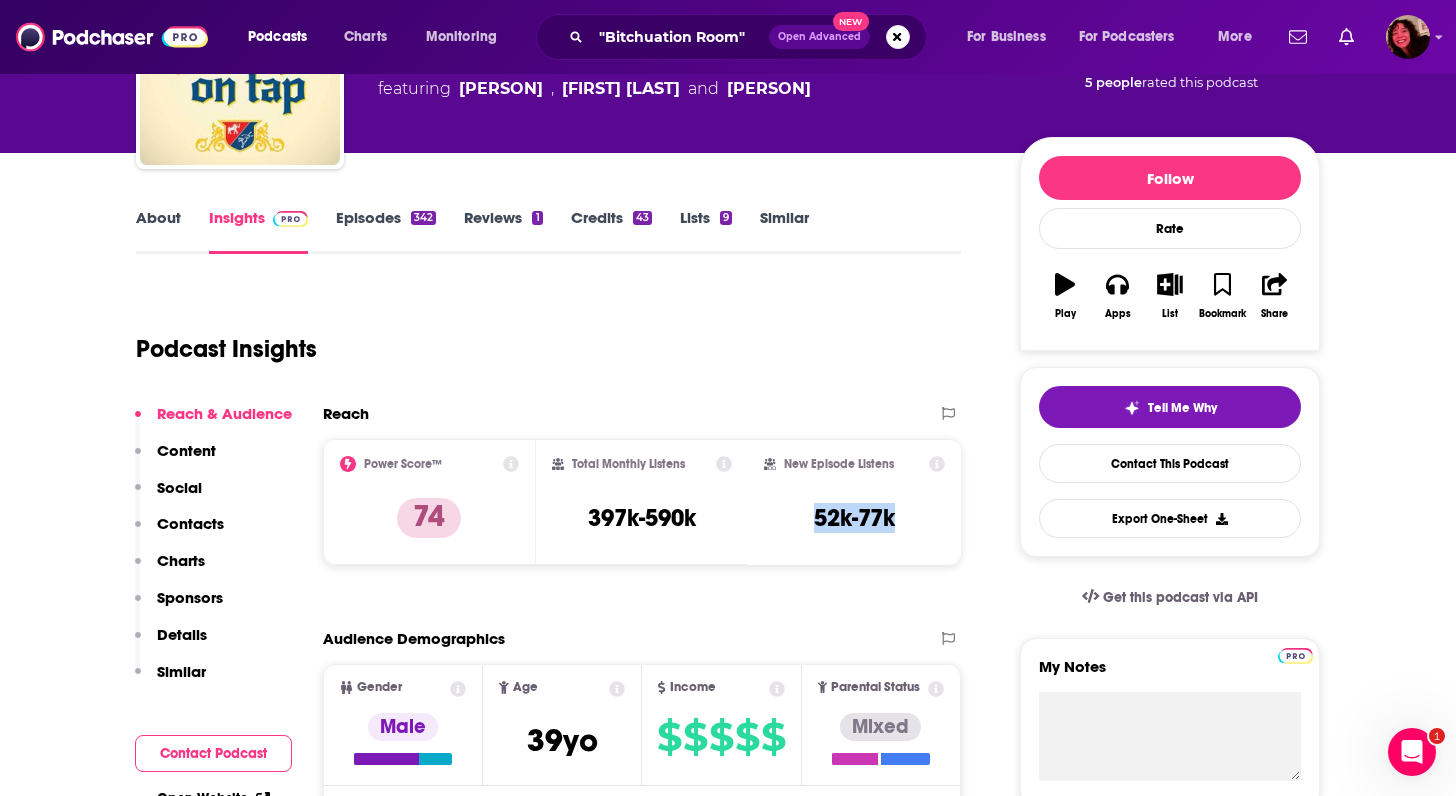 click on "Contacts" at bounding box center (190, 523) 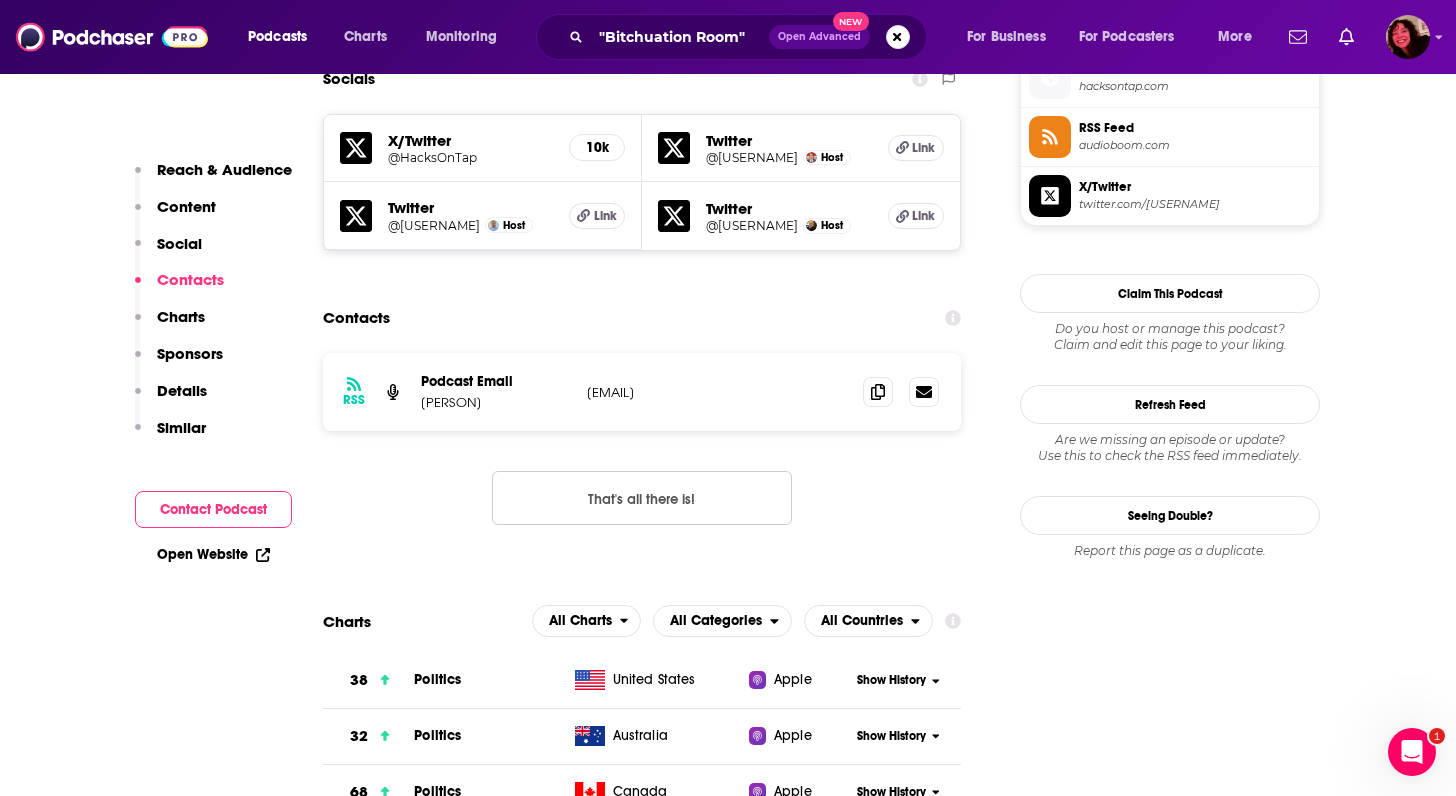 scroll, scrollTop: 1676, scrollLeft: 0, axis: vertical 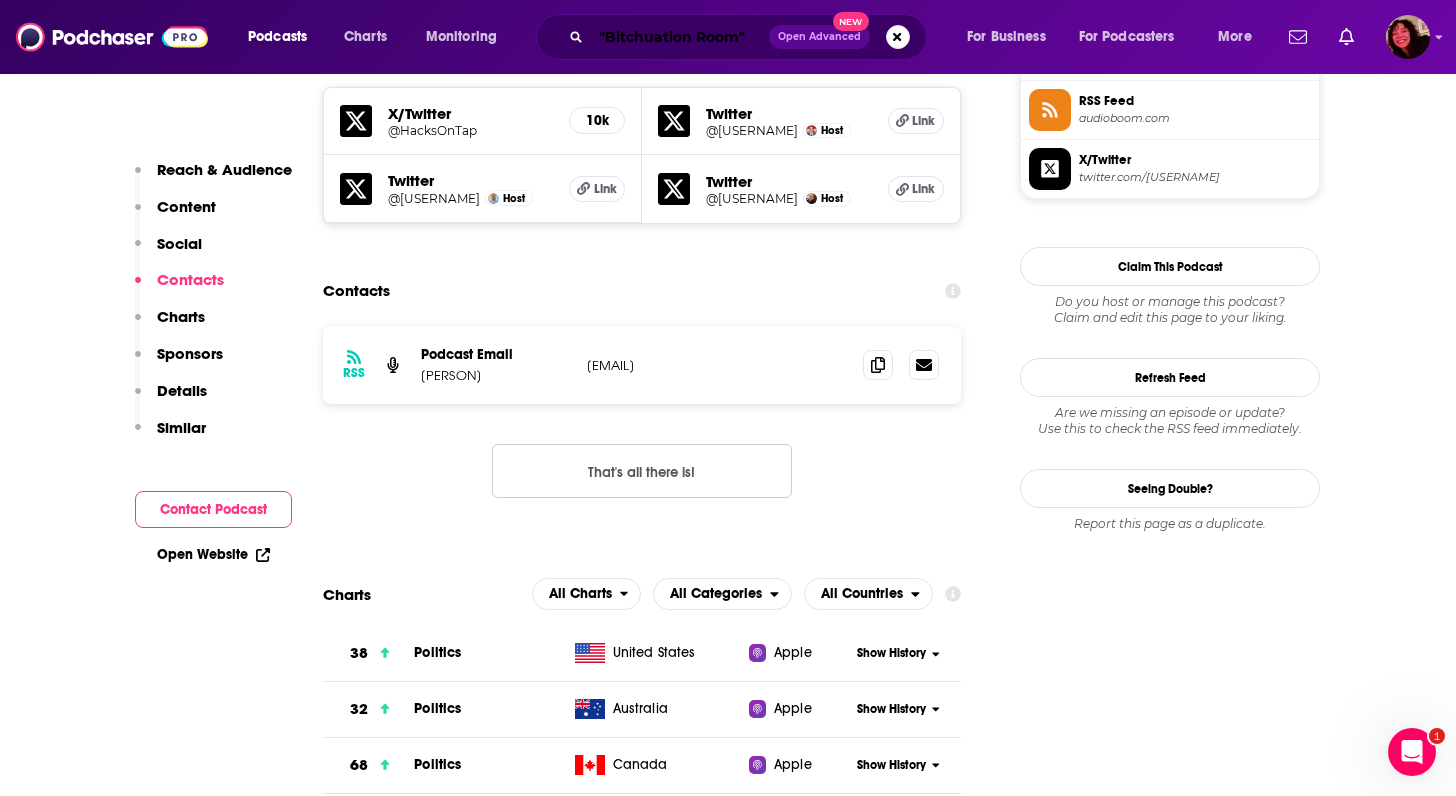 click on ""Bitchuation Room"" at bounding box center (680, 37) 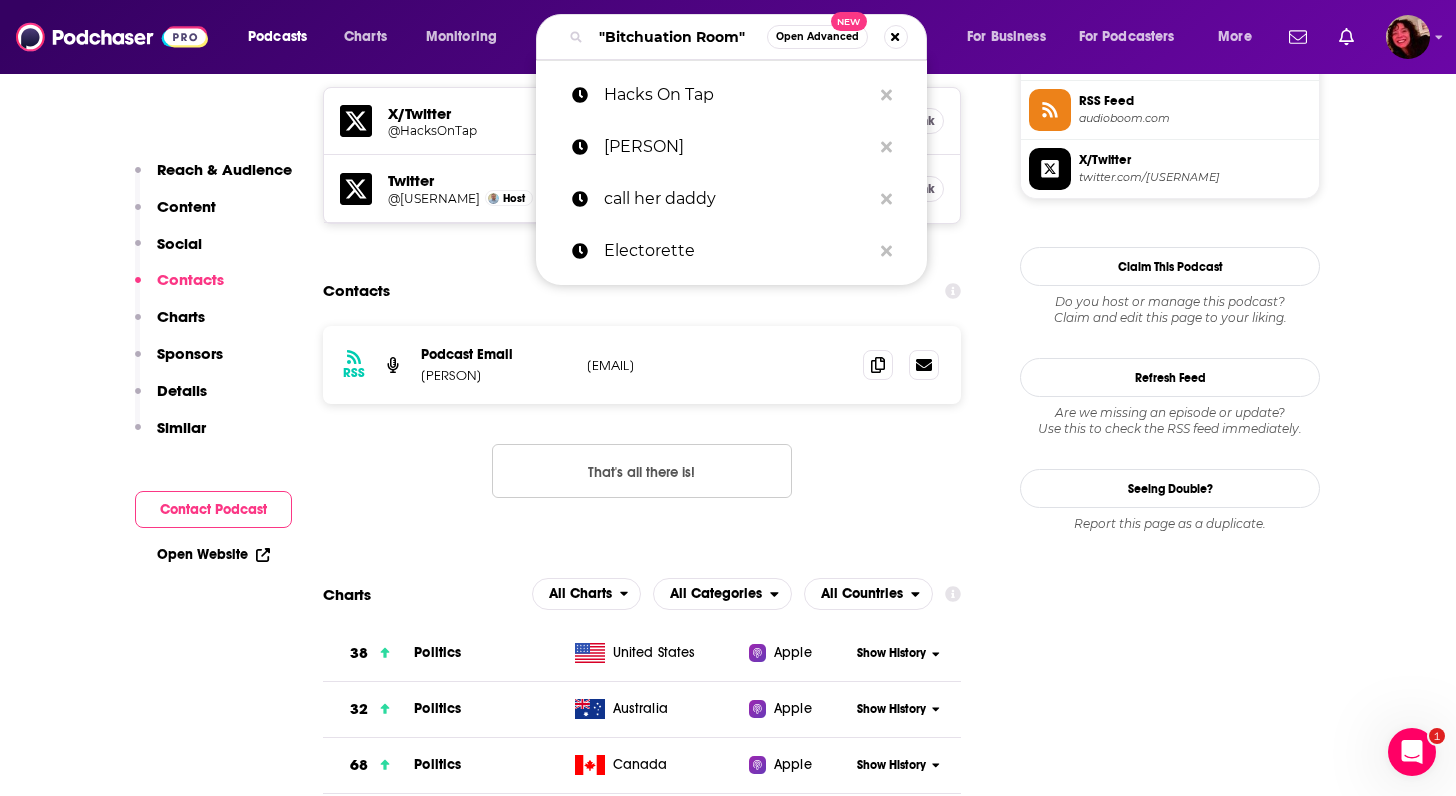 paste on "On Point" 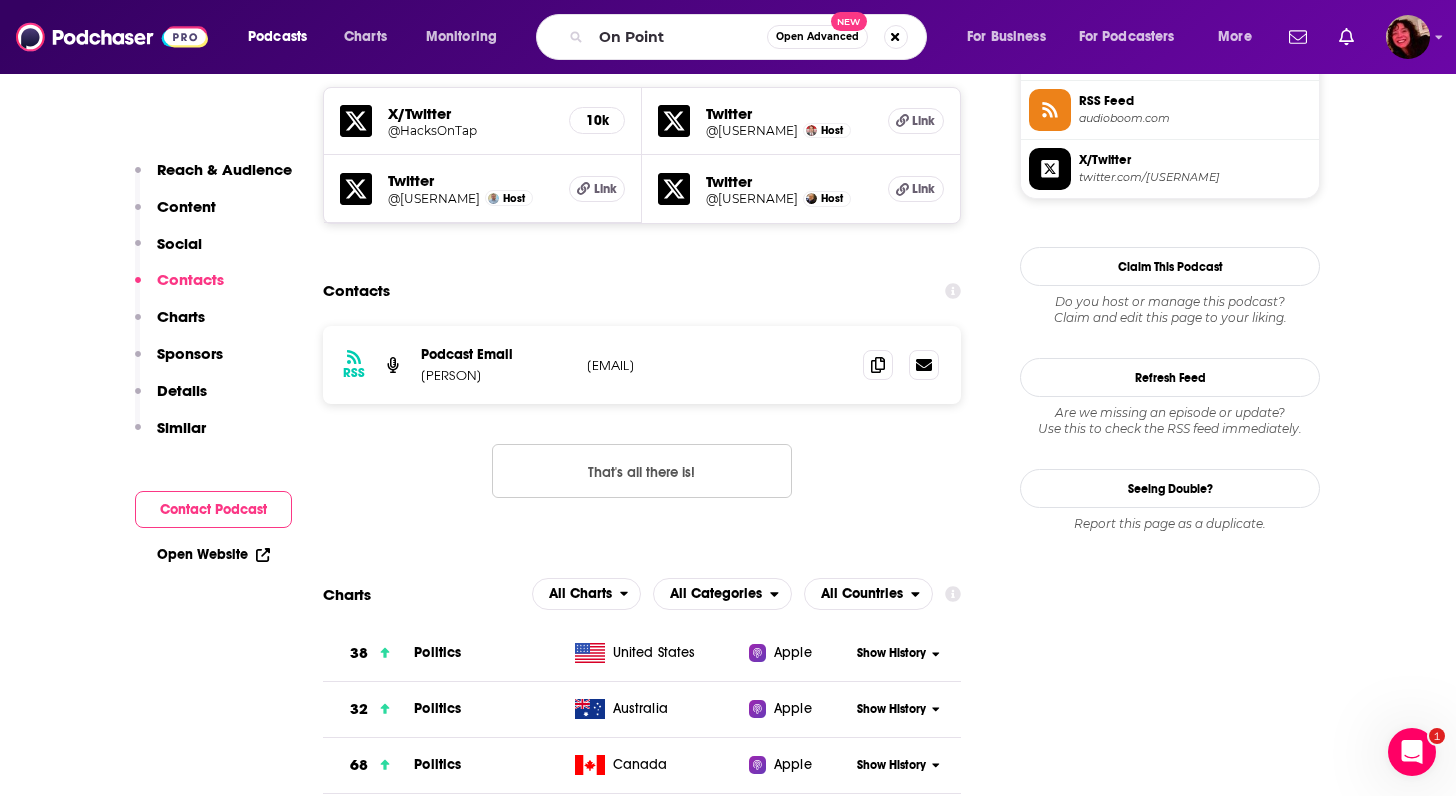 scroll, scrollTop: 0, scrollLeft: 0, axis: both 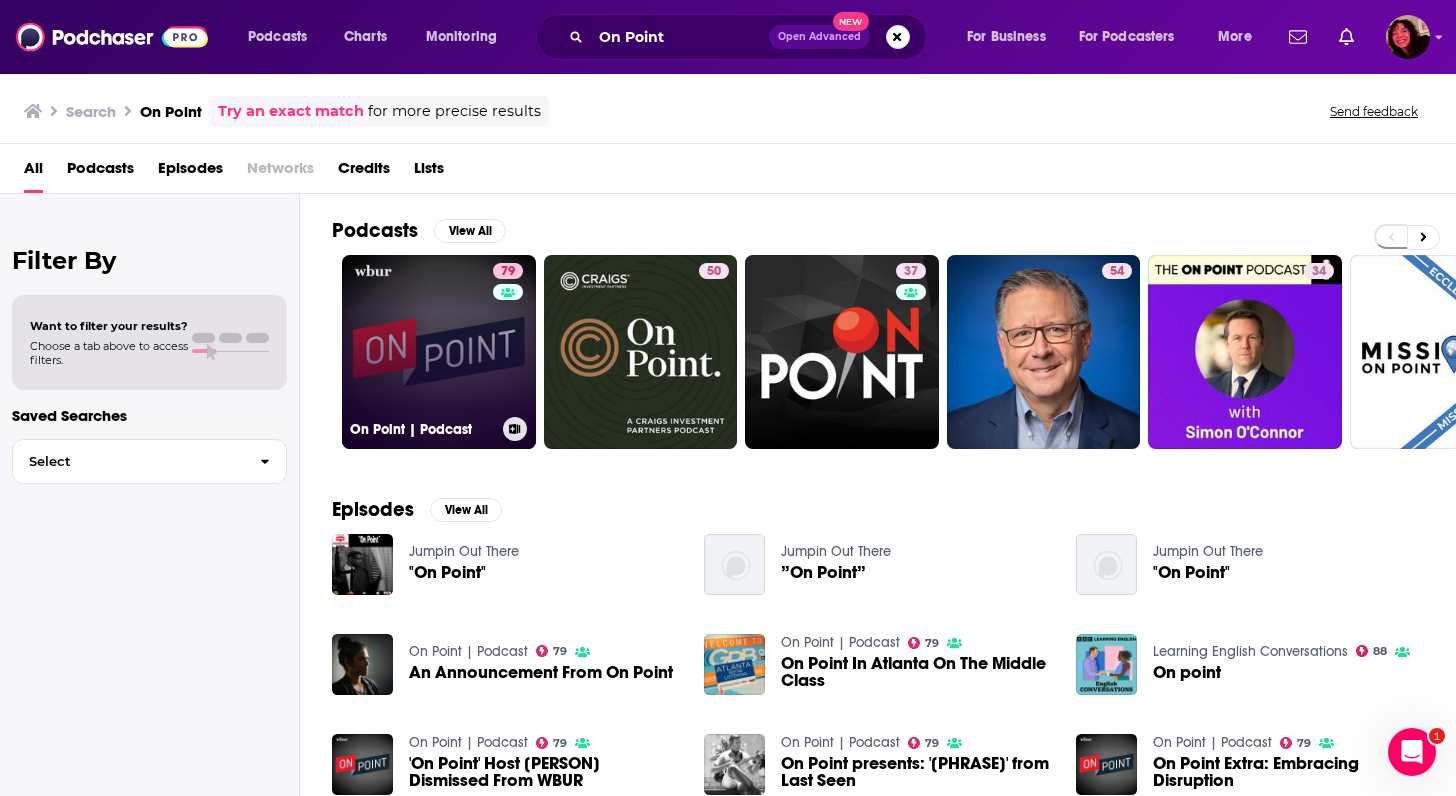 click on "79 On Point | Podcast" at bounding box center [439, 352] 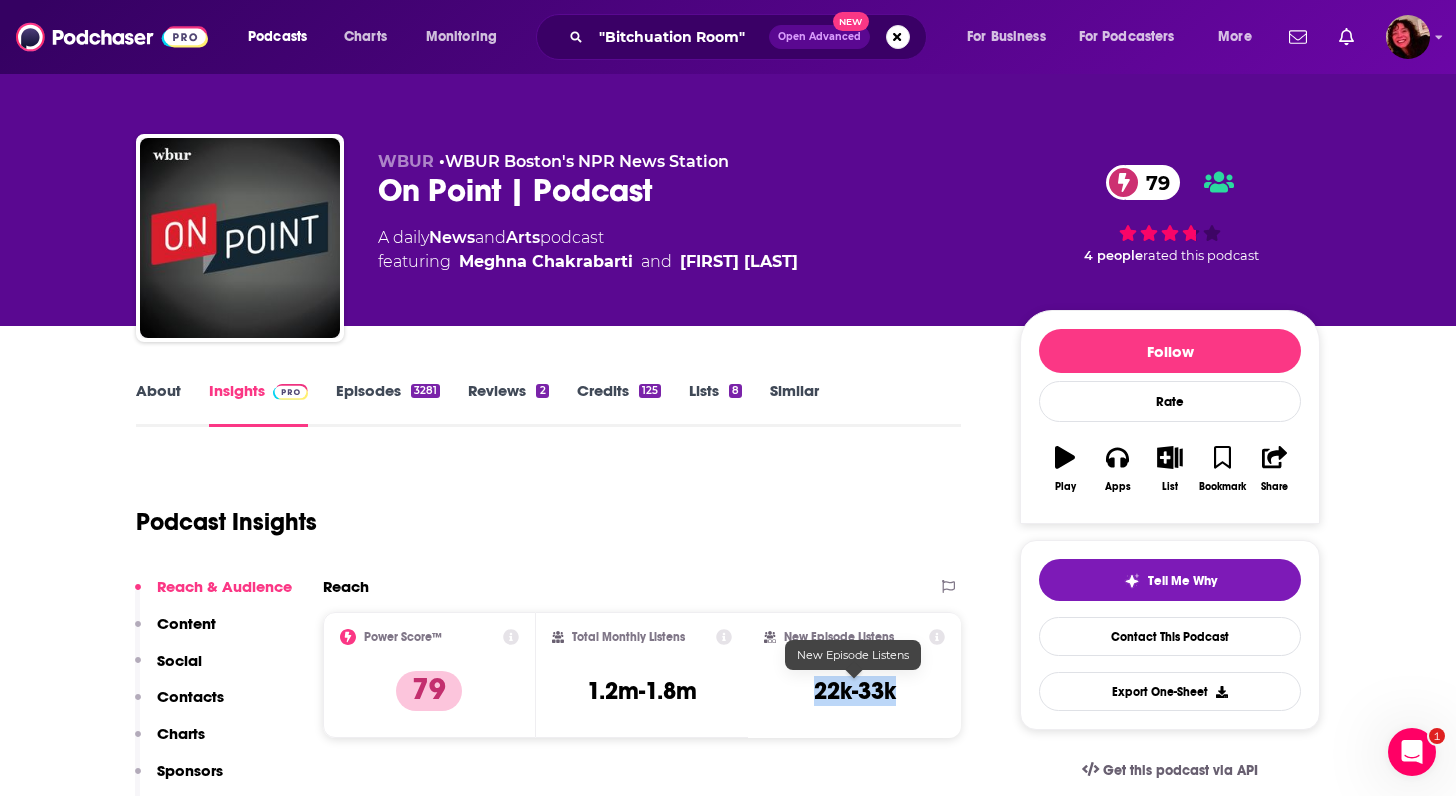 drag, startPoint x: 792, startPoint y: 695, endPoint x: 905, endPoint y: 692, distance: 113.03982 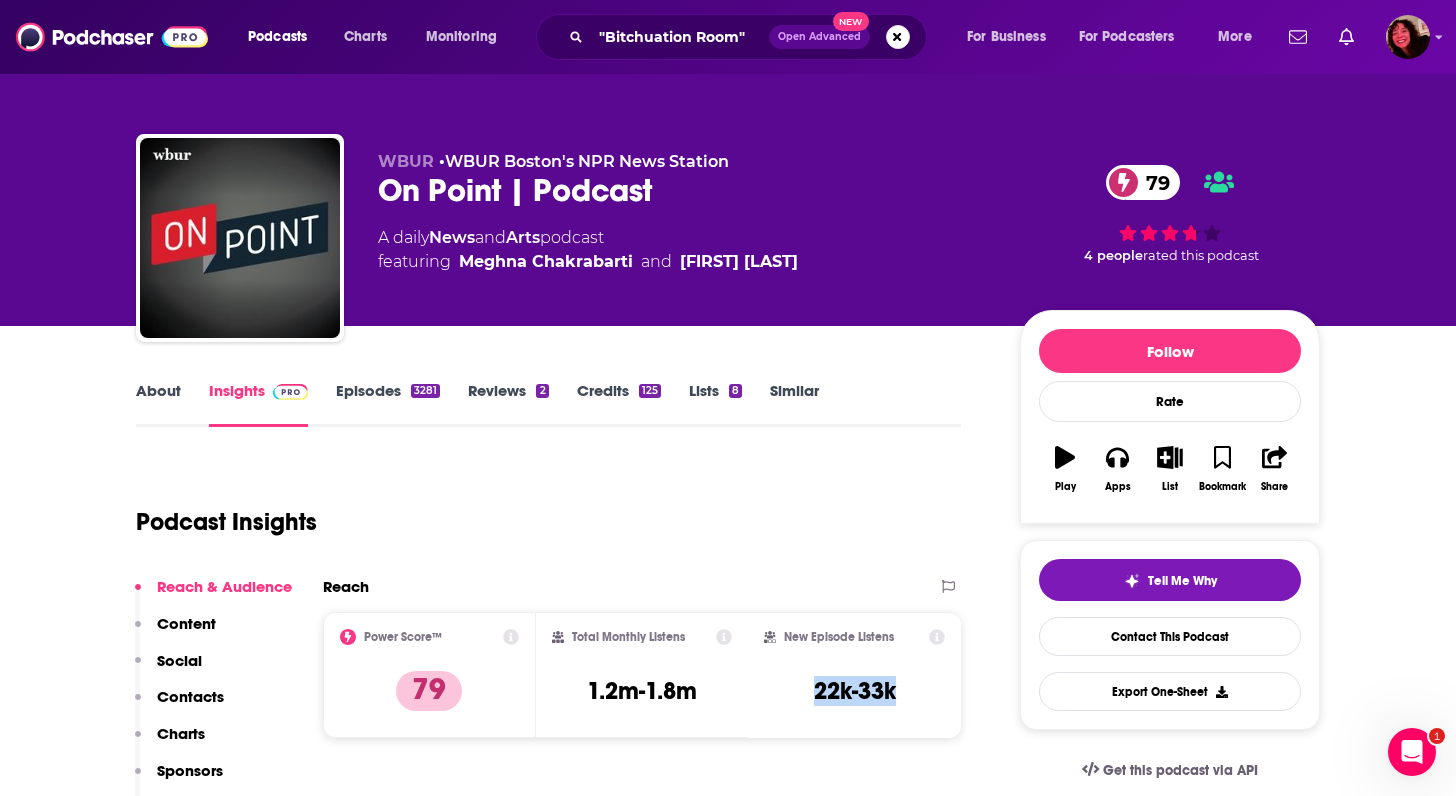 copy on "22k-33k" 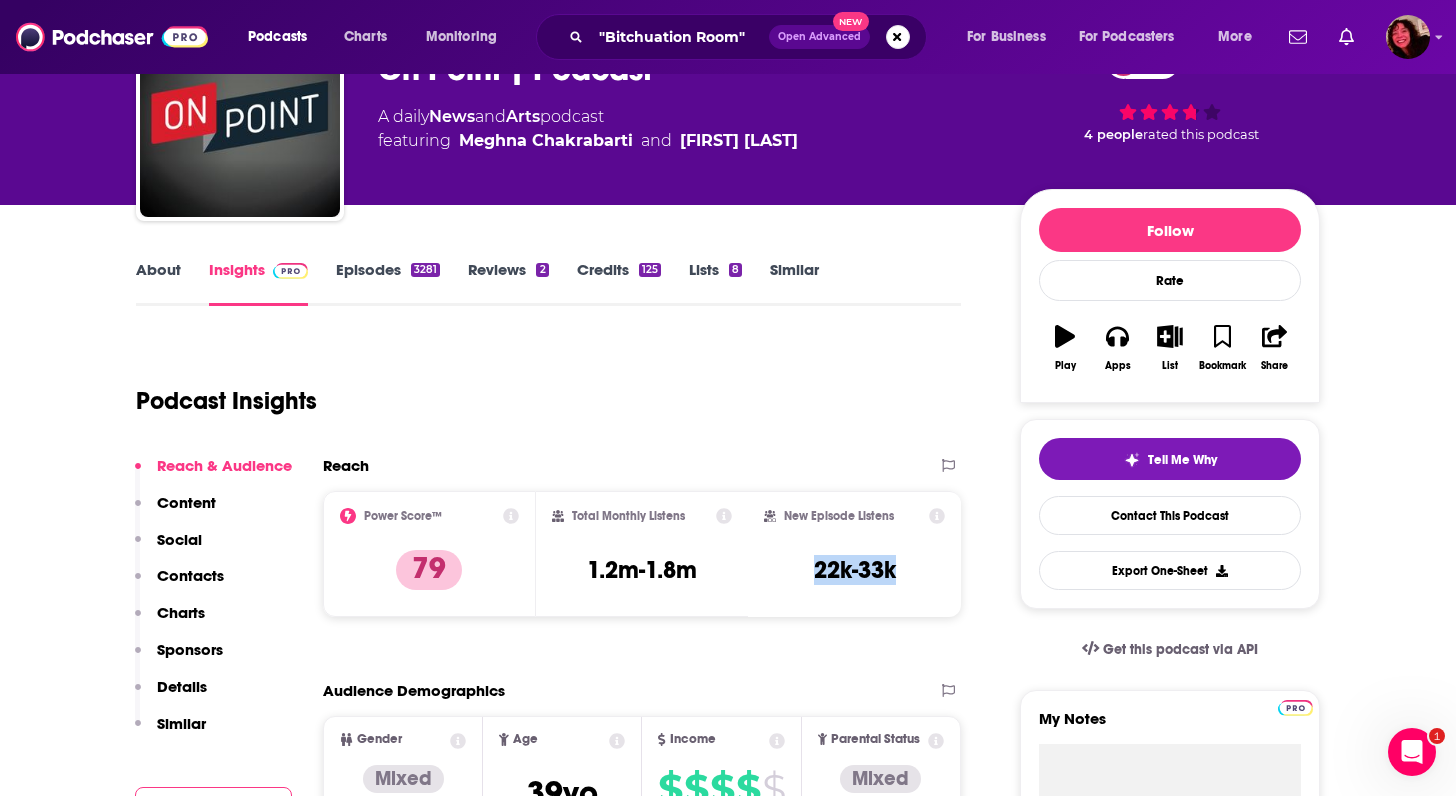 scroll, scrollTop: 138, scrollLeft: 0, axis: vertical 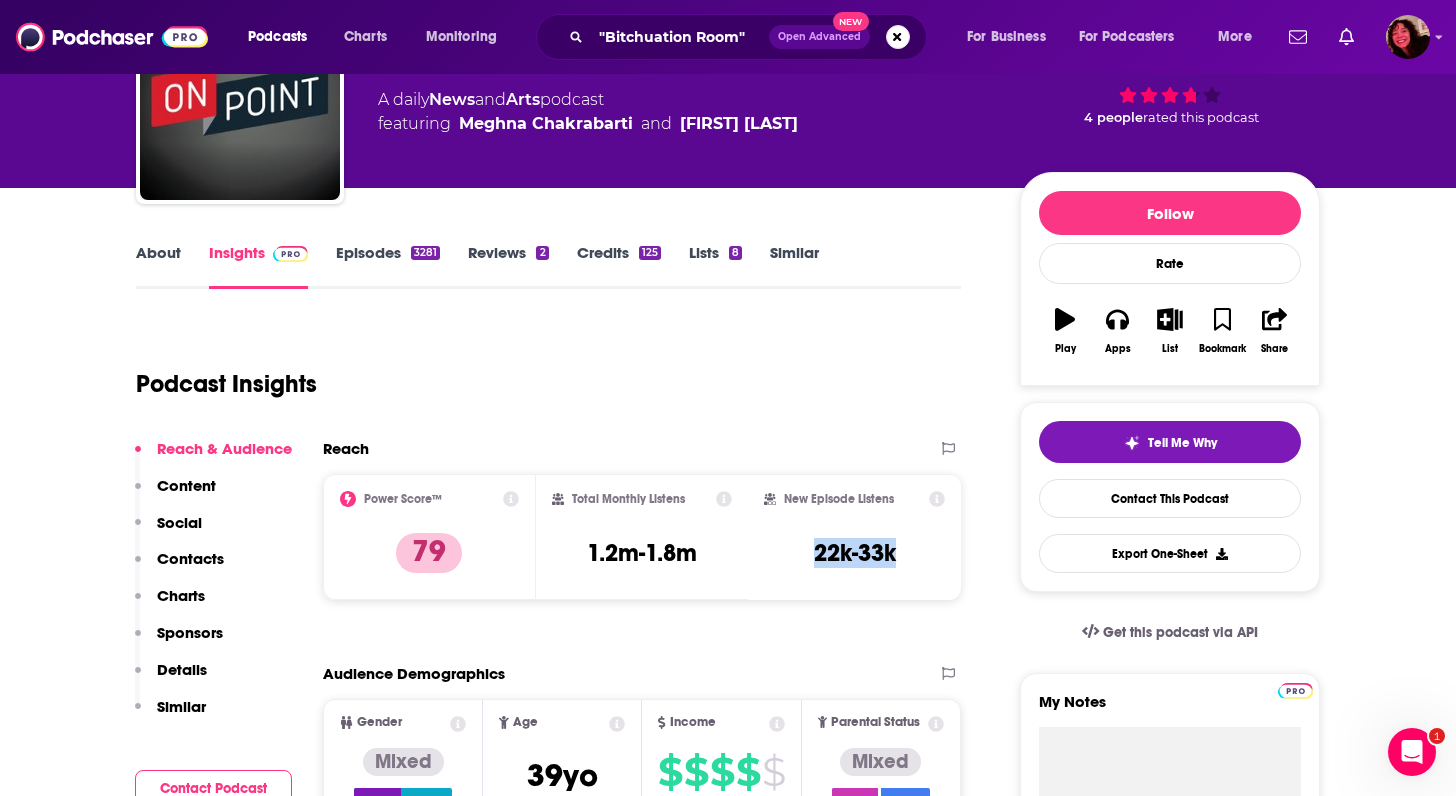 click on "Contacts" at bounding box center (190, 558) 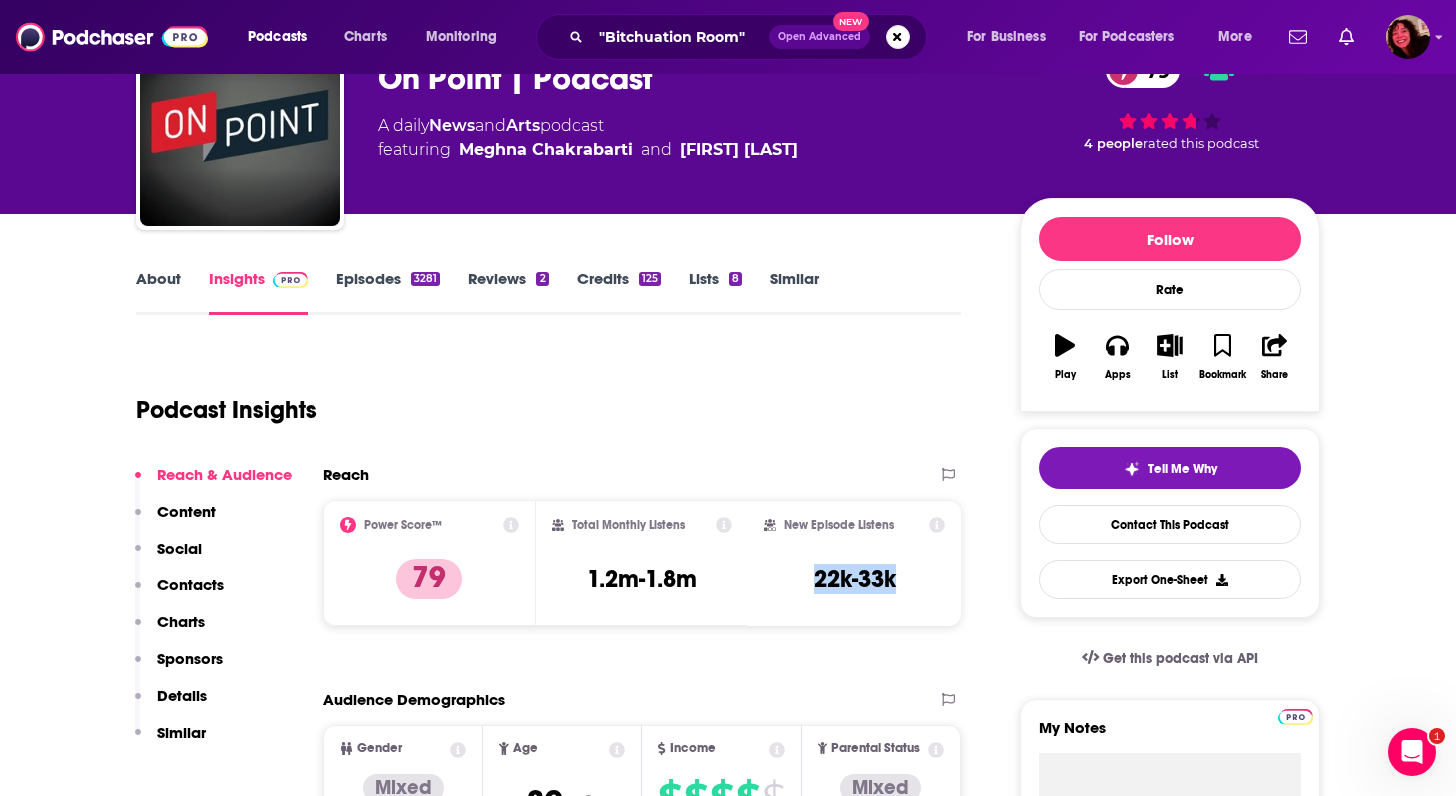 scroll, scrollTop: 0, scrollLeft: 0, axis: both 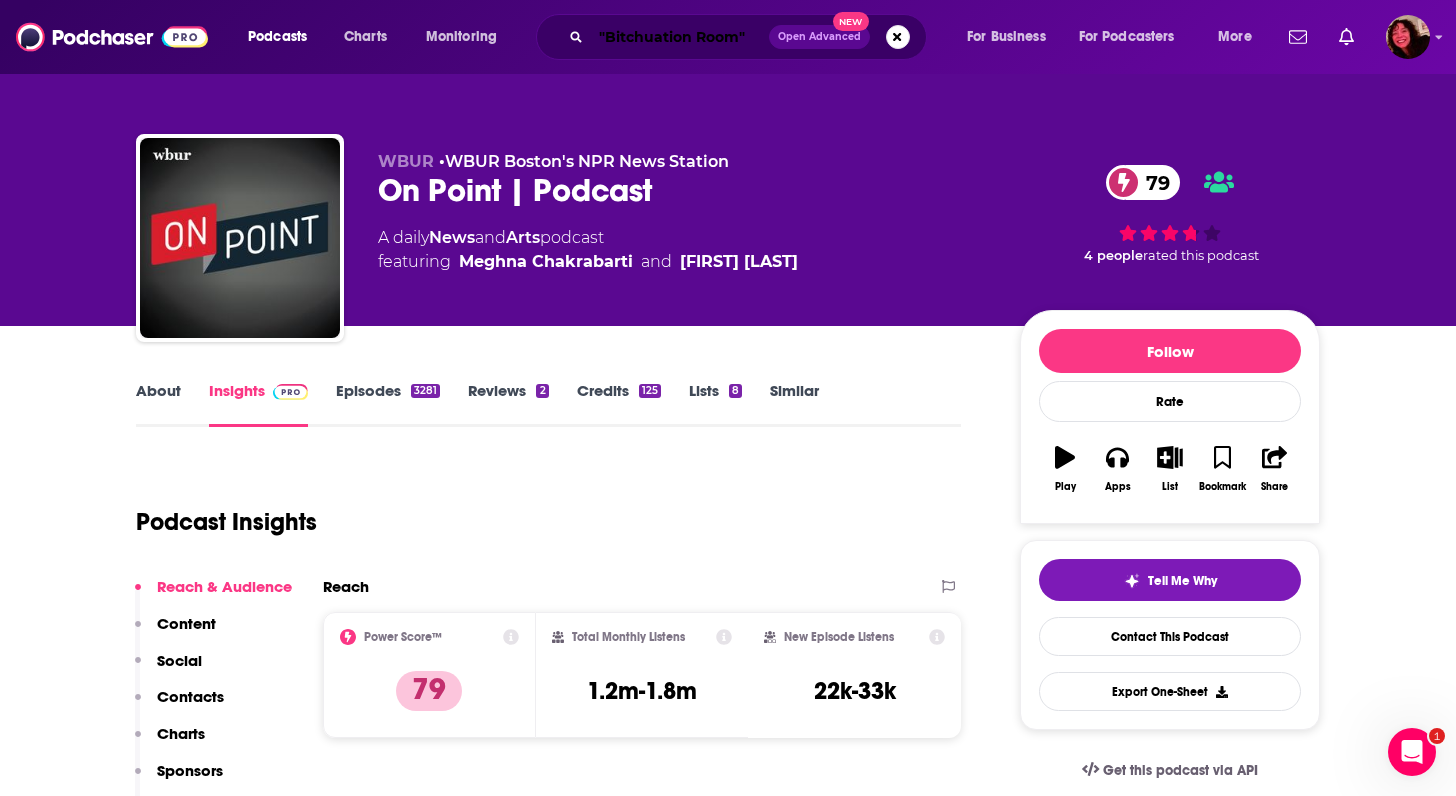 click on ""Bitchuation Room"" at bounding box center [680, 37] 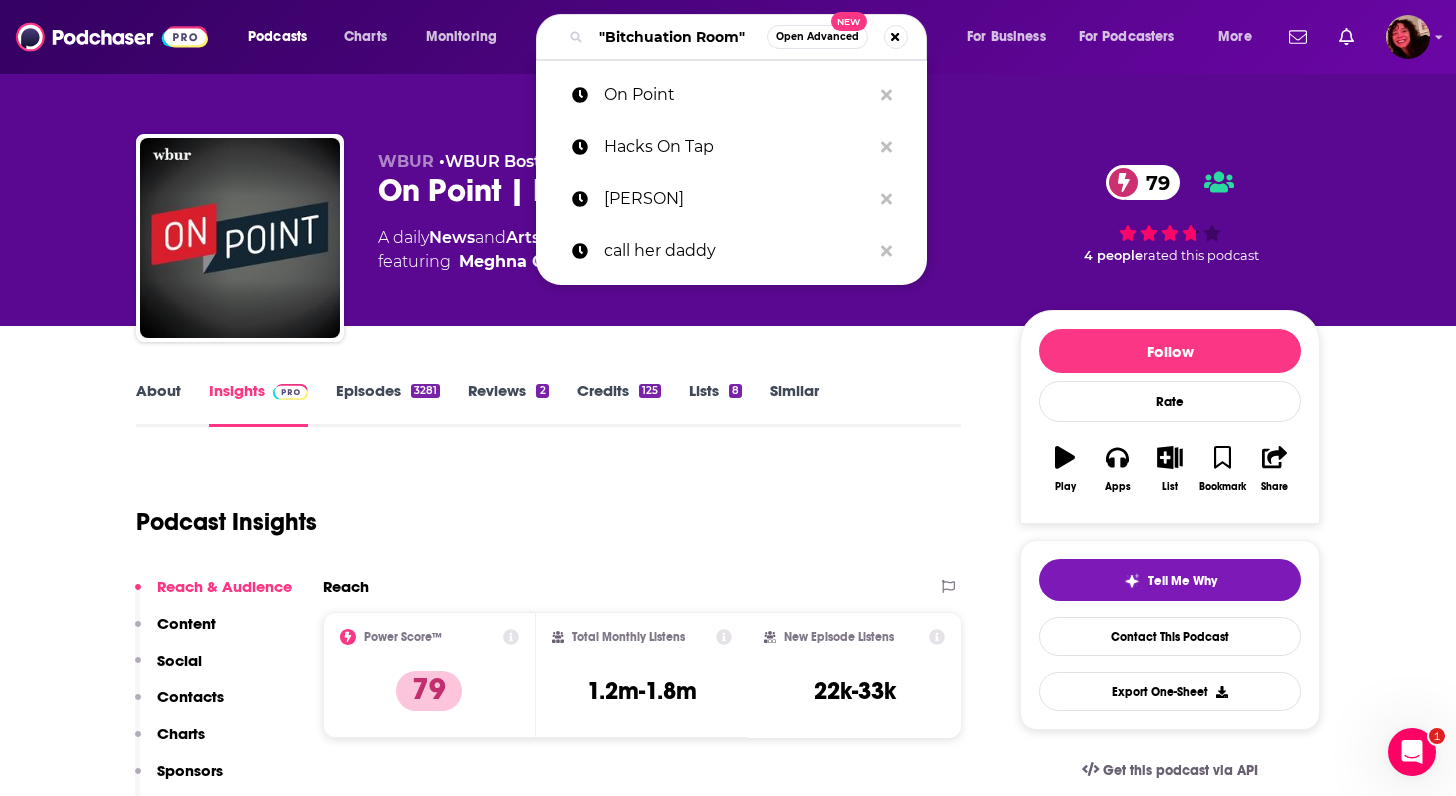 paste on "Pantsuit Politics" 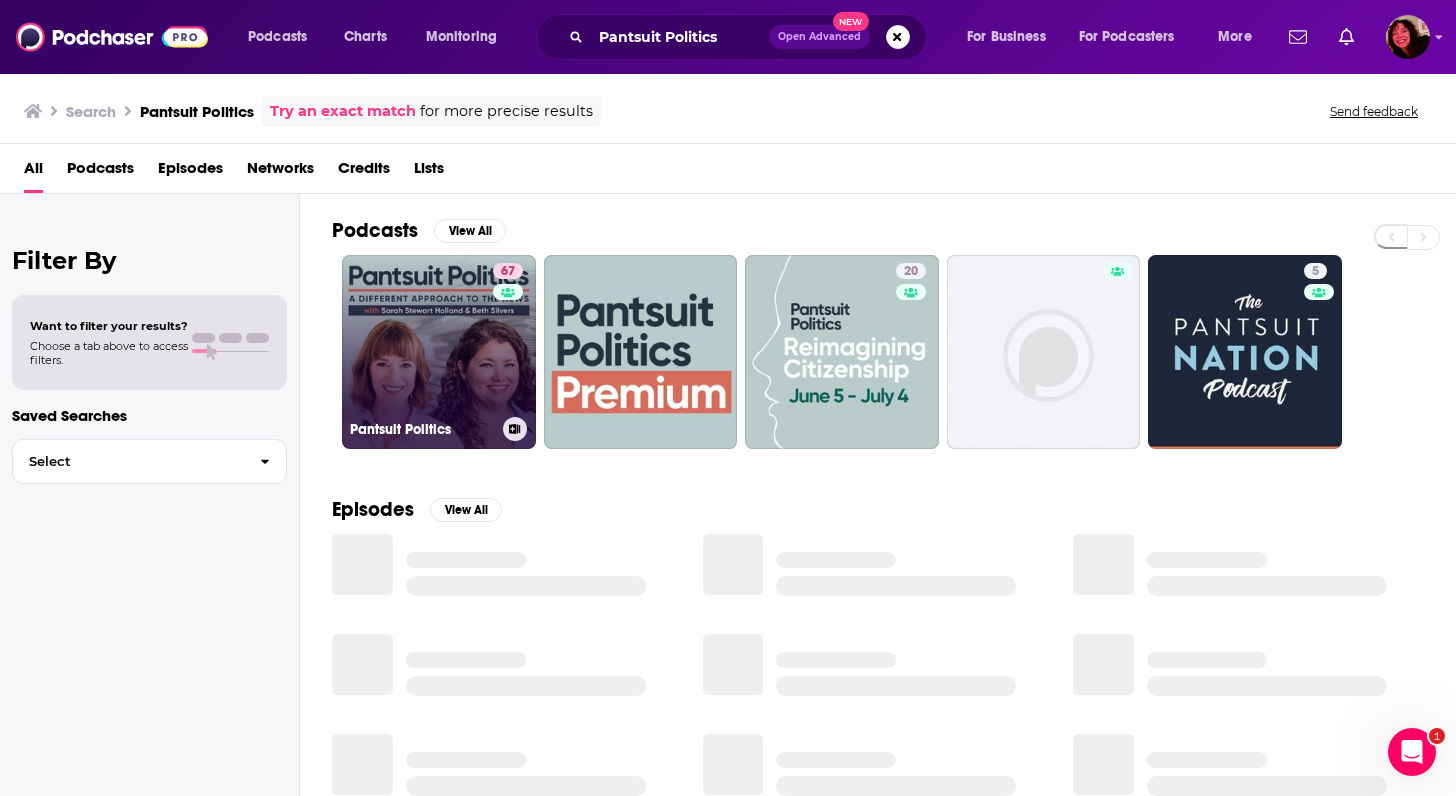 click on "67 Pantsuit Politics" at bounding box center (439, 352) 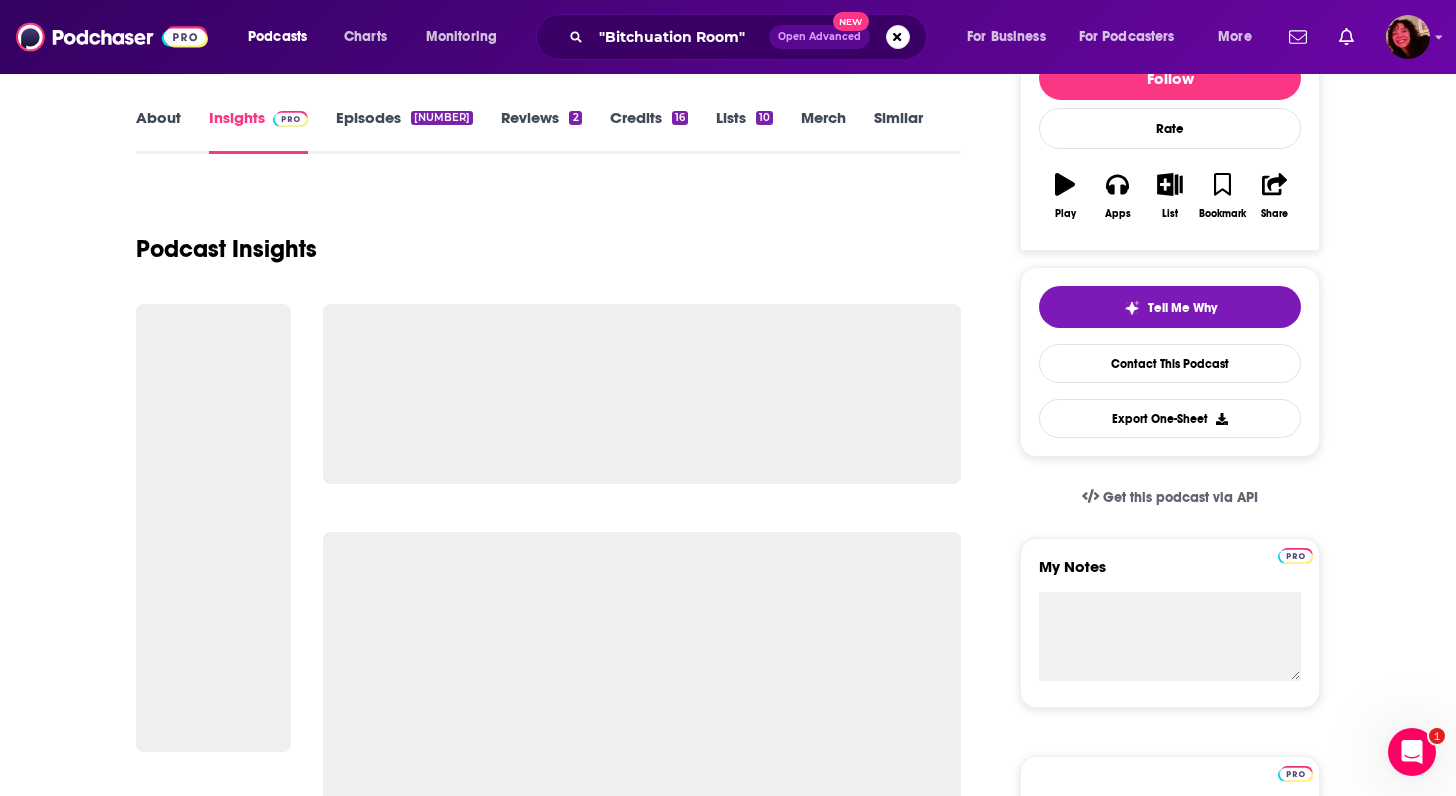 scroll, scrollTop: 275, scrollLeft: 0, axis: vertical 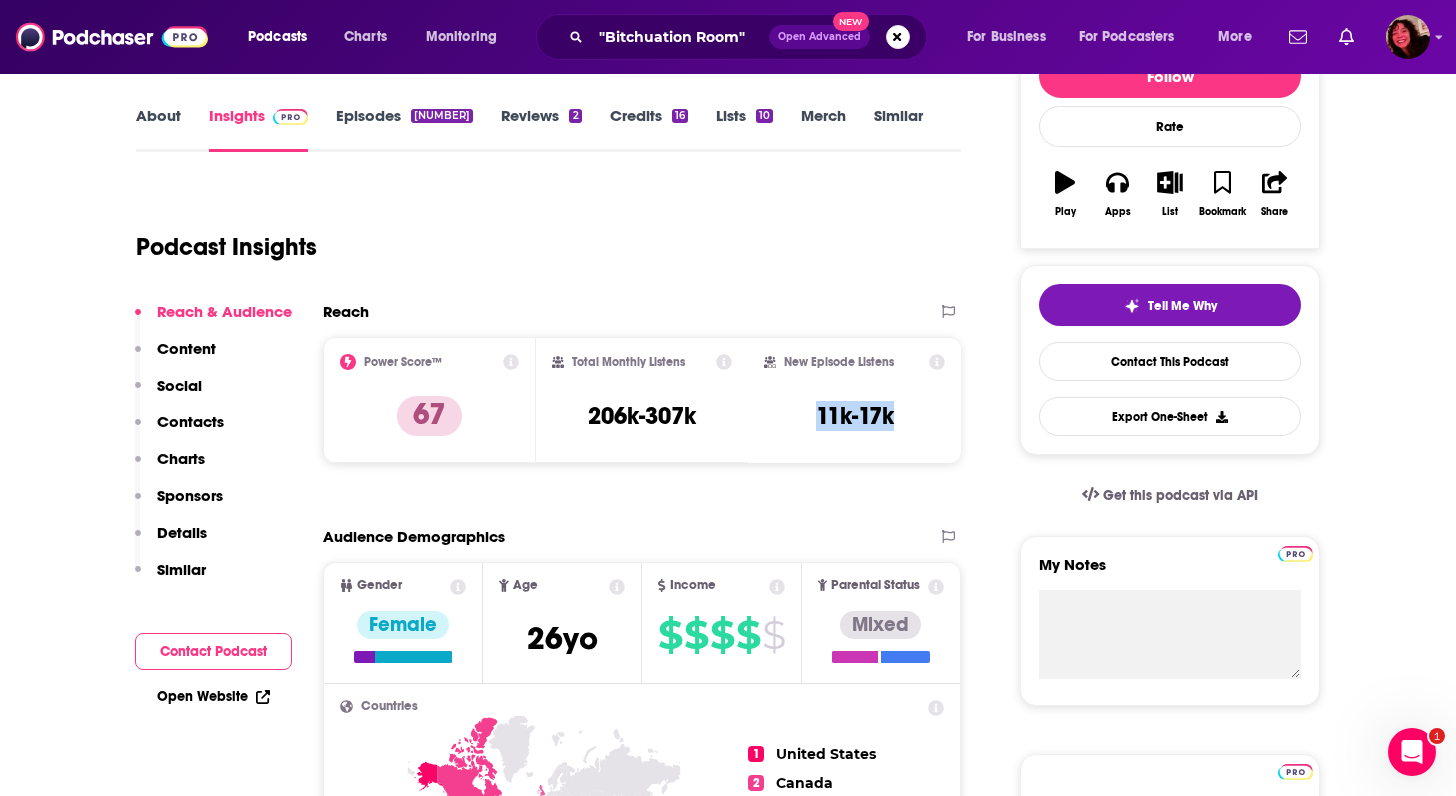 drag, startPoint x: 797, startPoint y: 424, endPoint x: 907, endPoint y: 424, distance: 110 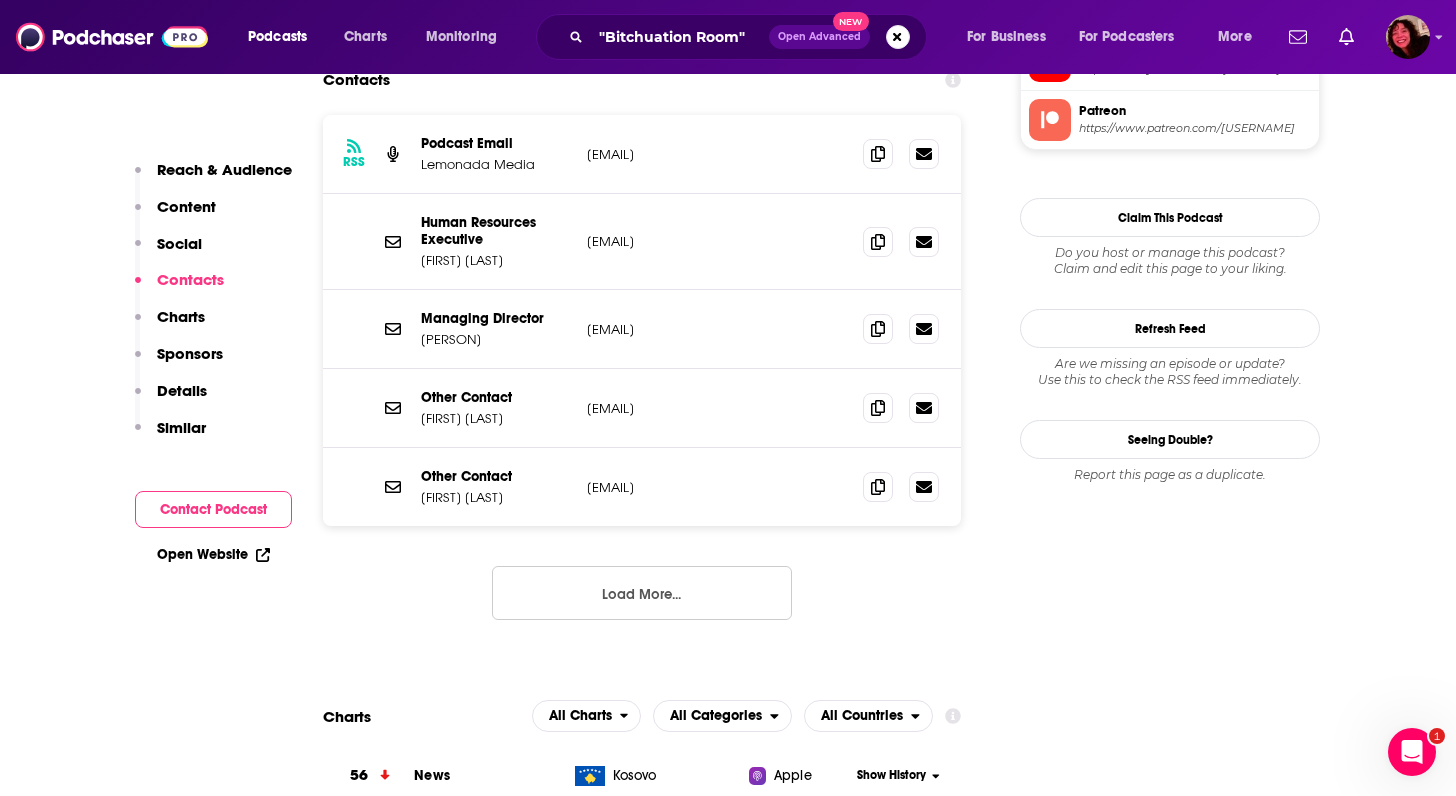 scroll, scrollTop: 2024, scrollLeft: 0, axis: vertical 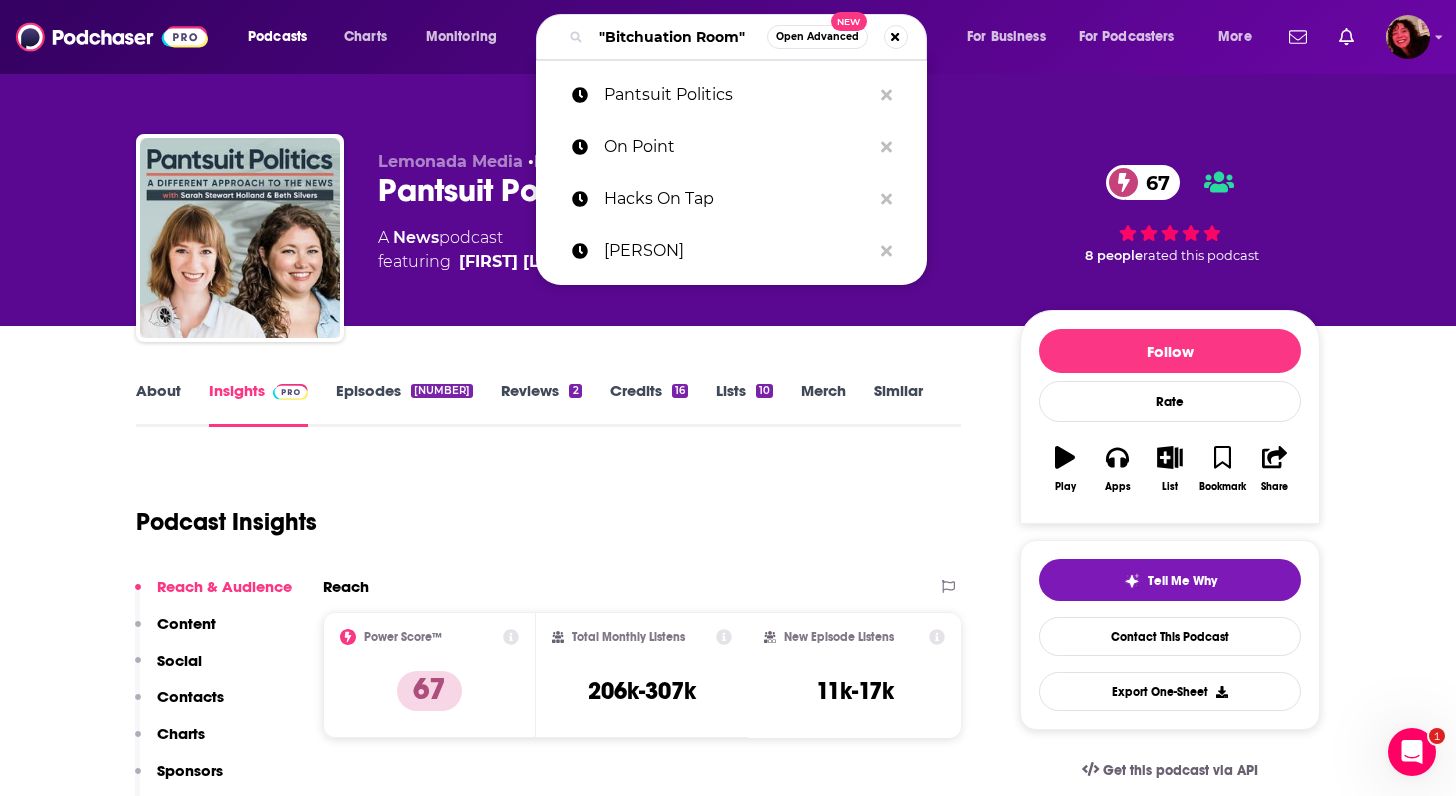 click on ""Bitchuation Room"" at bounding box center [679, 37] 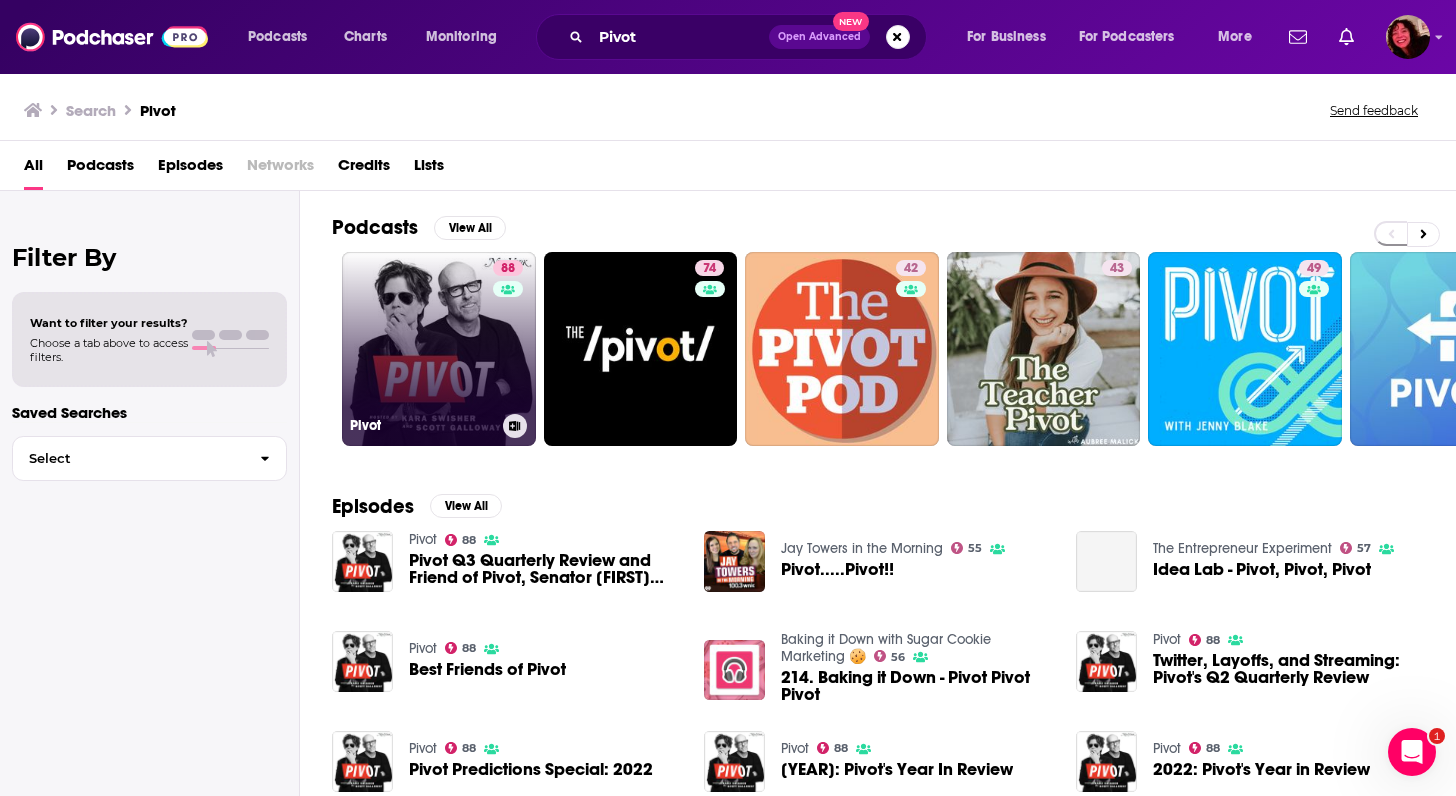 click on "88 Pivot" at bounding box center [439, 349] 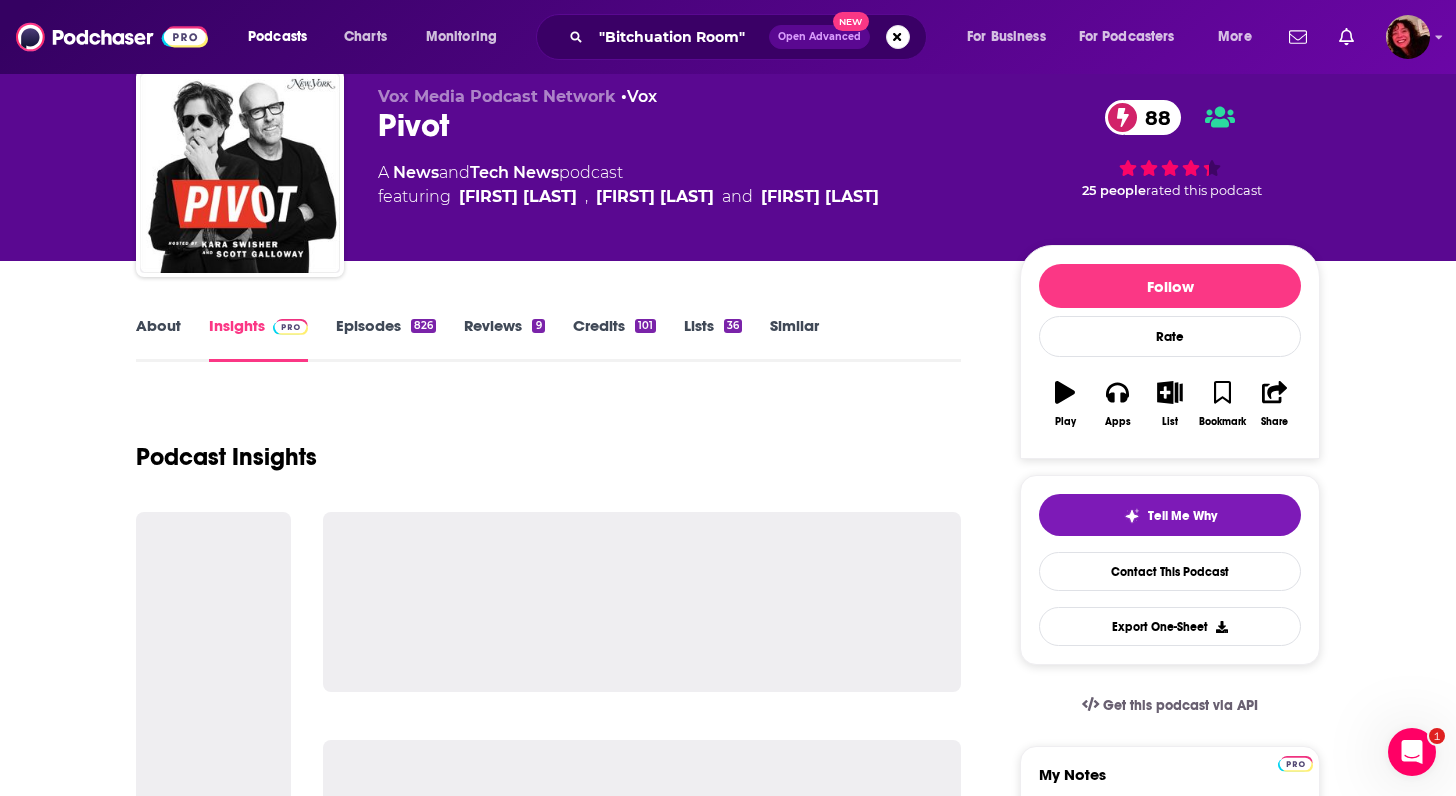 scroll, scrollTop: 67, scrollLeft: 0, axis: vertical 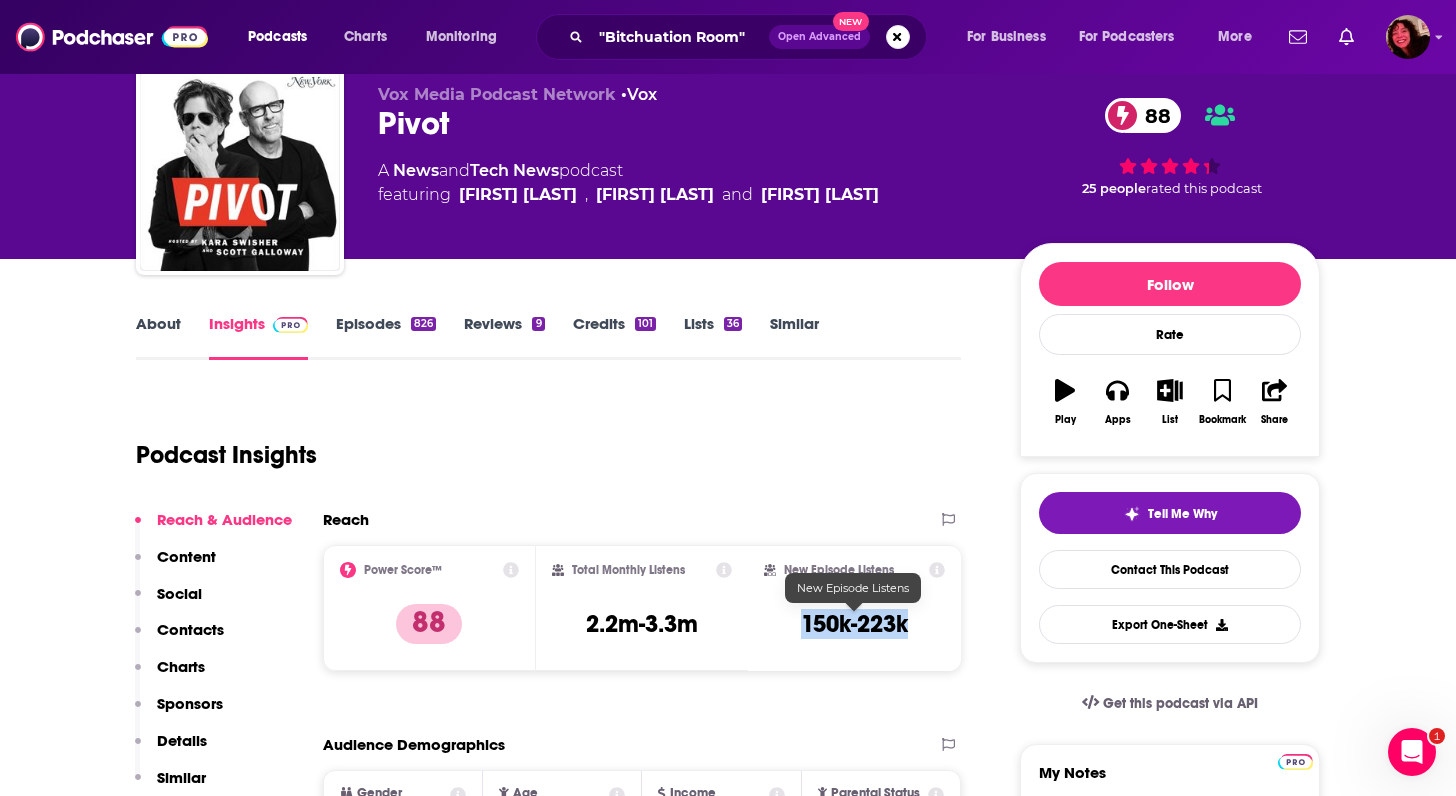 drag, startPoint x: 789, startPoint y: 623, endPoint x: 913, endPoint y: 627, distance: 124.0645 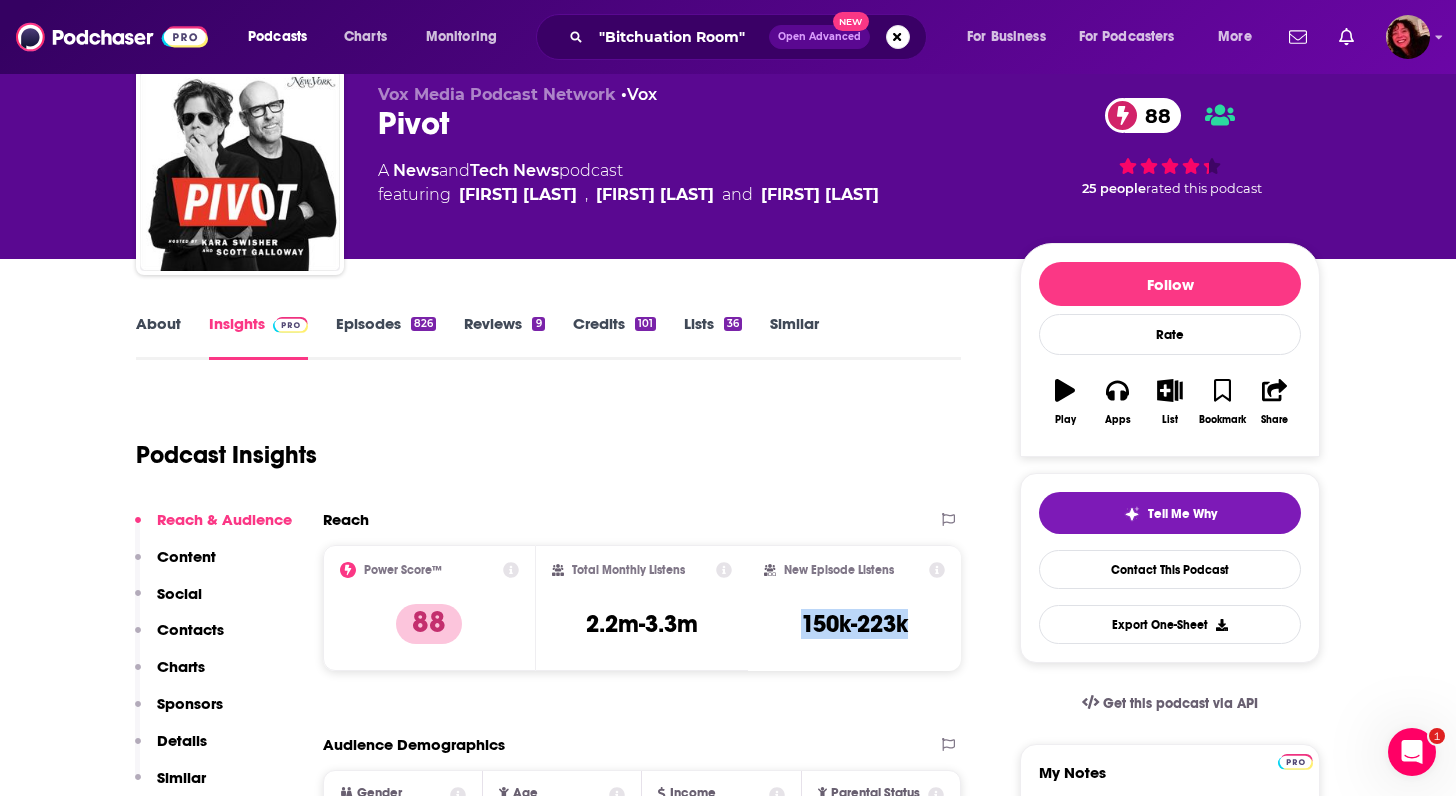 copy on "150k-223k" 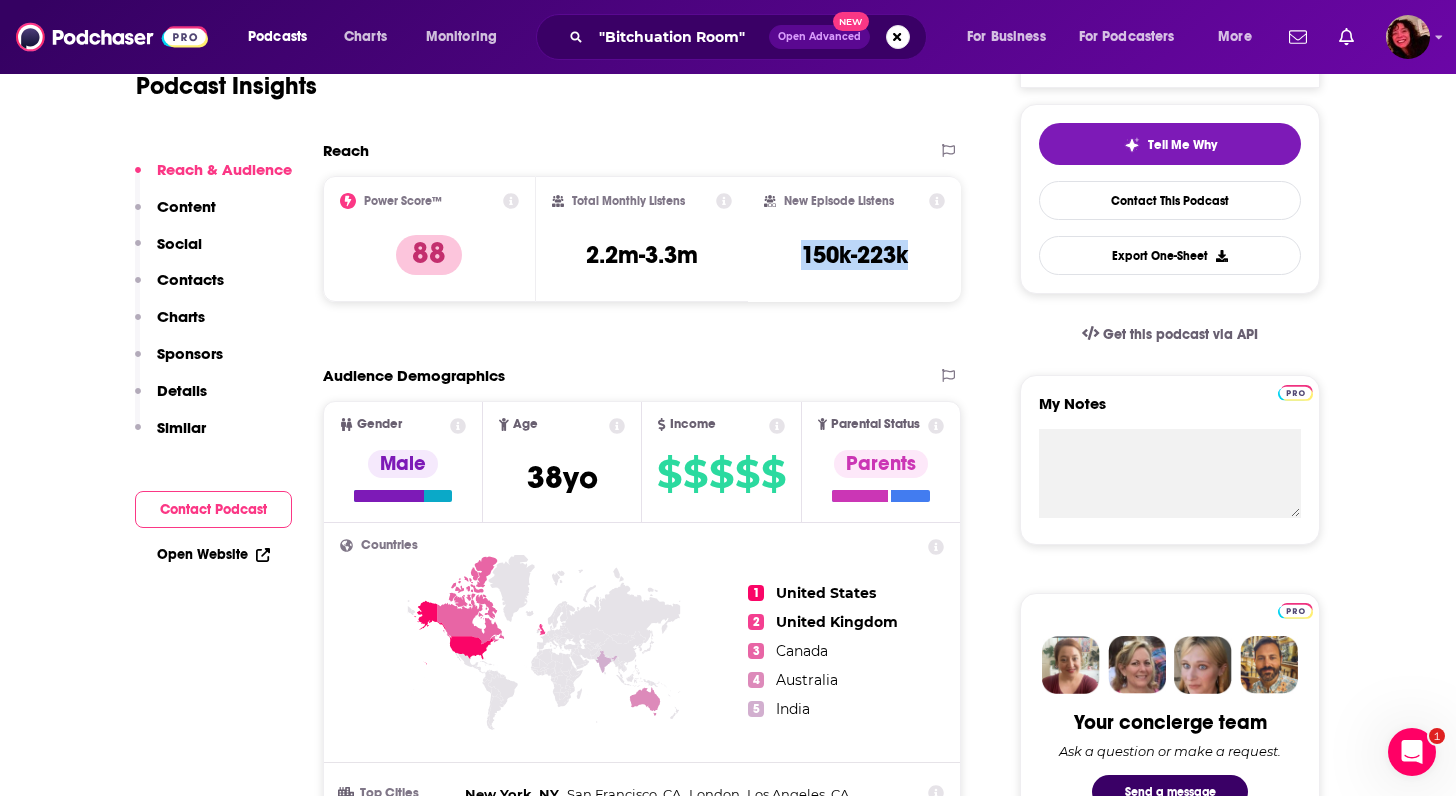 click on "Contacts" at bounding box center (190, 279) 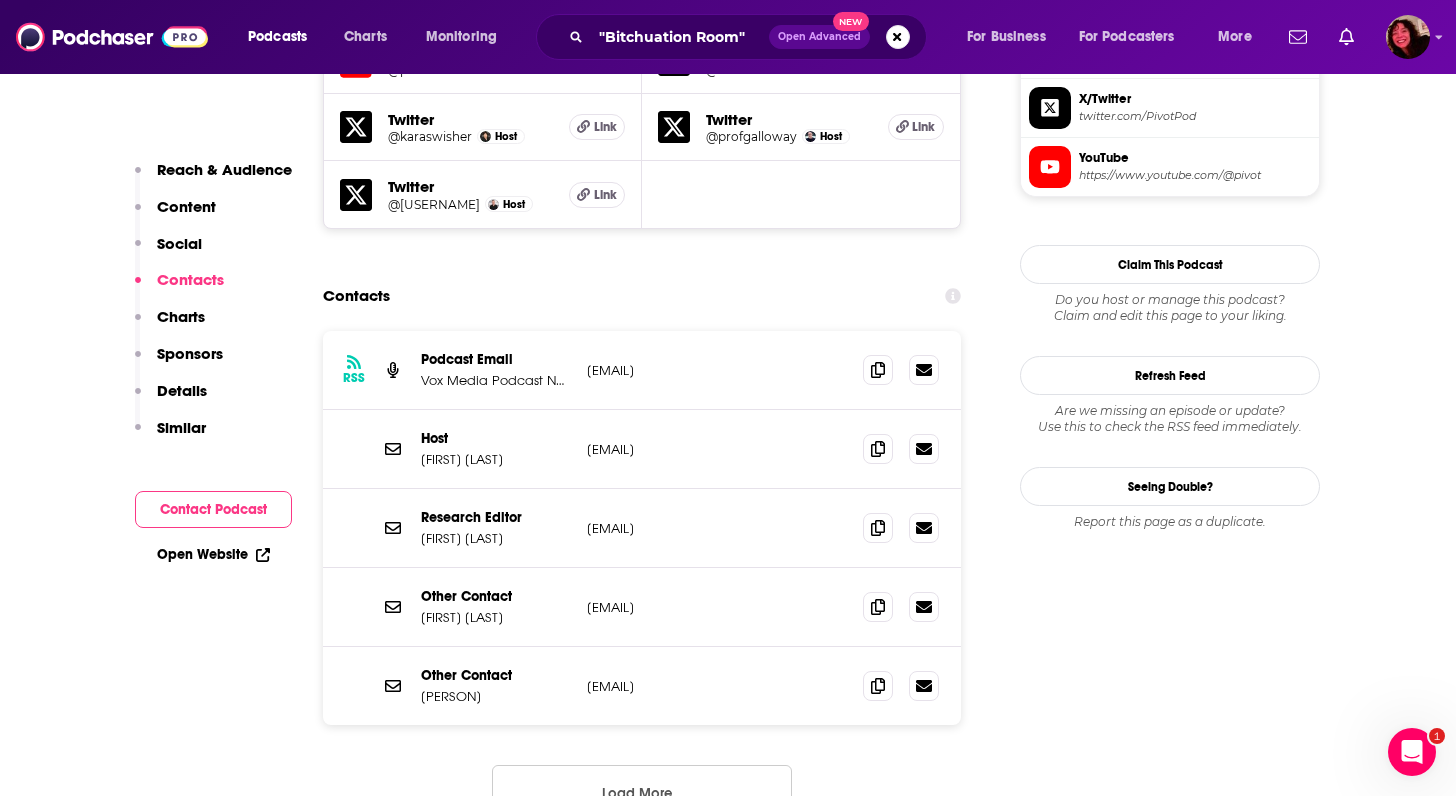 scroll, scrollTop: 1736, scrollLeft: 0, axis: vertical 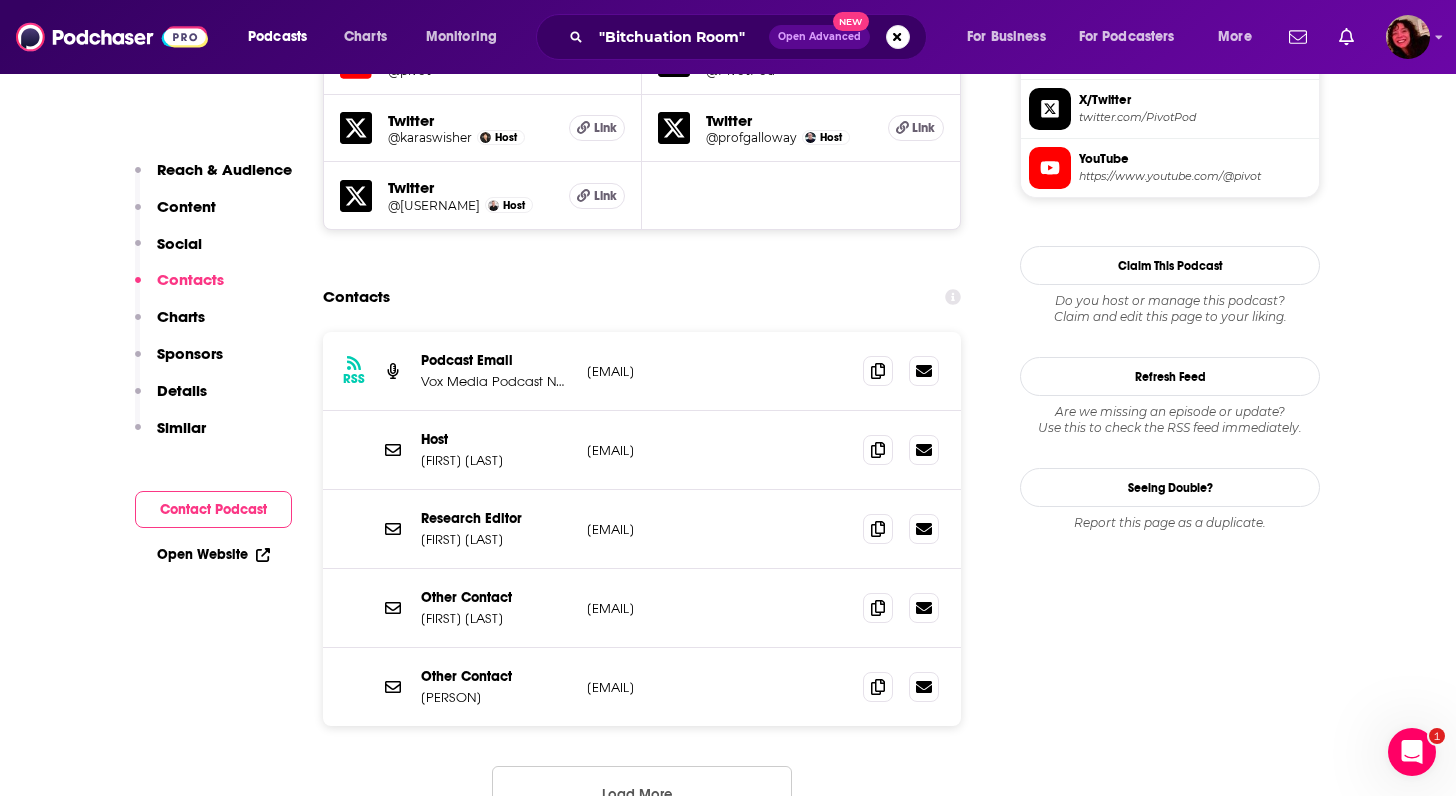 drag, startPoint x: 570, startPoint y: 619, endPoint x: 784, endPoint y: 620, distance: 214.00233 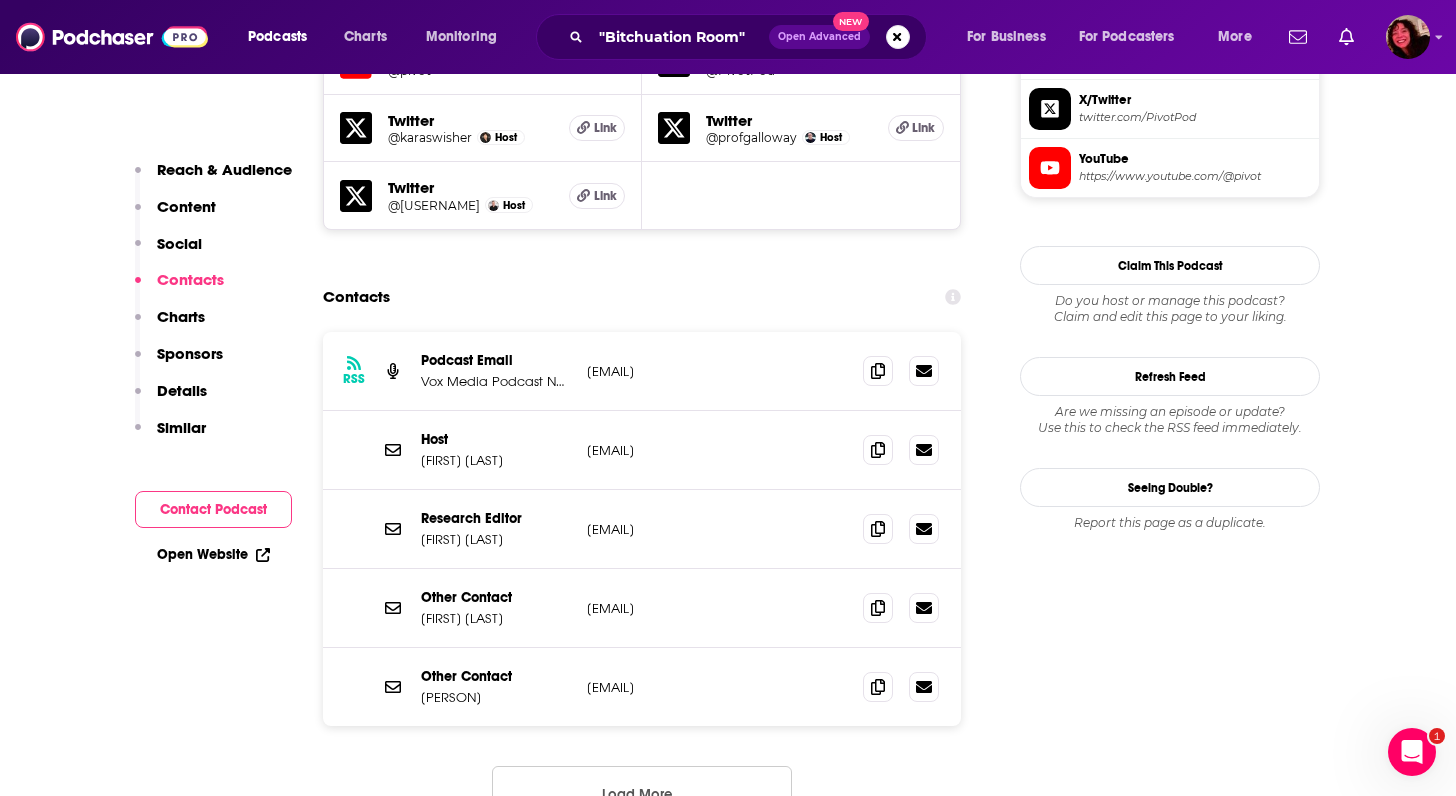 drag, startPoint x: 577, startPoint y: 695, endPoint x: 751, endPoint y: 695, distance: 174 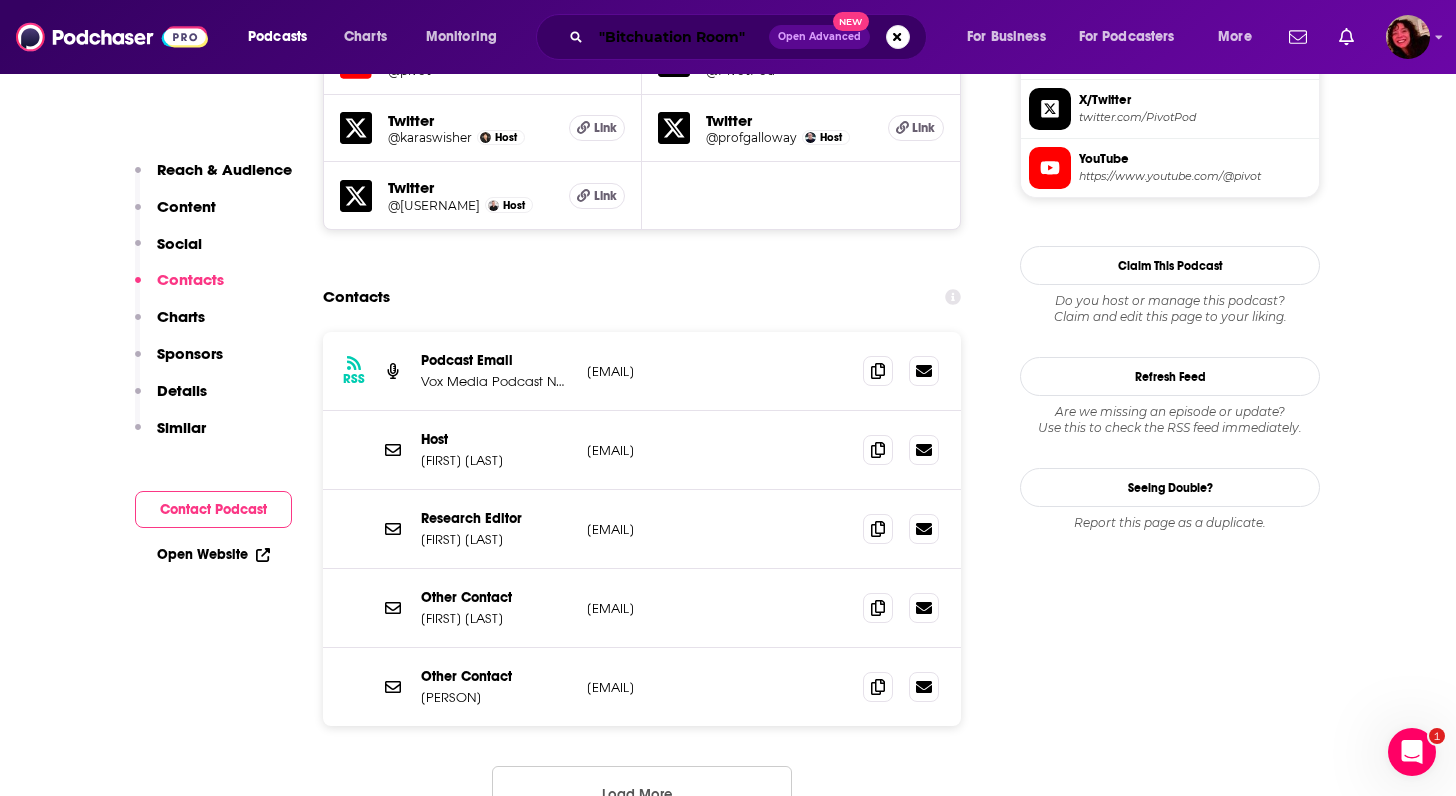 click on ""Bitchuation Room"" at bounding box center [680, 37] 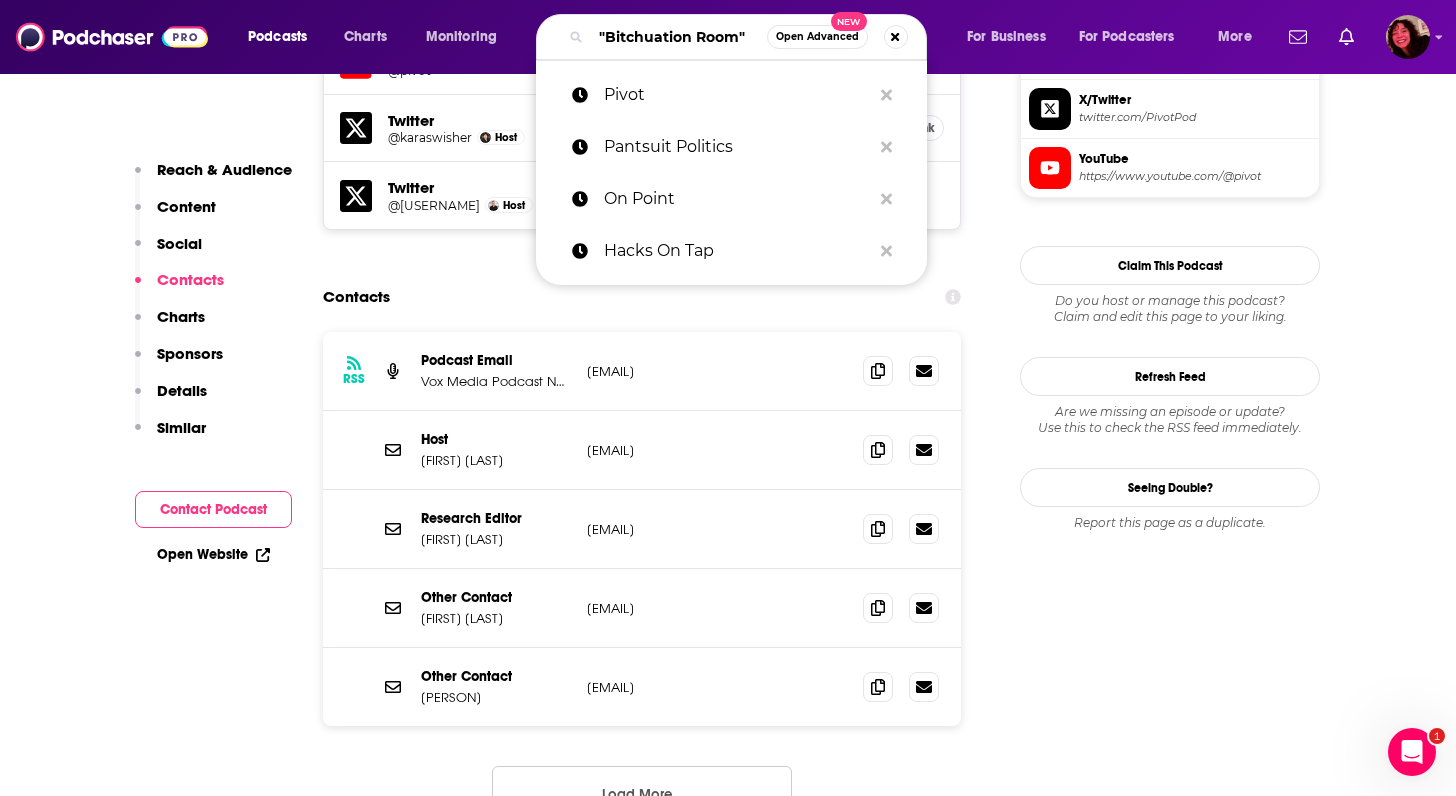 paste on "Politics Weekly America" 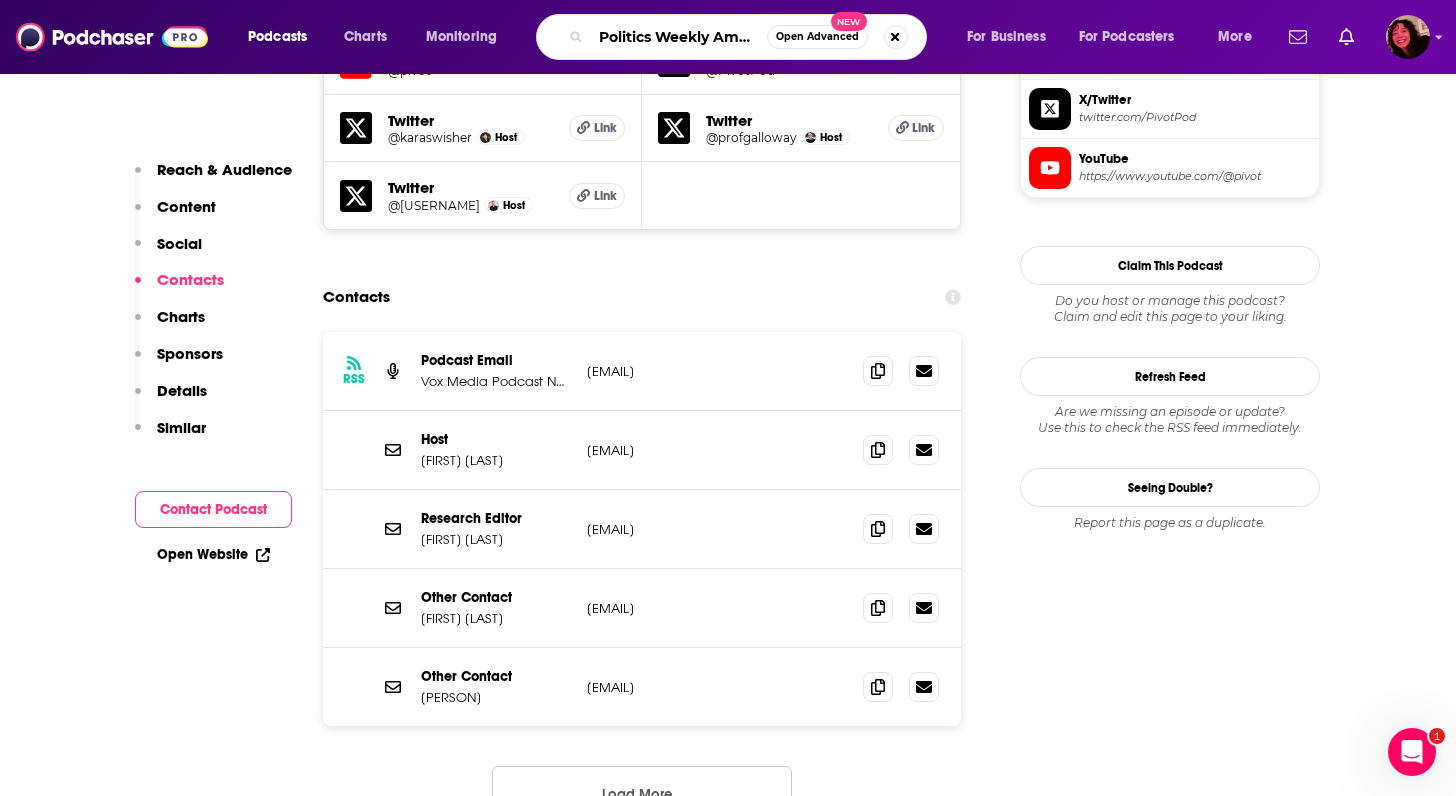 scroll, scrollTop: 0, scrollLeft: 20, axis: horizontal 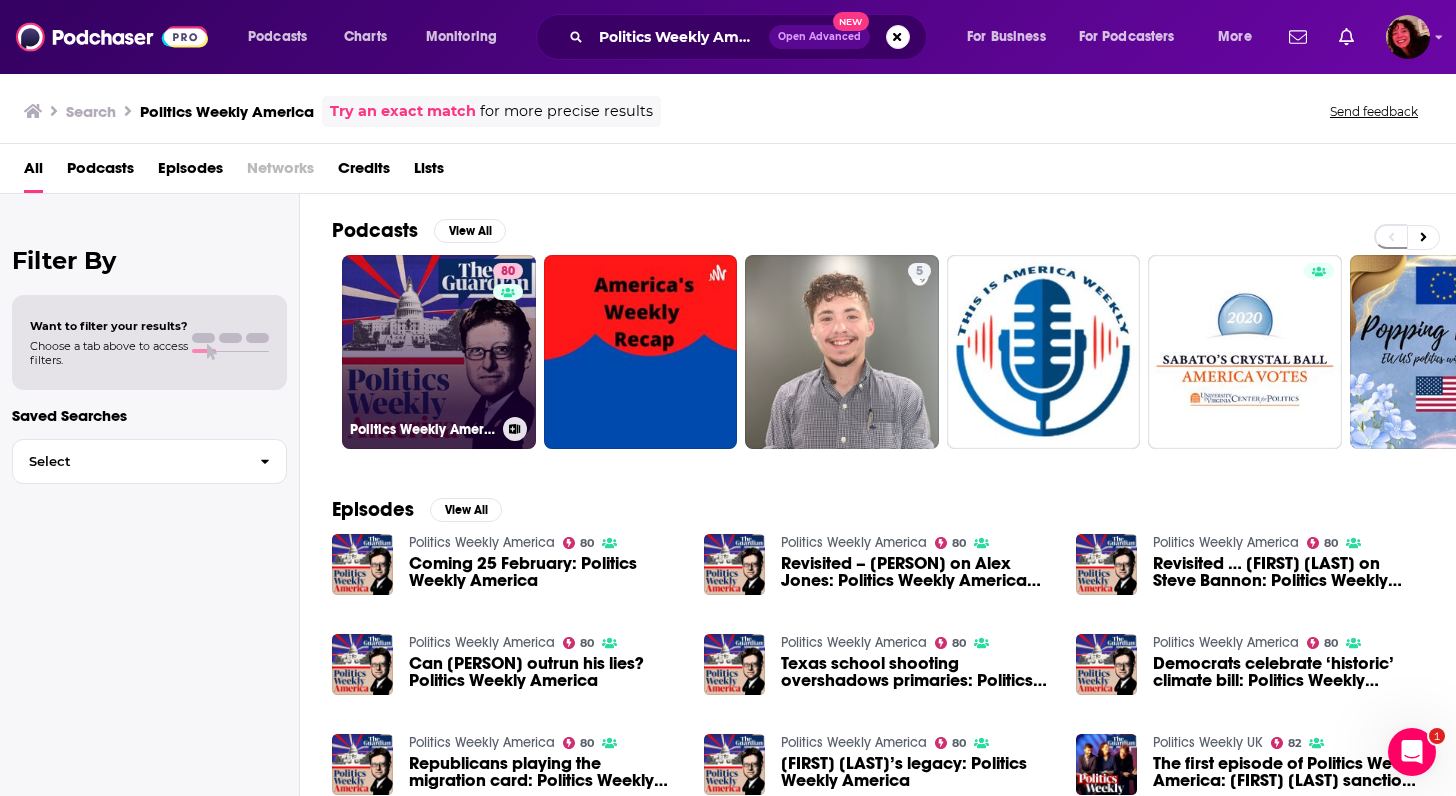 click on "80 Politics Weekly America" at bounding box center (439, 352) 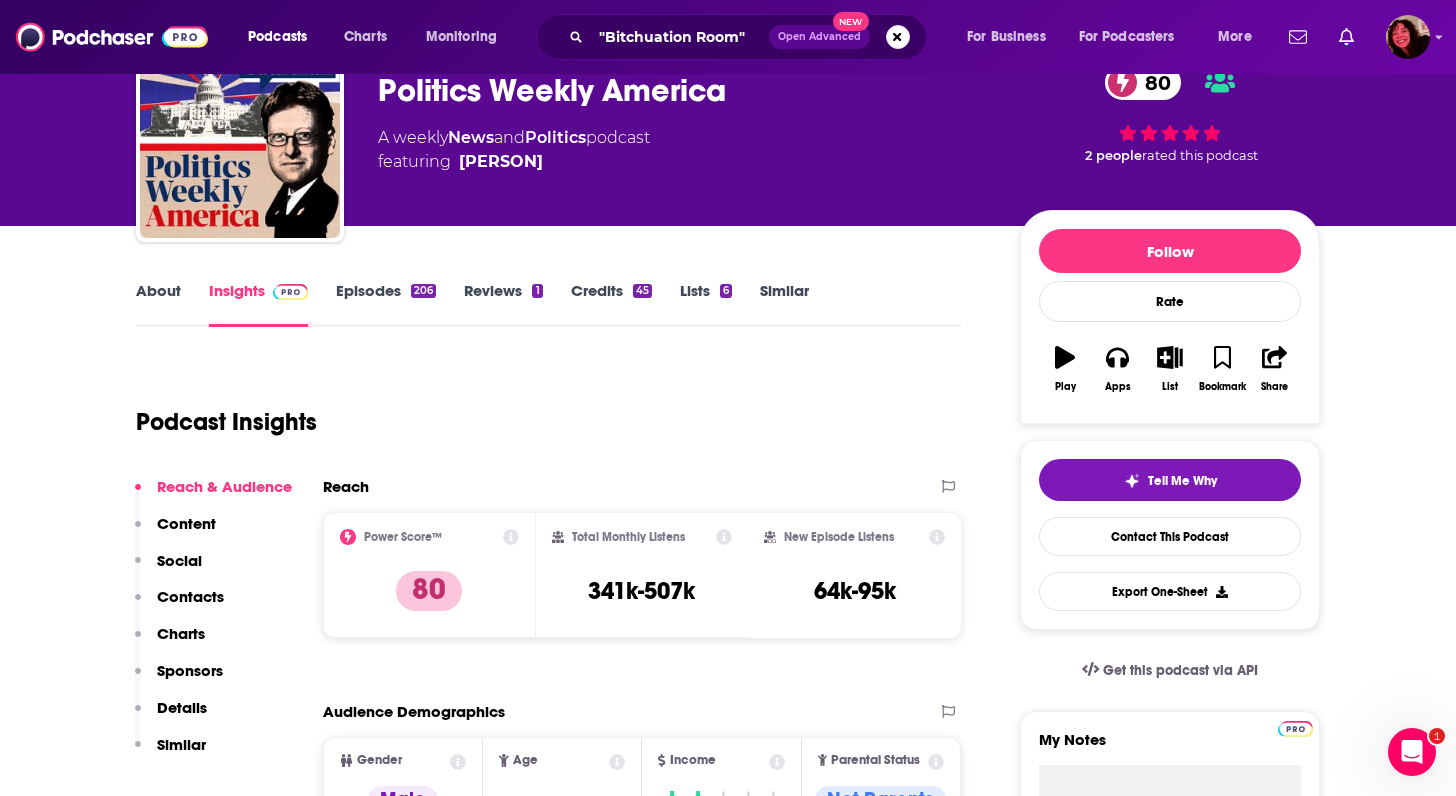 scroll, scrollTop: 106, scrollLeft: 0, axis: vertical 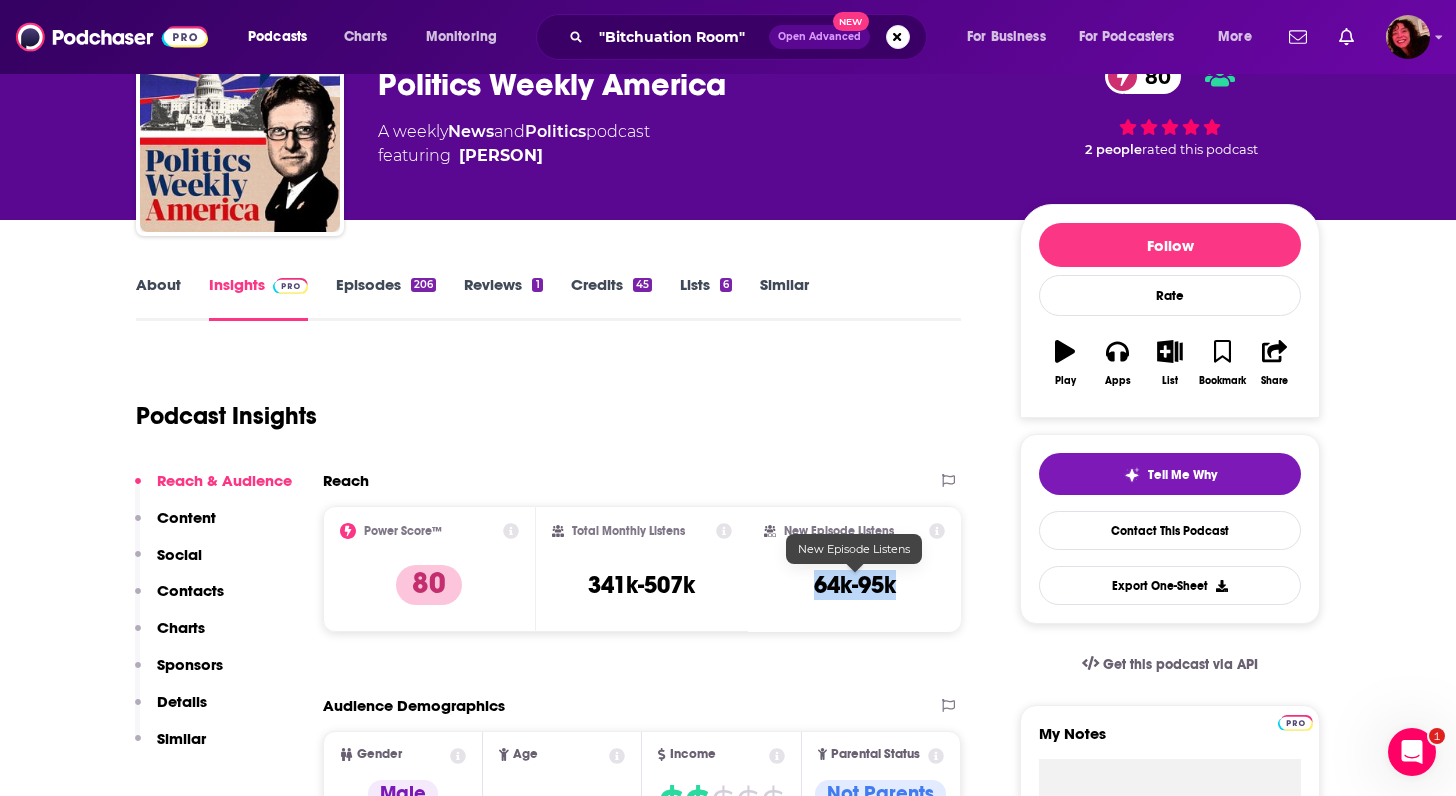 drag, startPoint x: 802, startPoint y: 578, endPoint x: 908, endPoint y: 583, distance: 106.11786 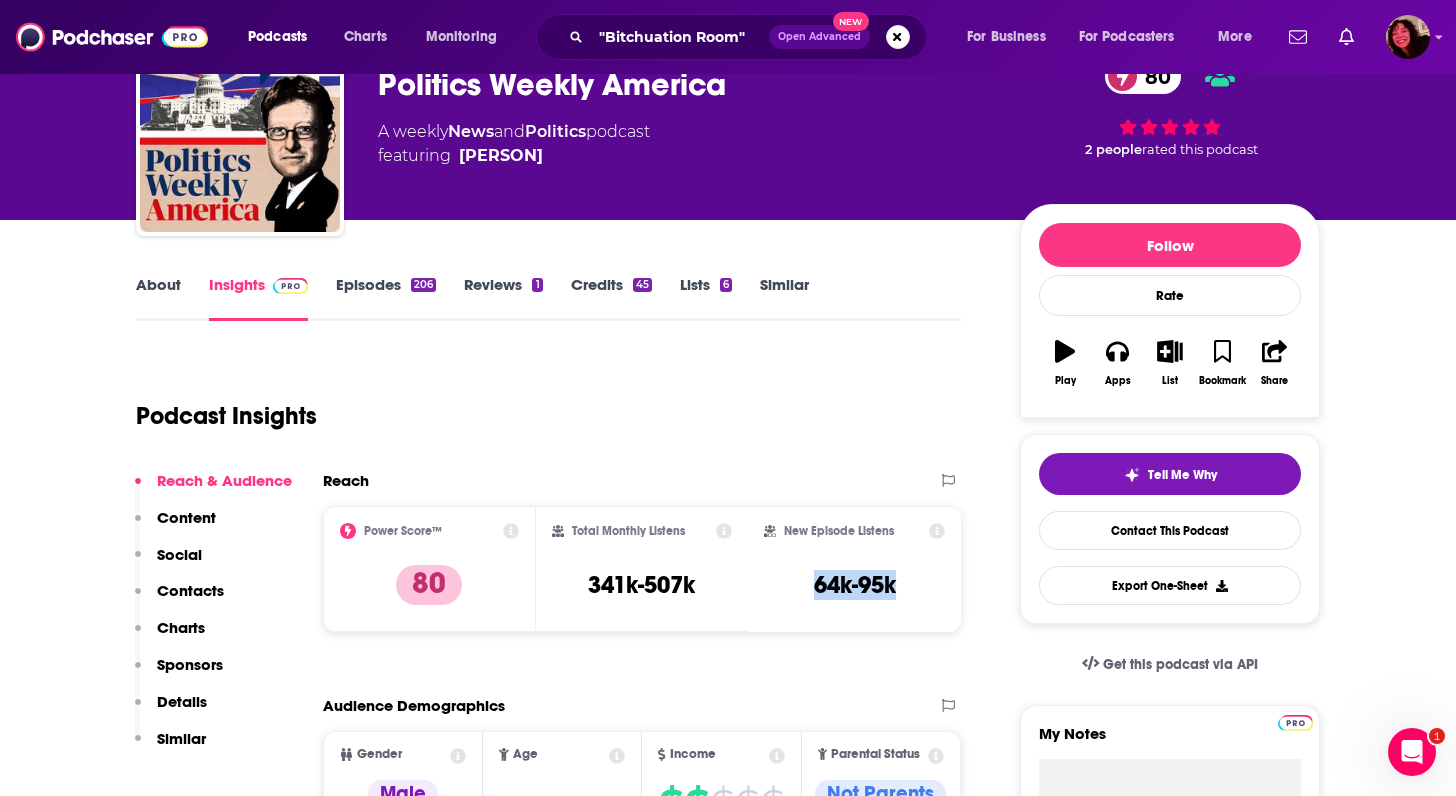copy on "64k-95k" 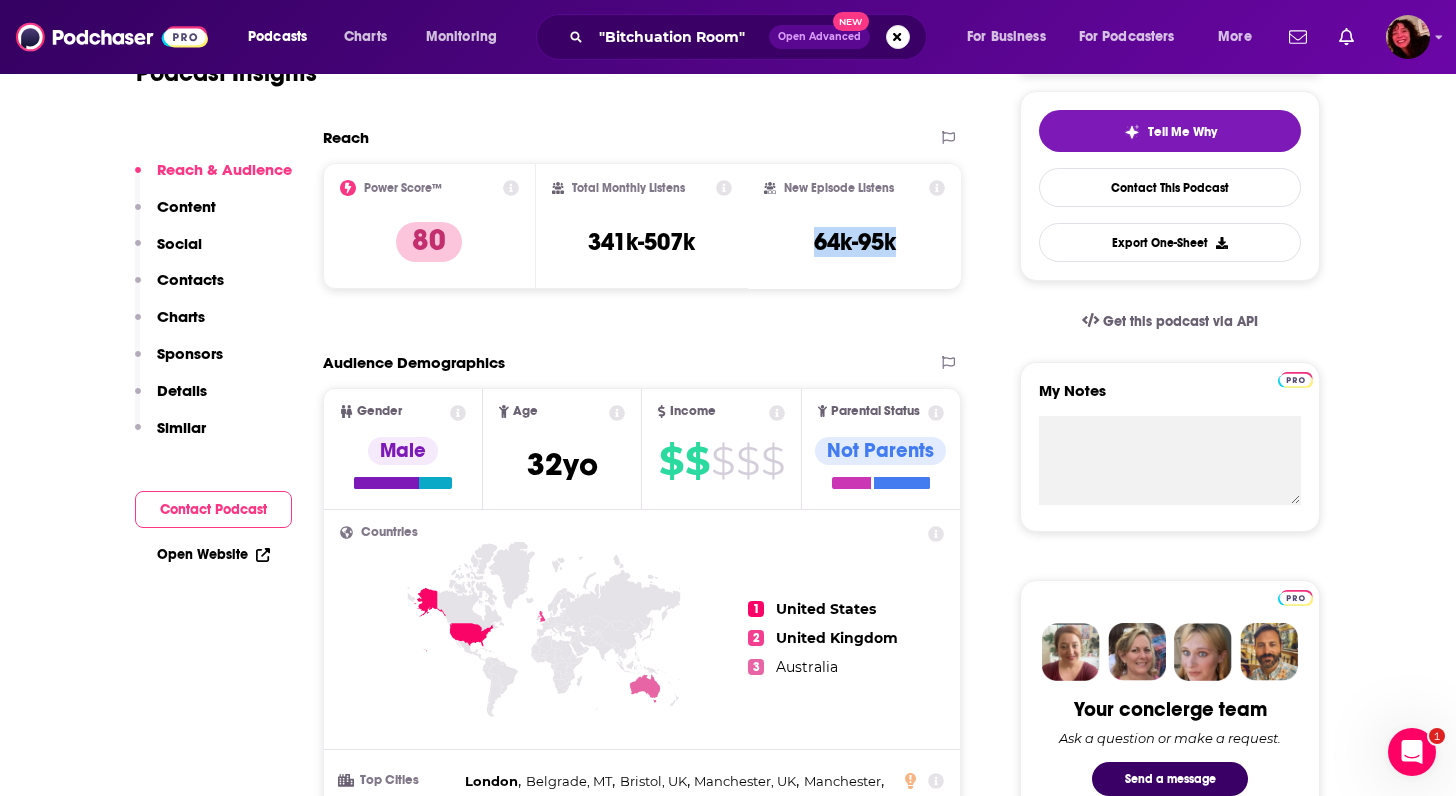 scroll, scrollTop: 475, scrollLeft: 0, axis: vertical 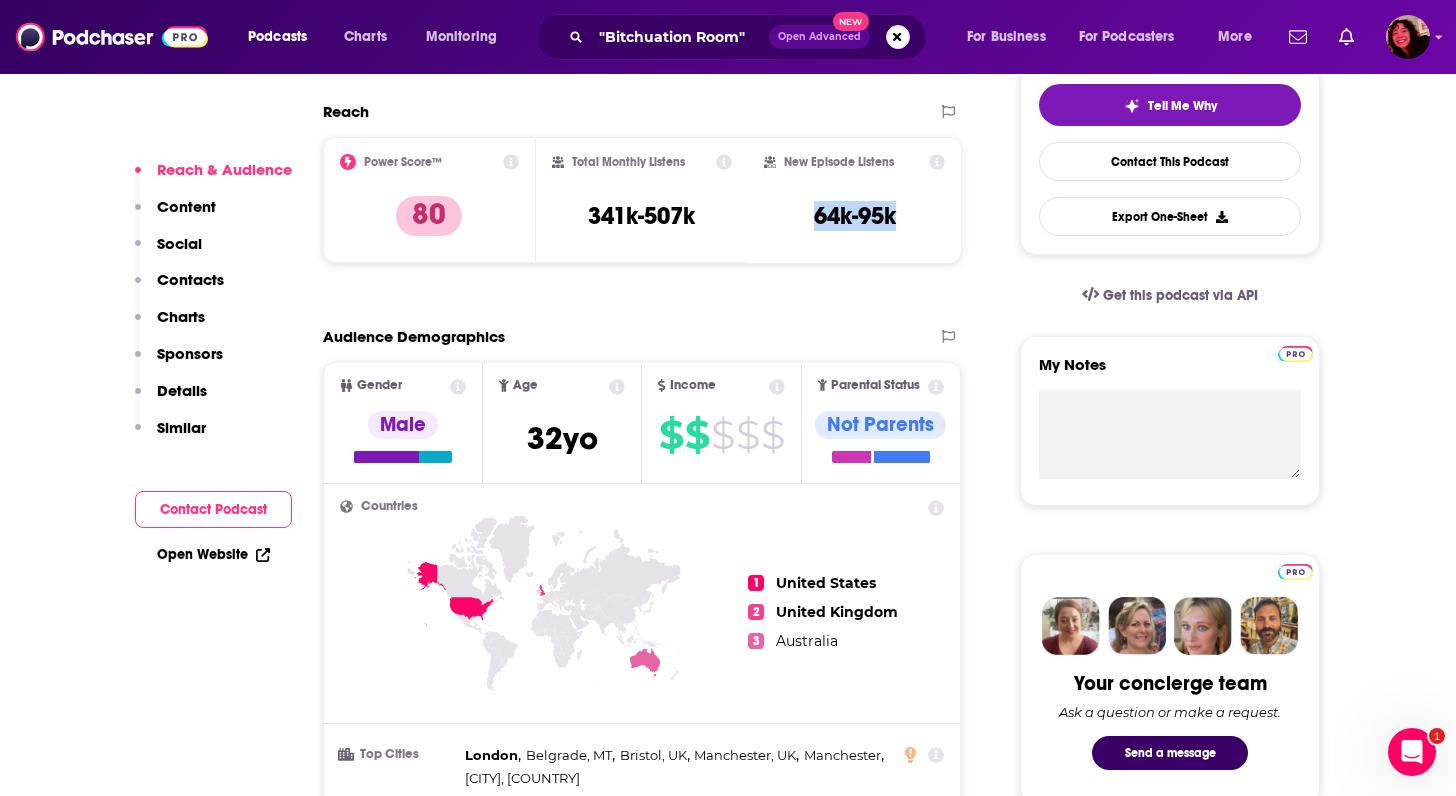 click on "Open Website" at bounding box center (213, 554) 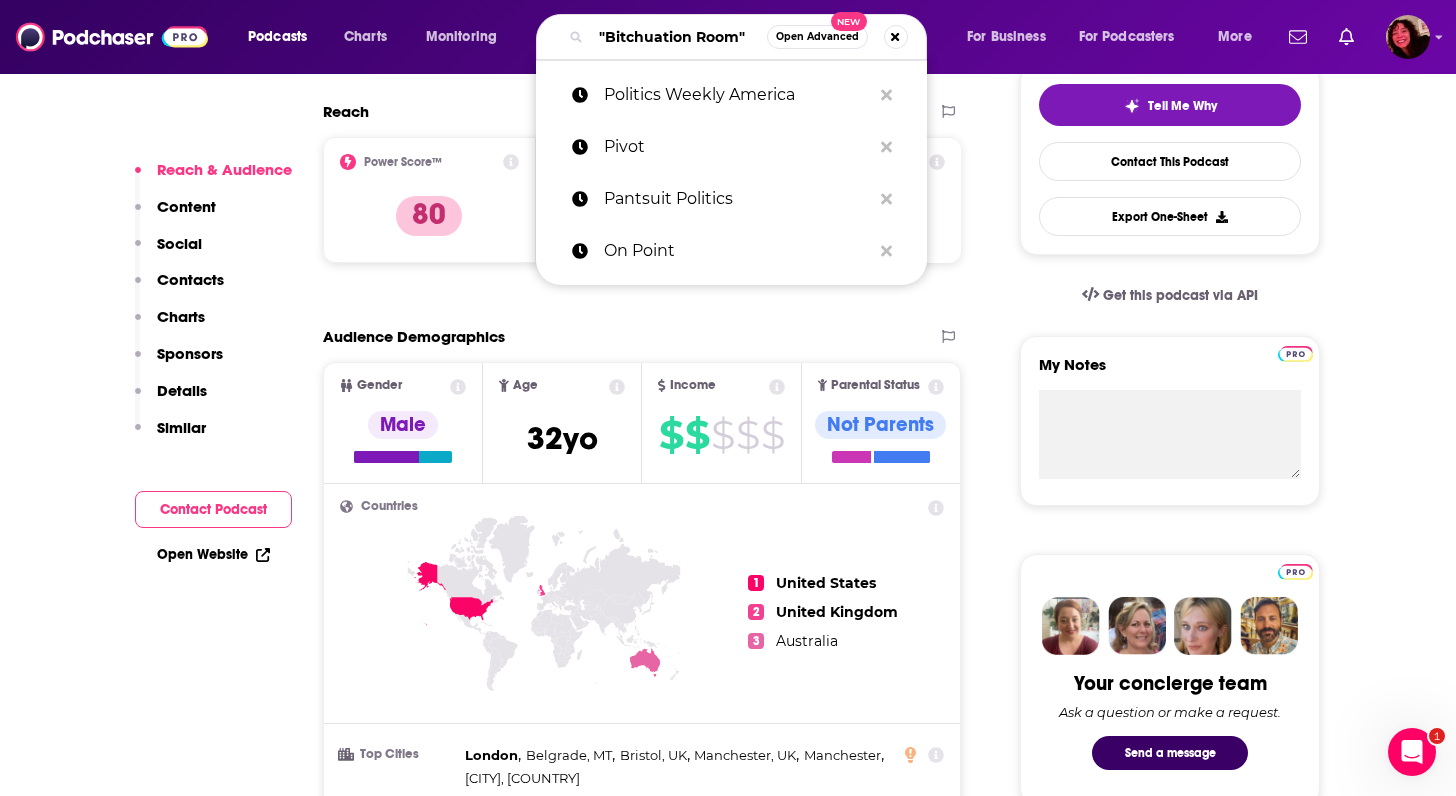 click on ""Bitchuation Room"" at bounding box center [679, 37] 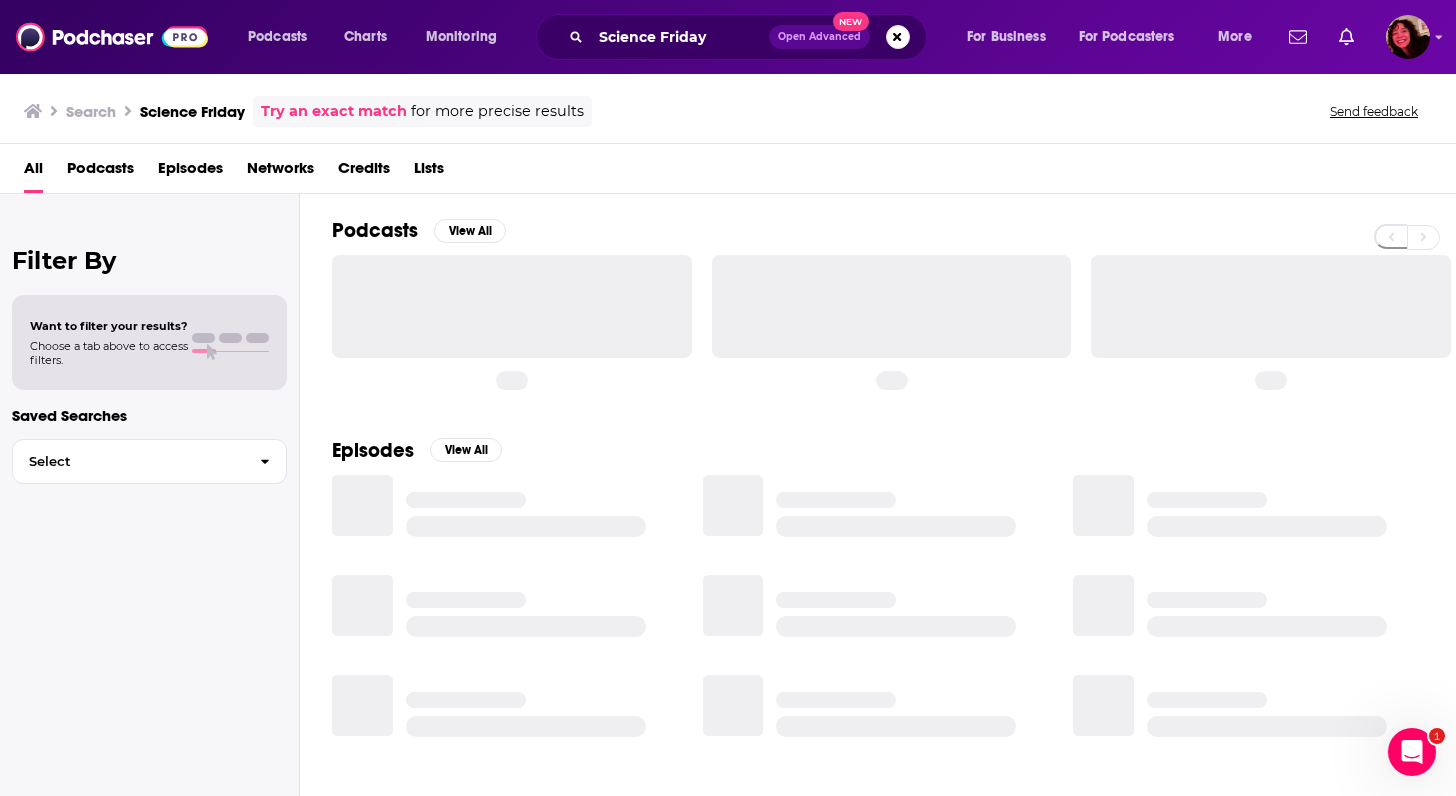 scroll, scrollTop: 0, scrollLeft: 0, axis: both 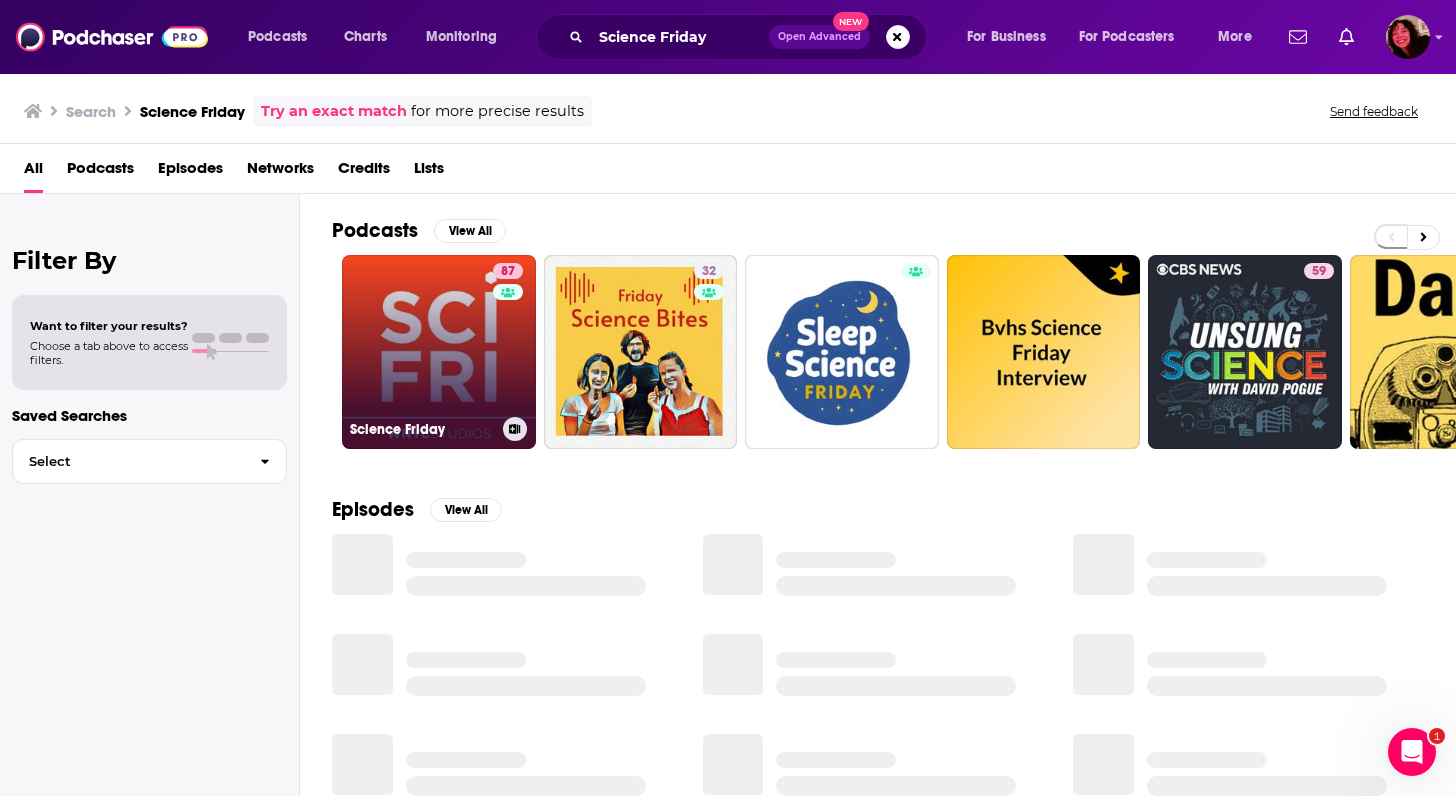 click on "87 Science Friday" at bounding box center (439, 352) 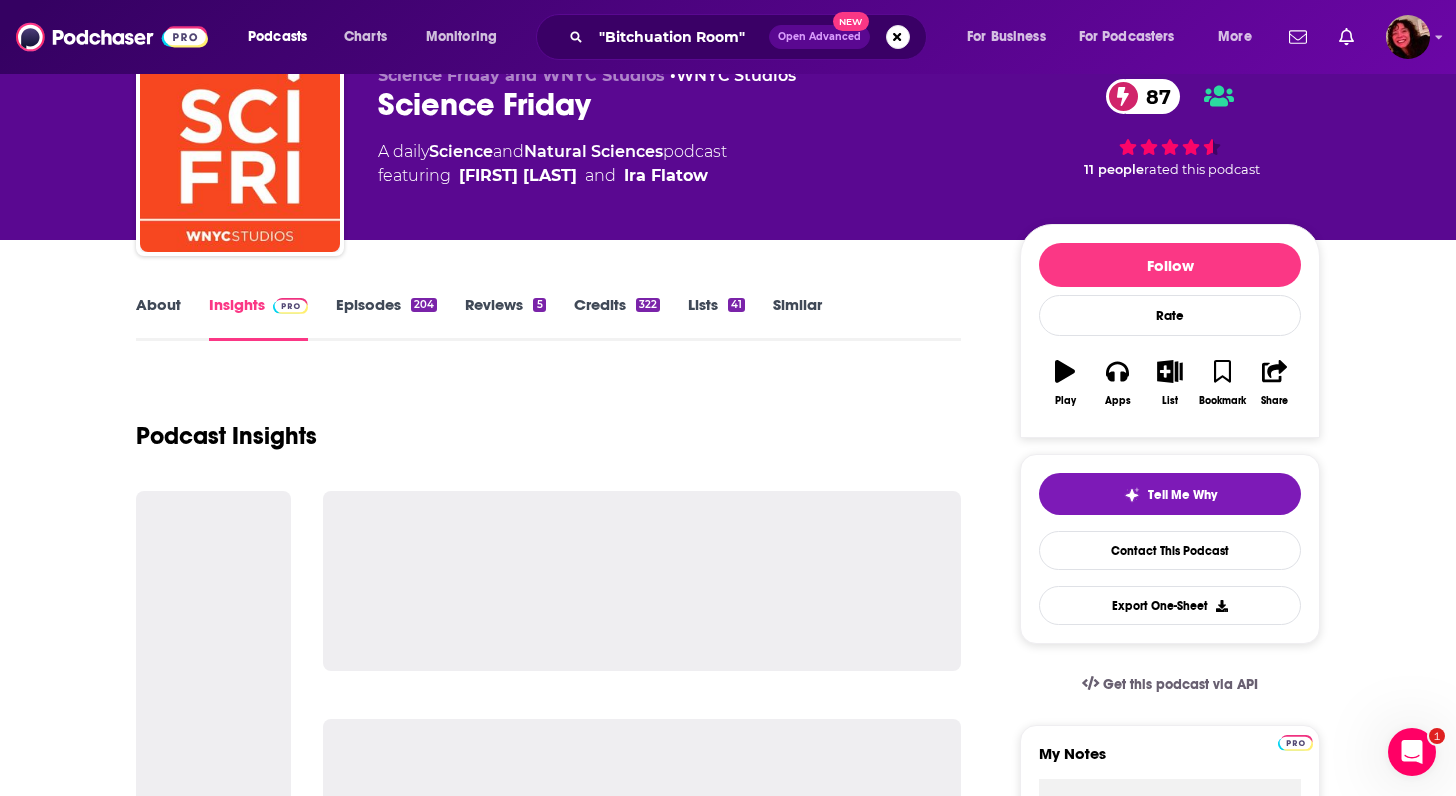 scroll, scrollTop: 0, scrollLeft: 0, axis: both 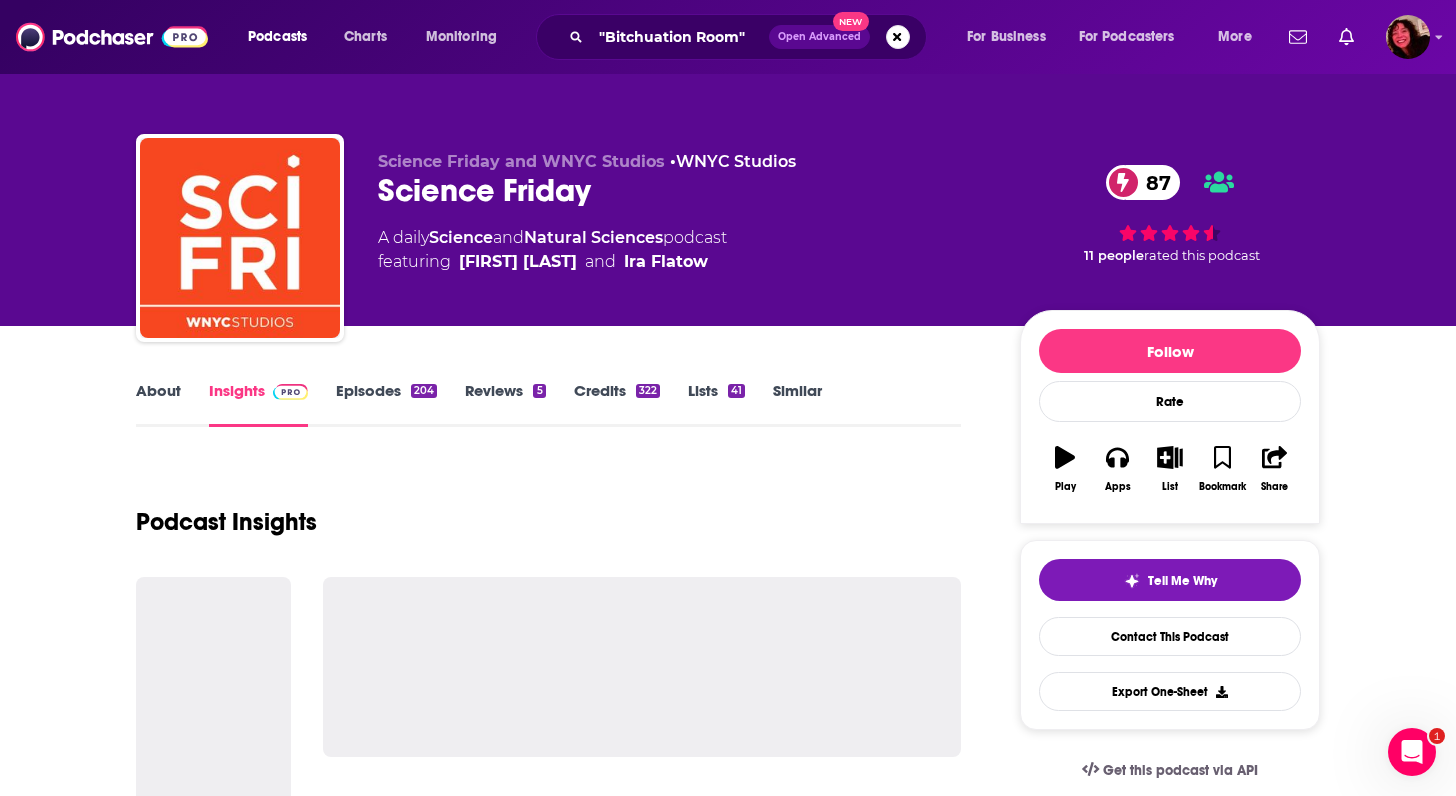 click on "Podcast Insights" at bounding box center [548, 510] 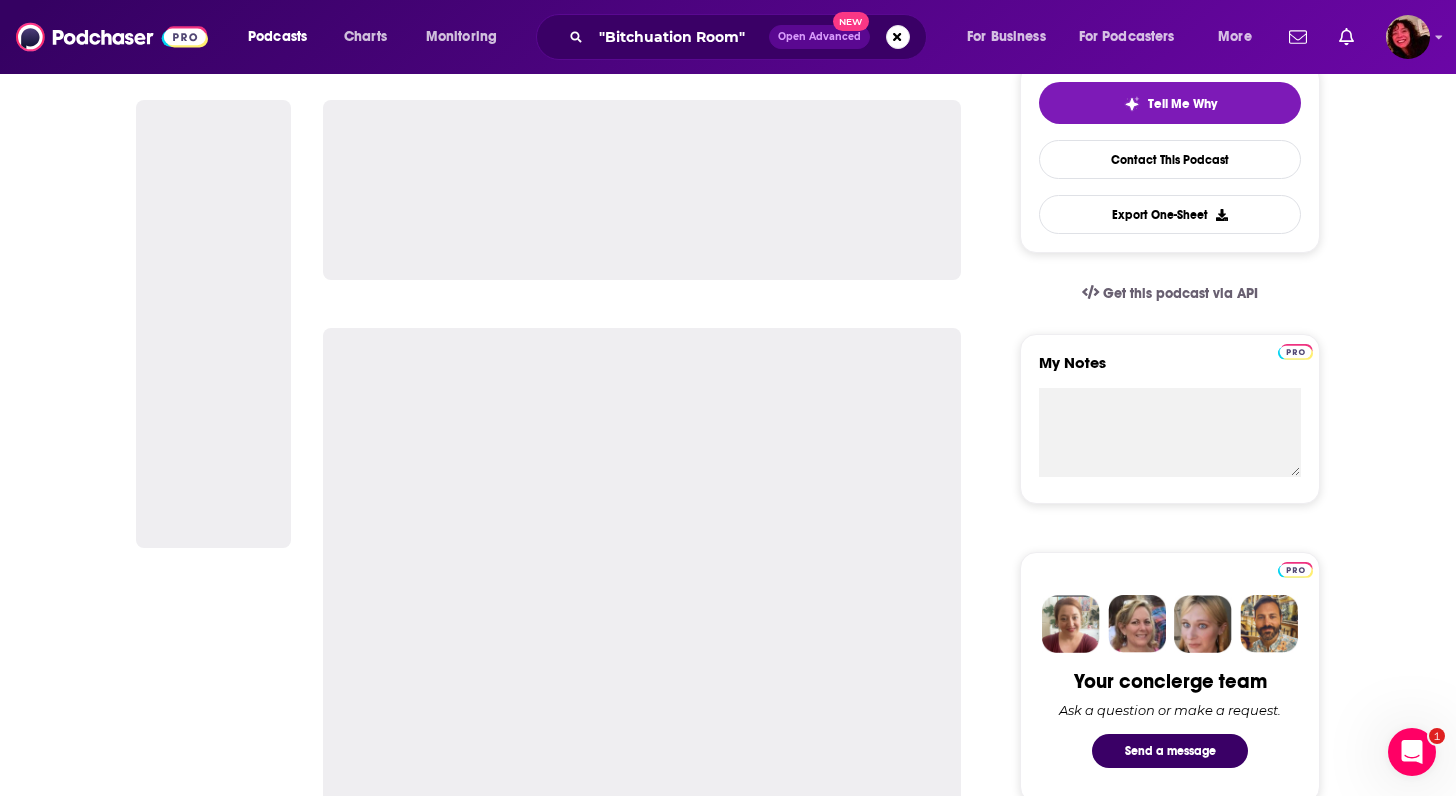 scroll, scrollTop: 0, scrollLeft: 0, axis: both 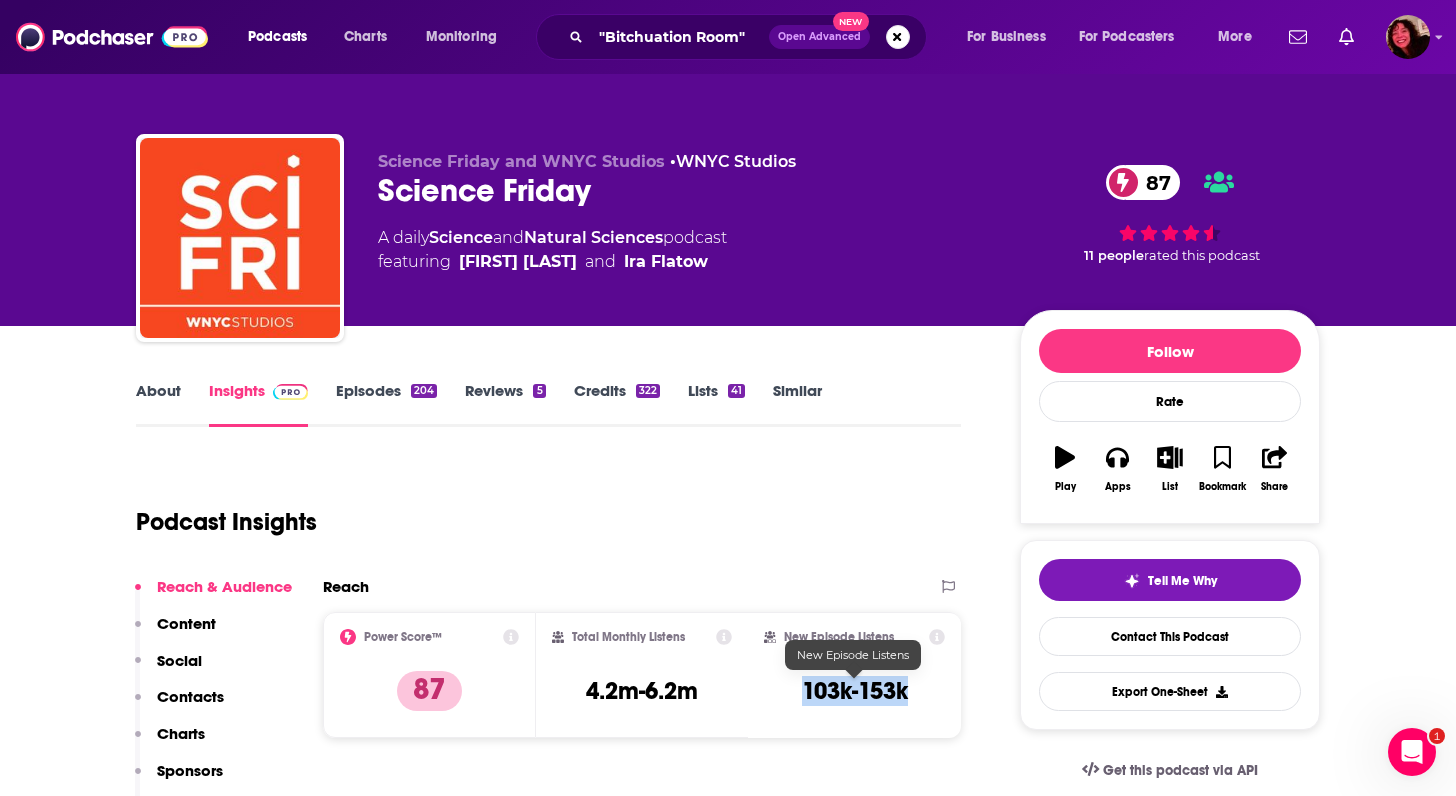 drag, startPoint x: 779, startPoint y: 697, endPoint x: 951, endPoint y: 697, distance: 172 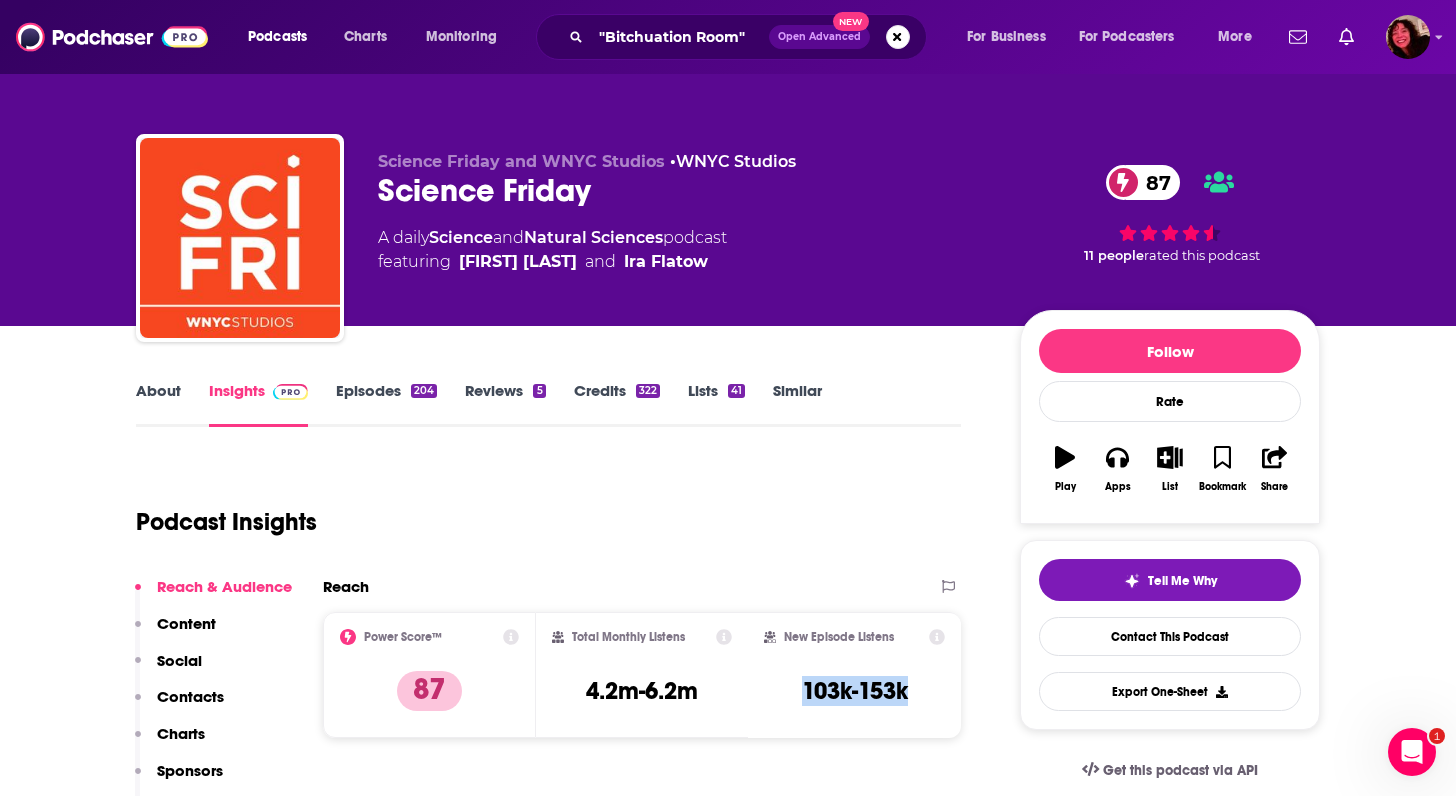 copy on "103k-153k" 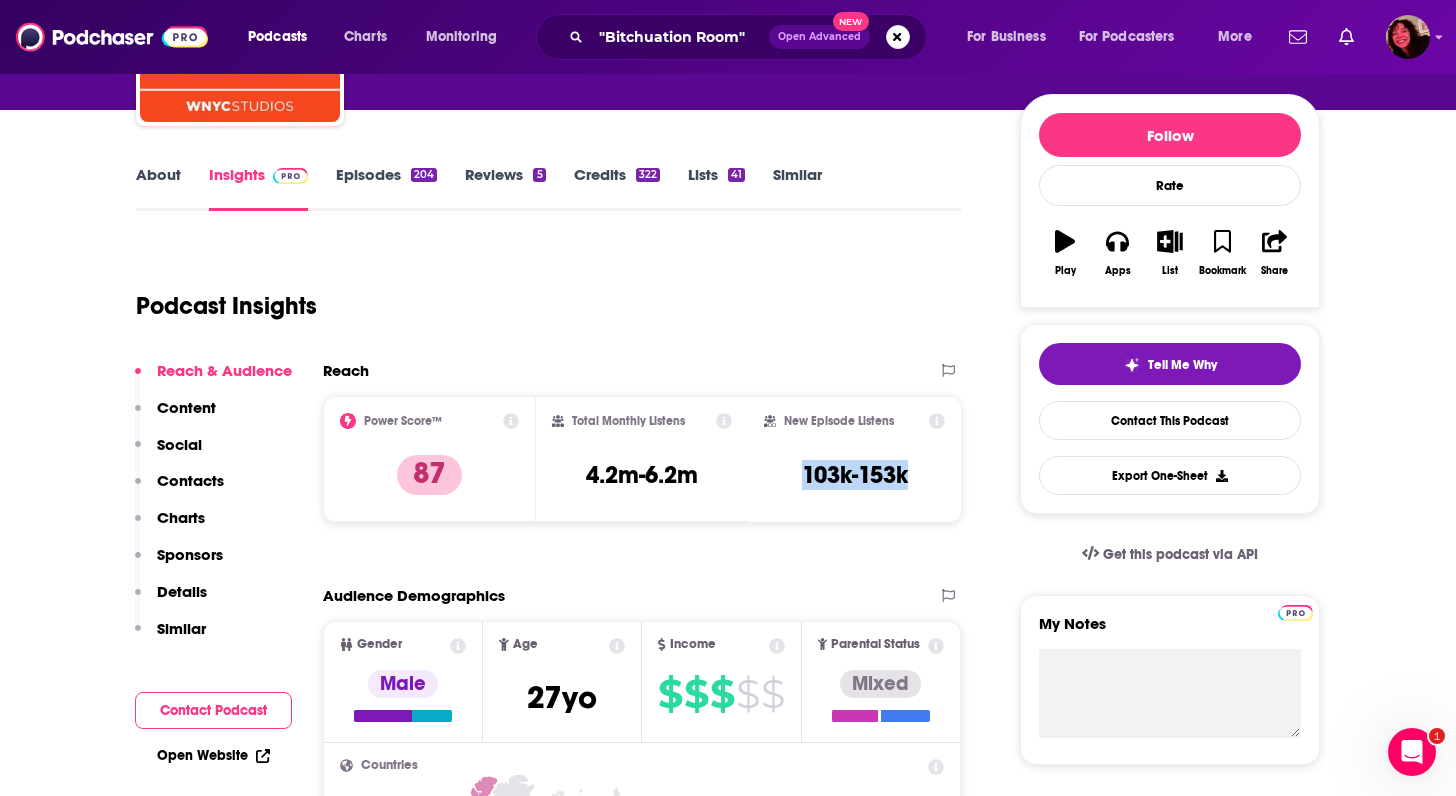 click on "Contacts" at bounding box center [190, 480] 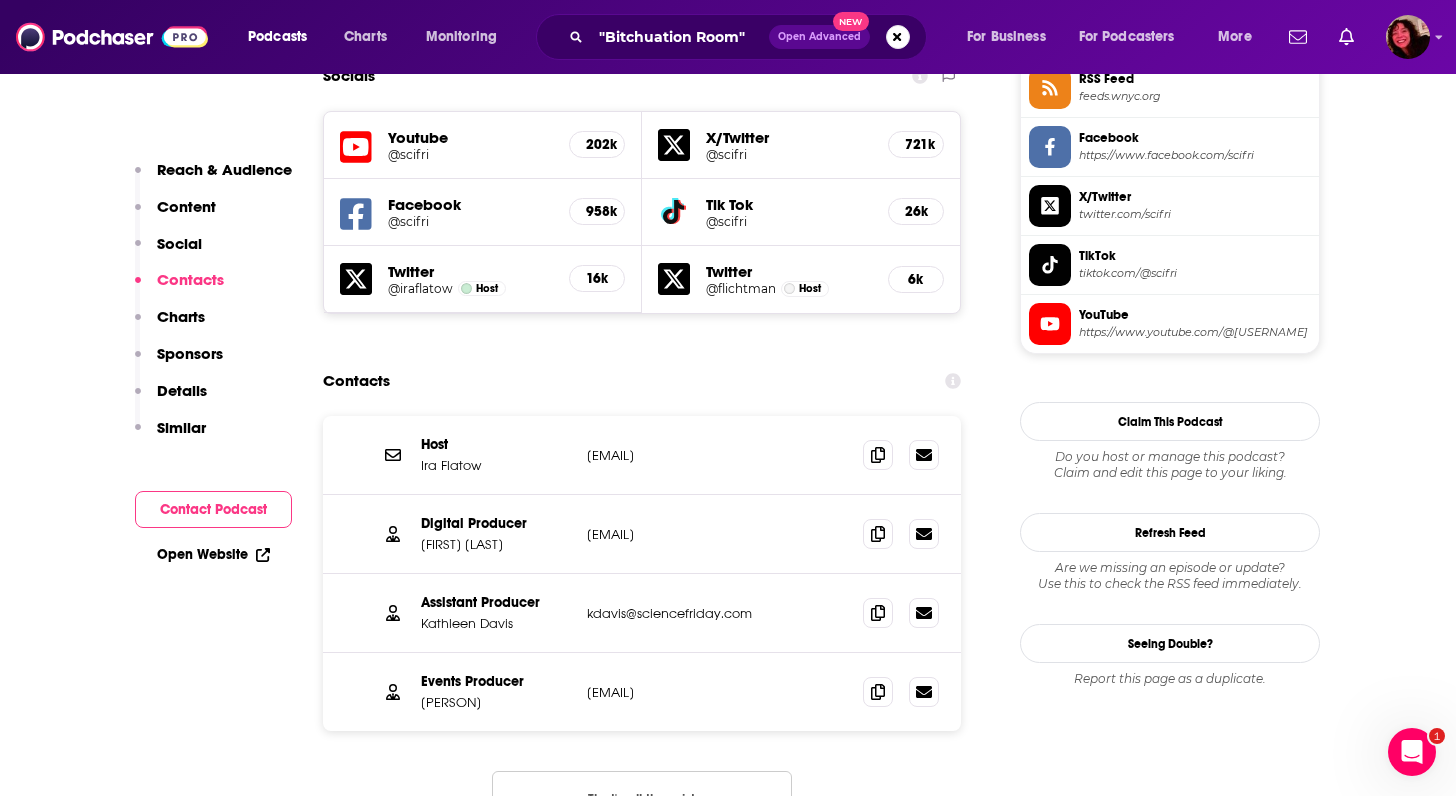 scroll, scrollTop: 1786, scrollLeft: 0, axis: vertical 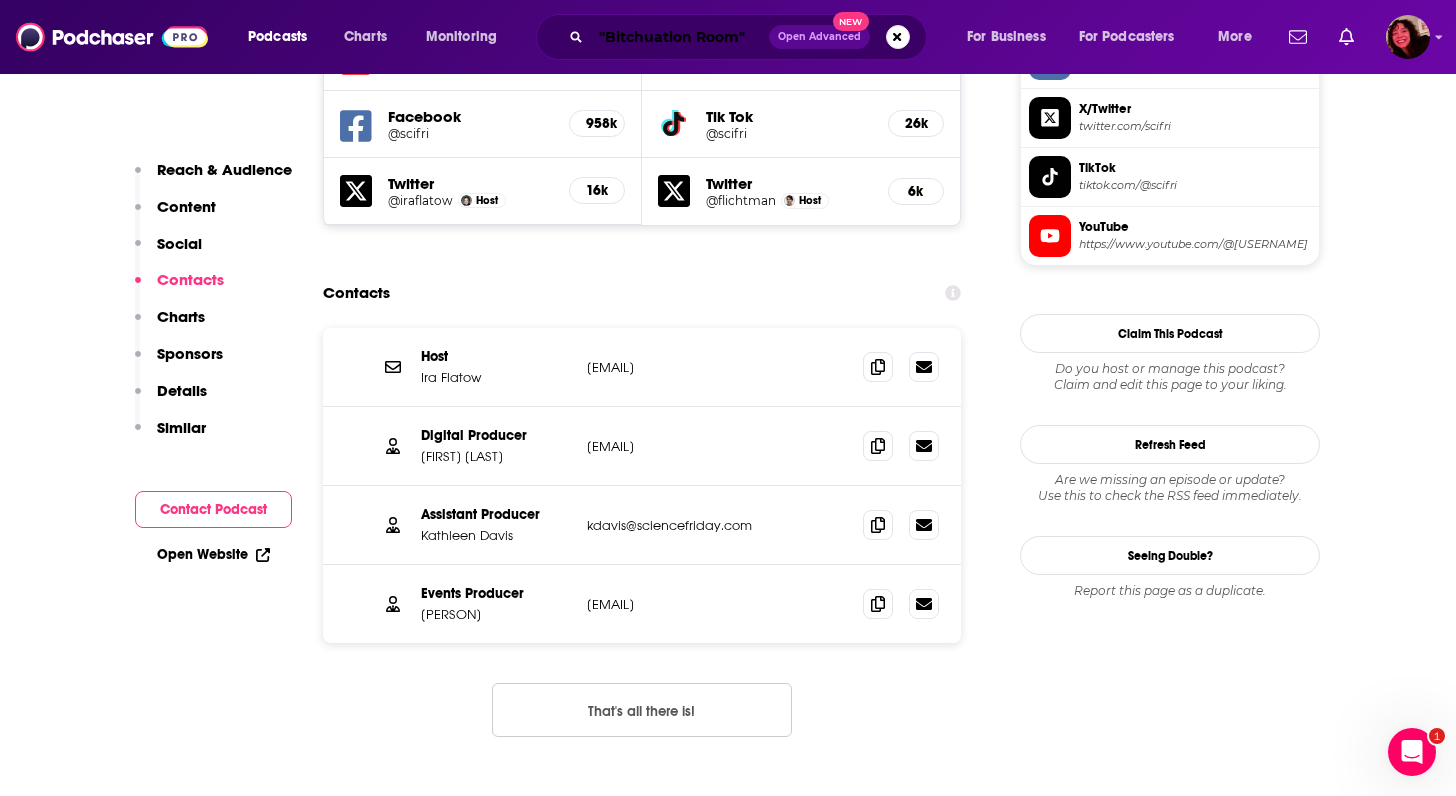 click on ""Bitchuation Room"" at bounding box center [680, 37] 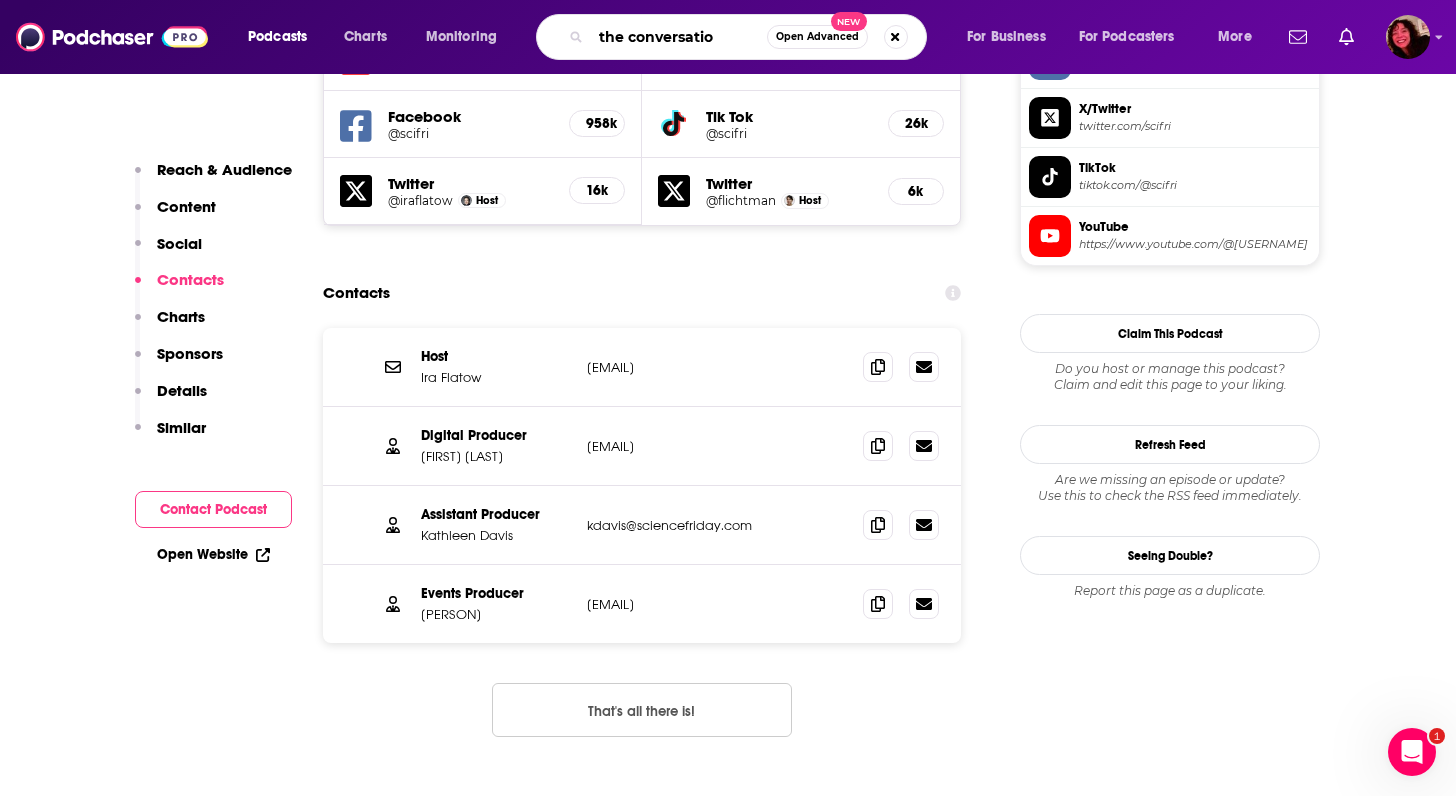 type on "the conversation" 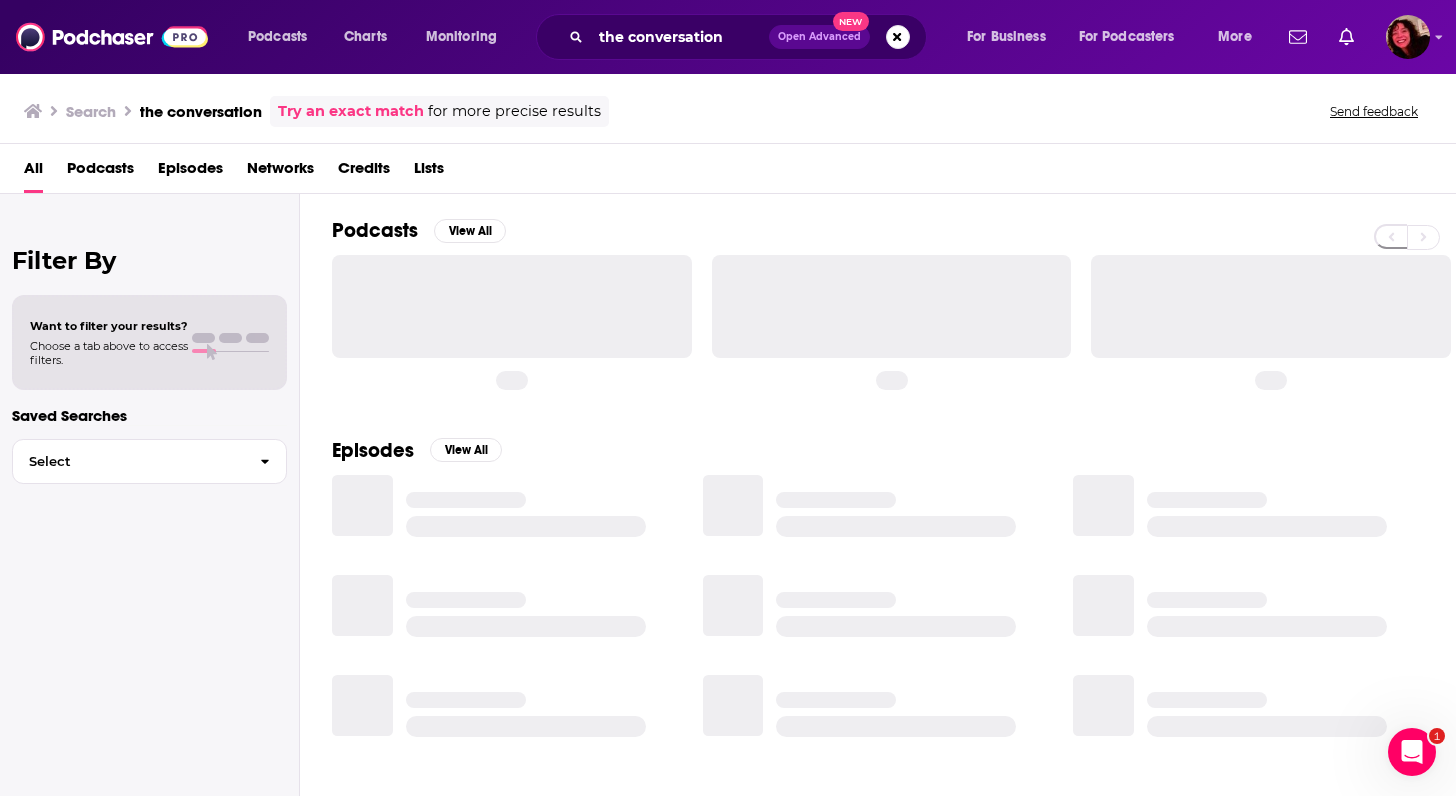 scroll, scrollTop: 0, scrollLeft: 0, axis: both 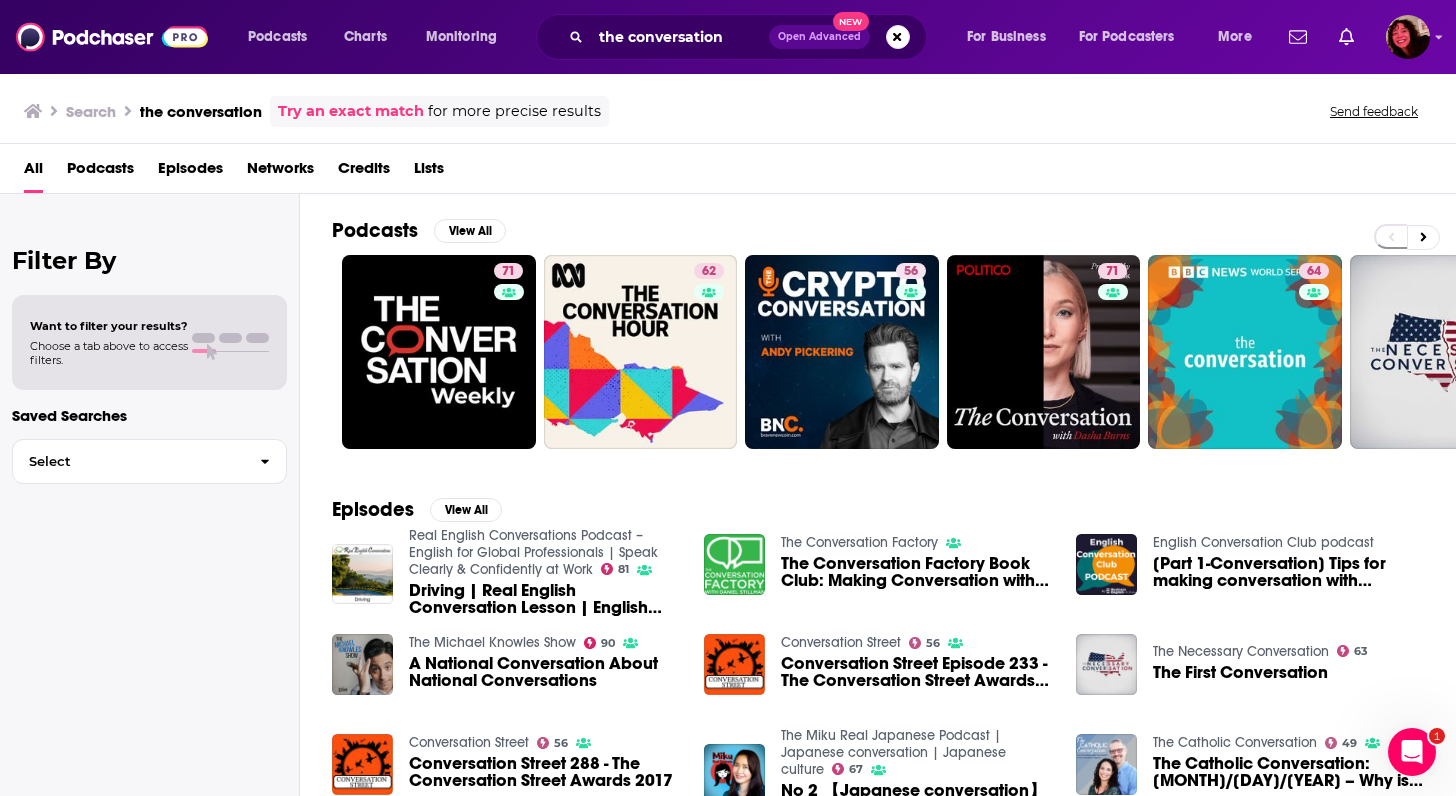 click on "Try an exact match" at bounding box center (351, 111) 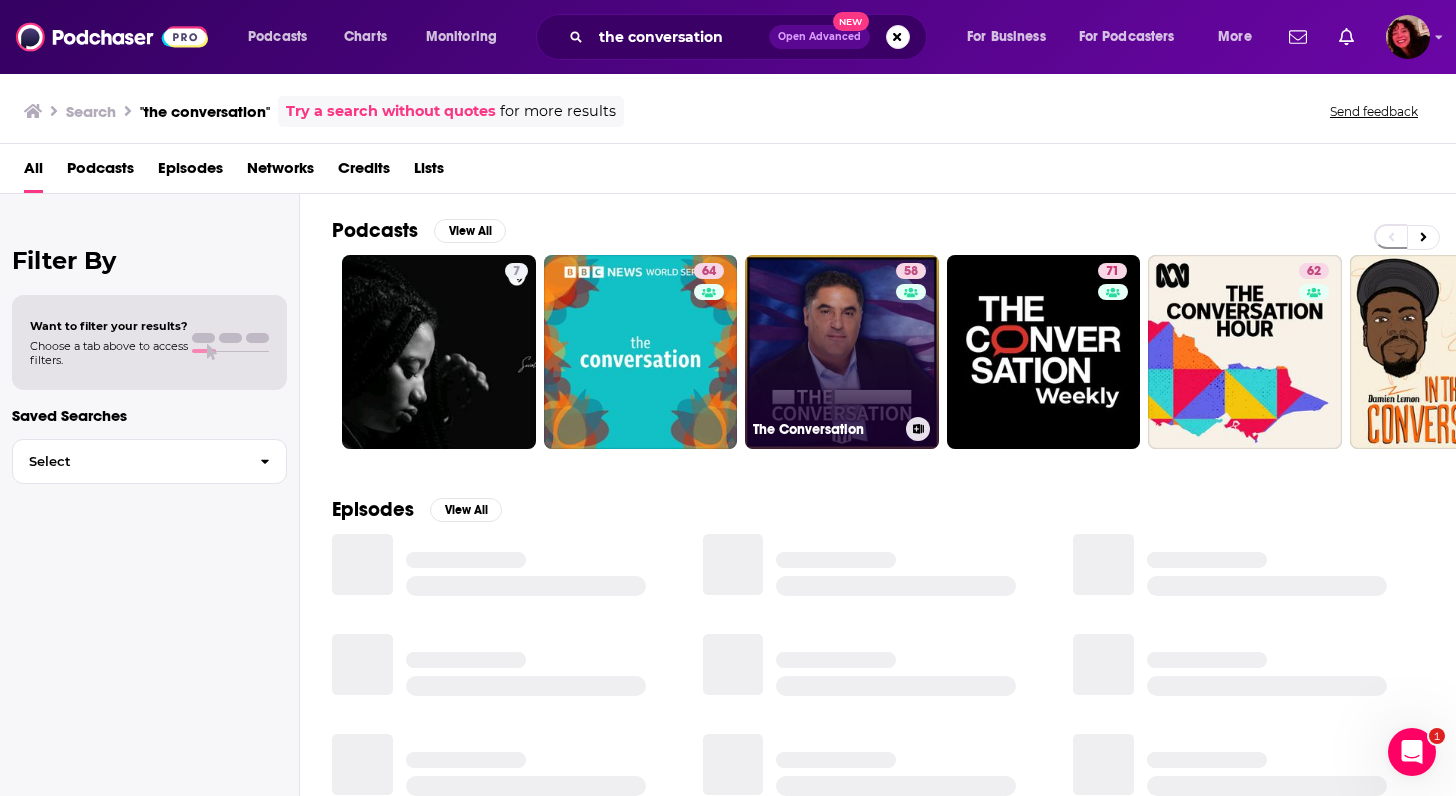 click on "58 The Conversation" at bounding box center (842, 352) 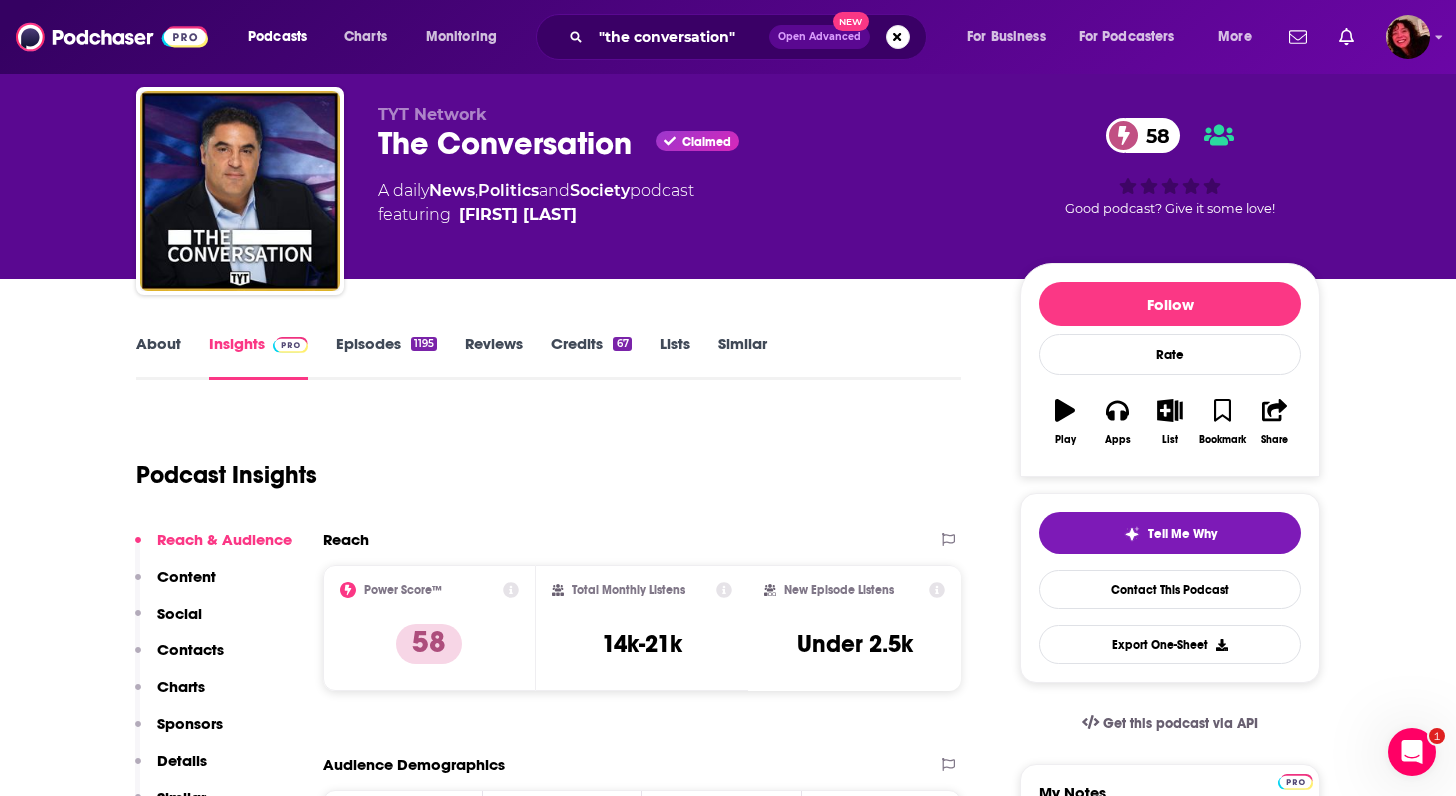 scroll, scrollTop: 52, scrollLeft: 0, axis: vertical 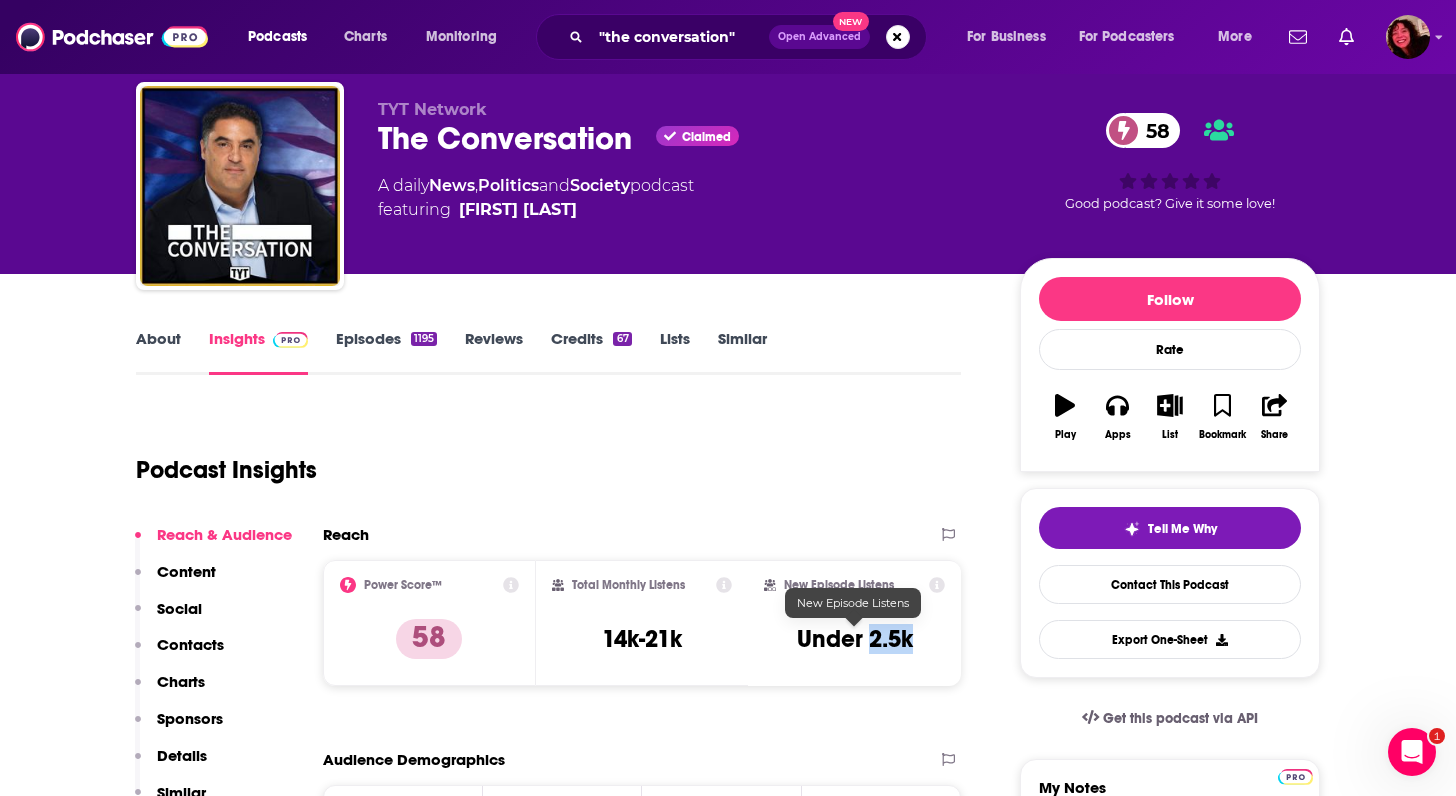 drag, startPoint x: 871, startPoint y: 640, endPoint x: 928, endPoint y: 640, distance: 57 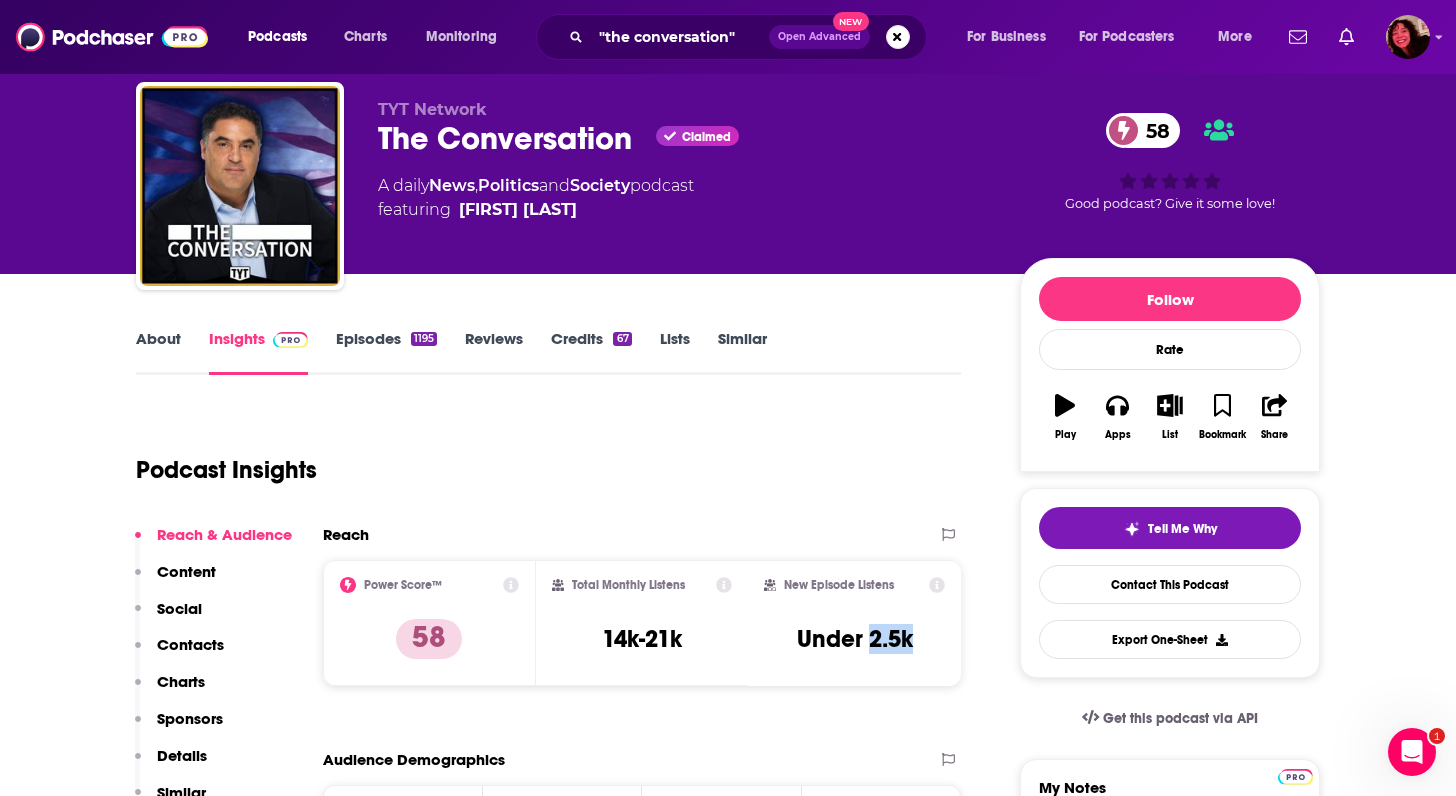 copy on "2.5k" 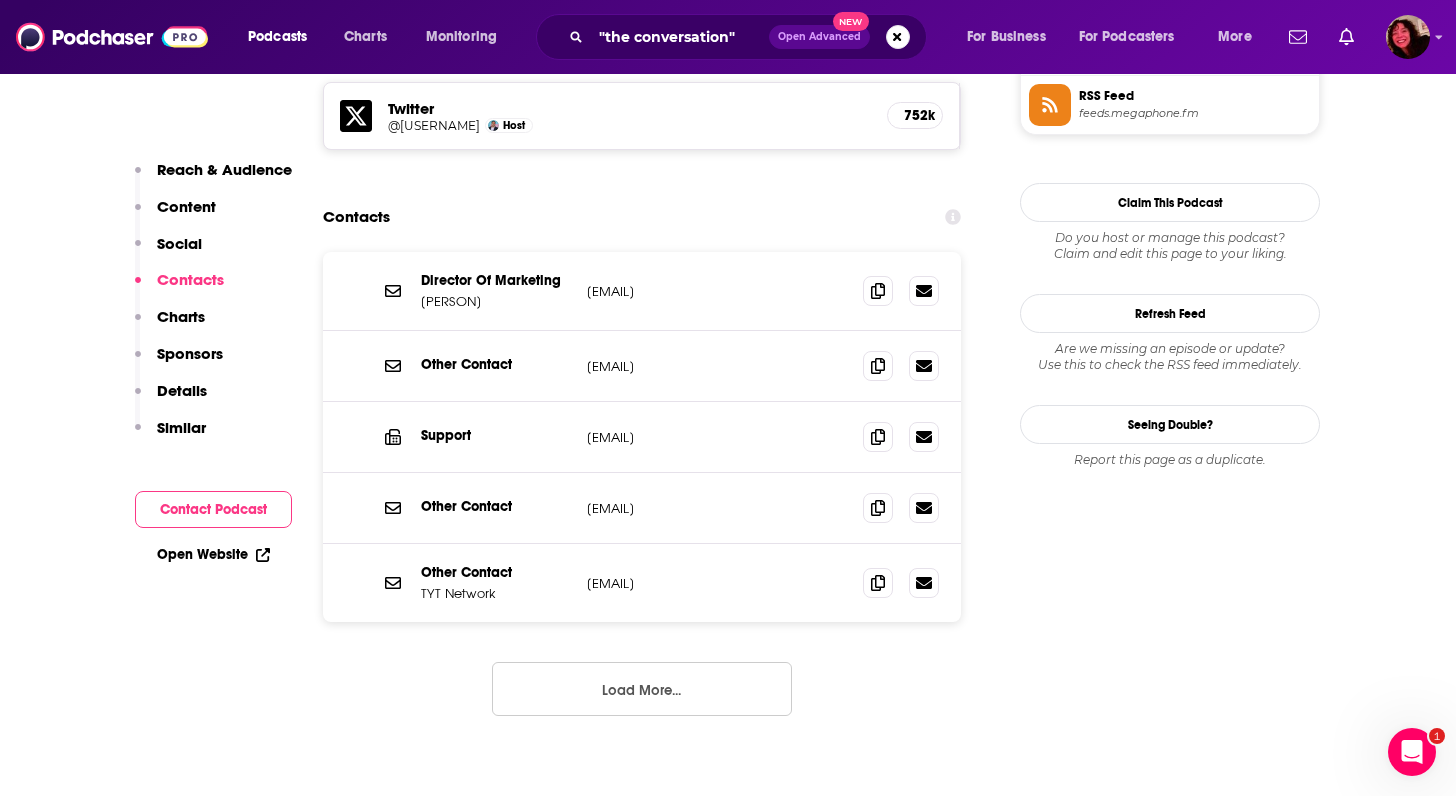 scroll, scrollTop: 1683, scrollLeft: 0, axis: vertical 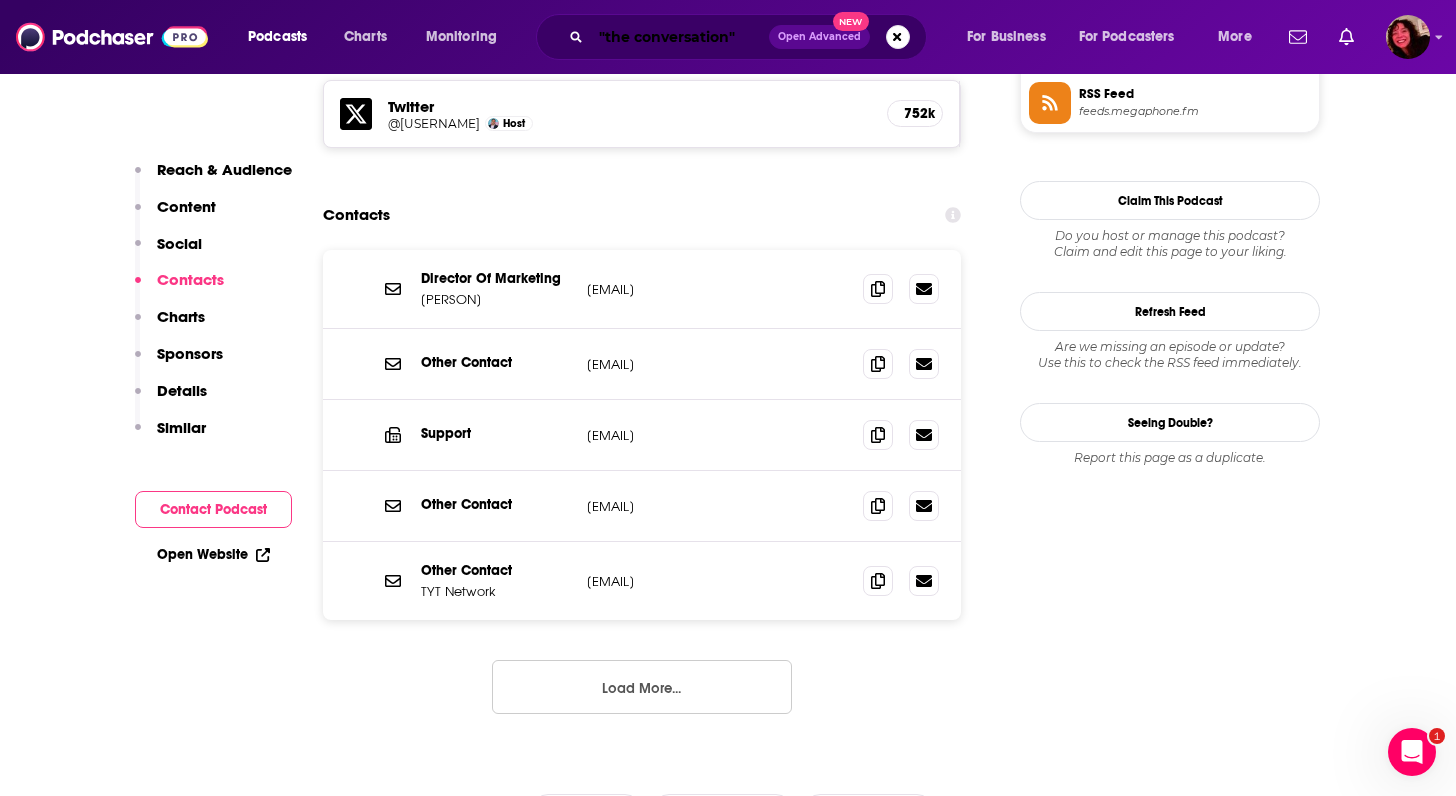 click on ""the conversation"" at bounding box center [680, 37] 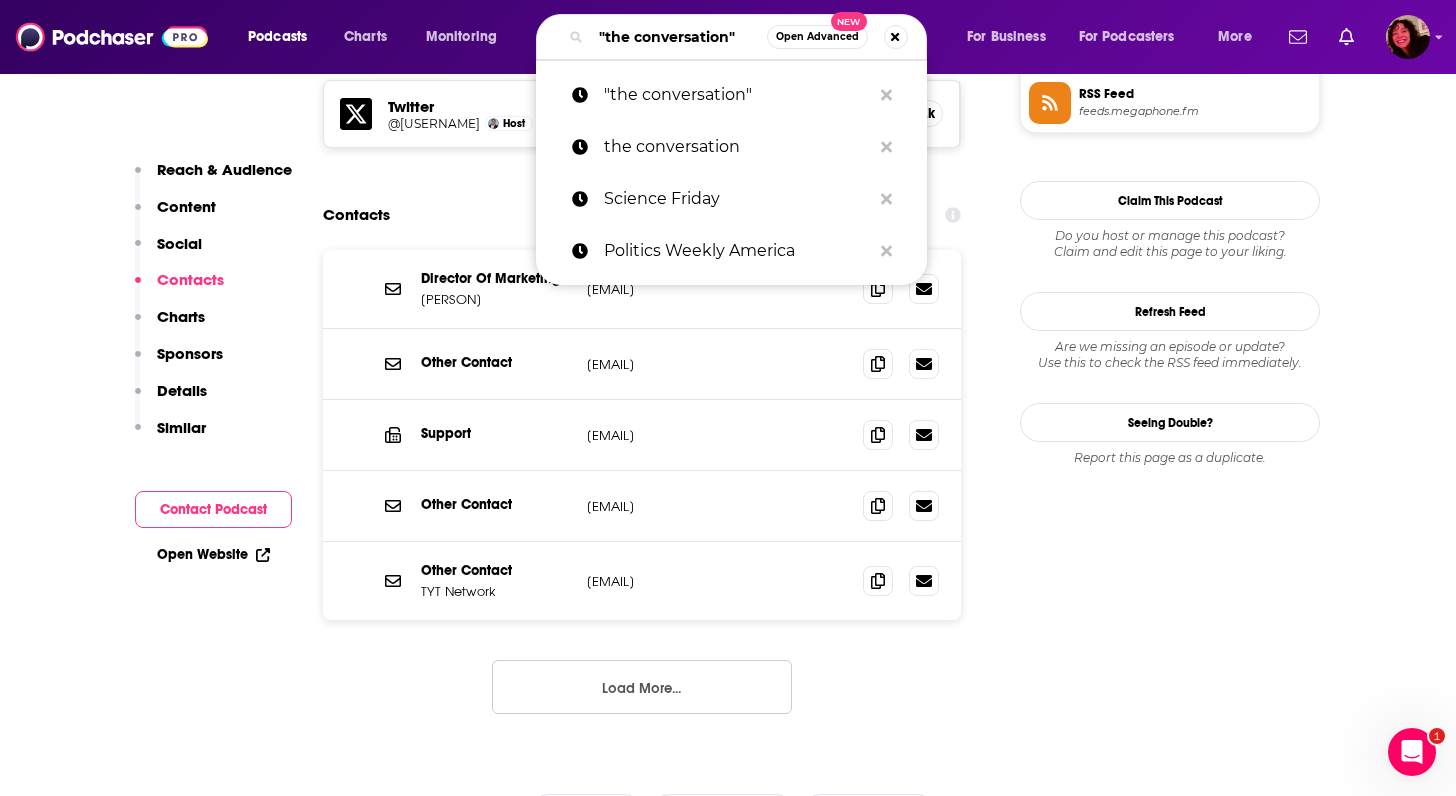 paste on "The Cut" 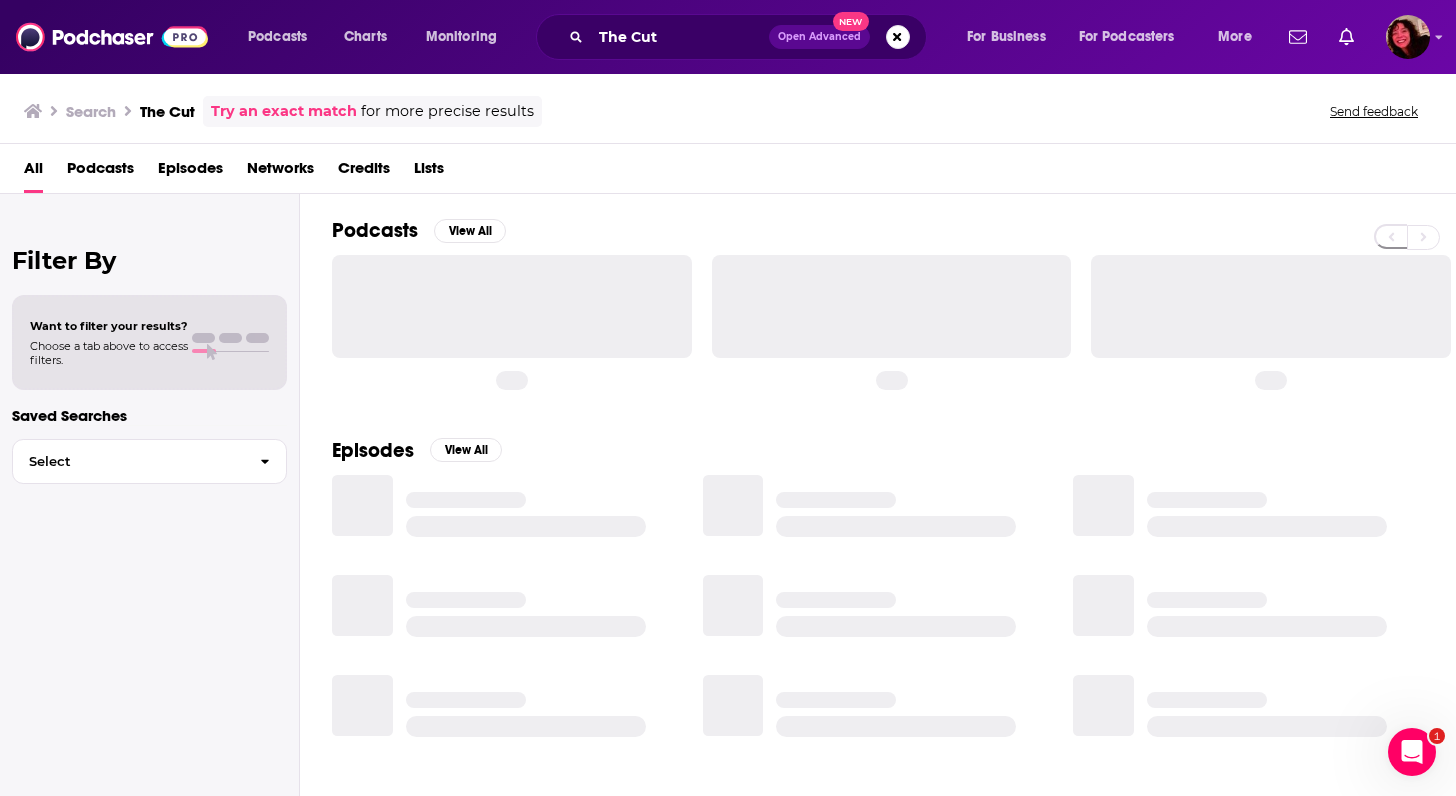 scroll, scrollTop: 0, scrollLeft: 0, axis: both 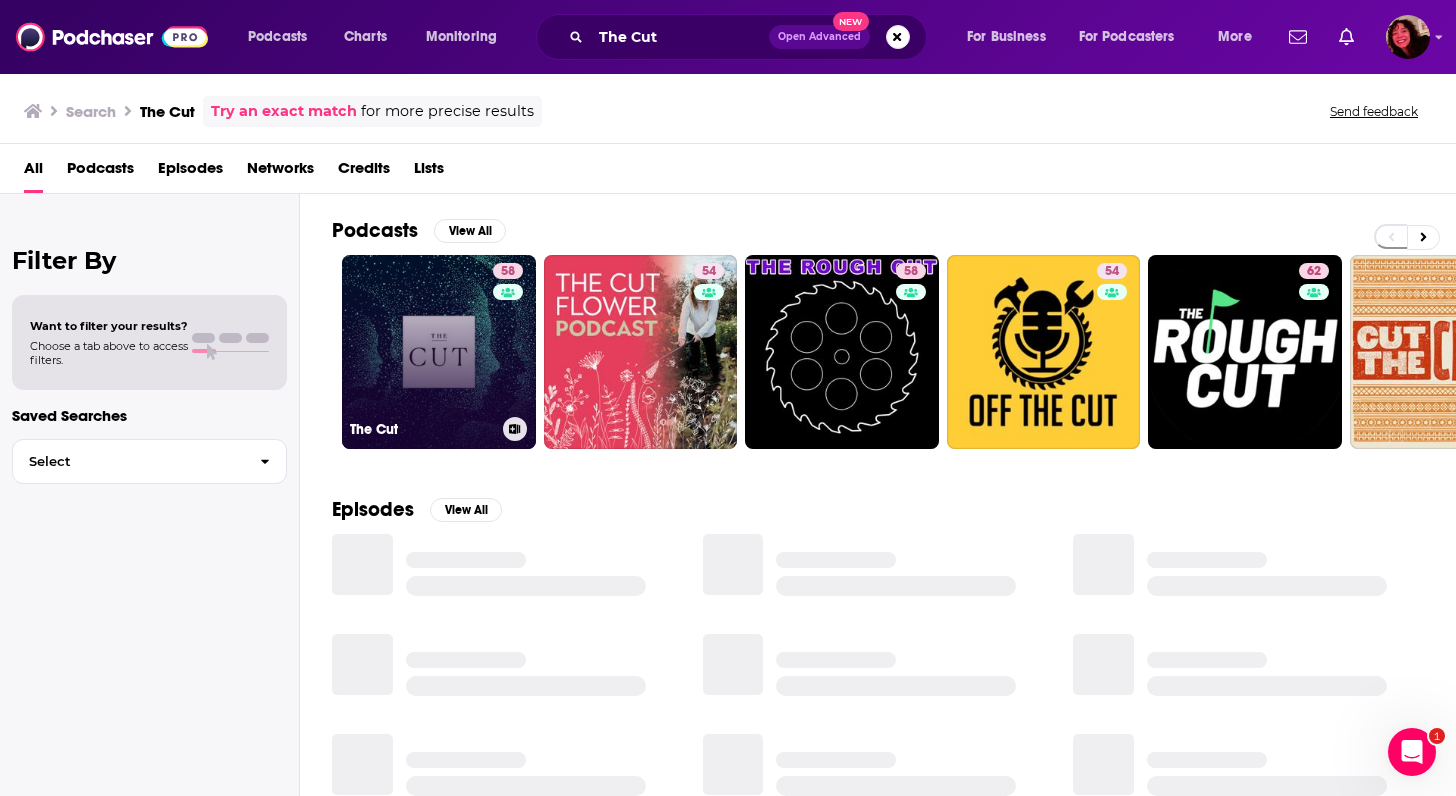 click on "[NUMBER] The Cut" at bounding box center (439, 352) 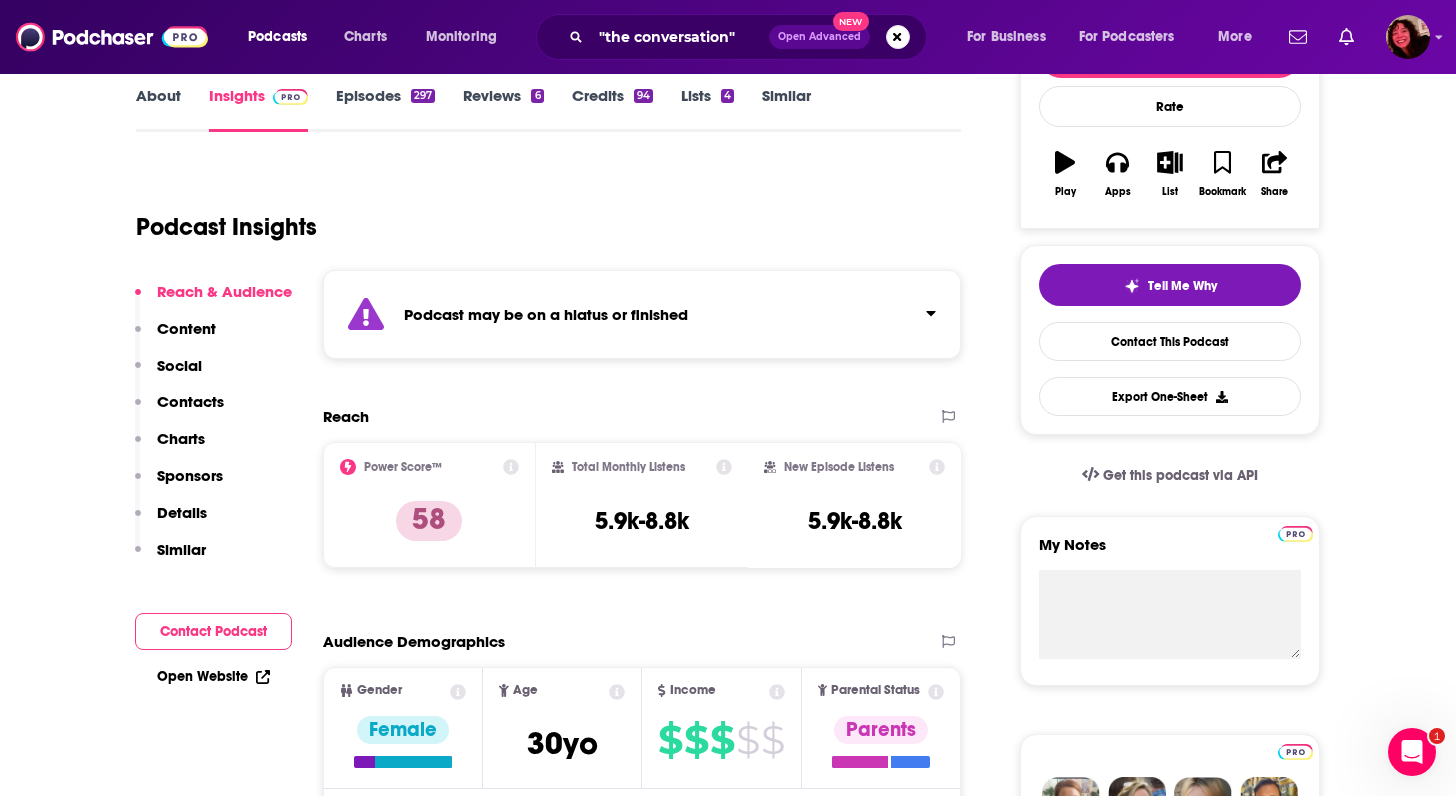 scroll, scrollTop: 290, scrollLeft: 0, axis: vertical 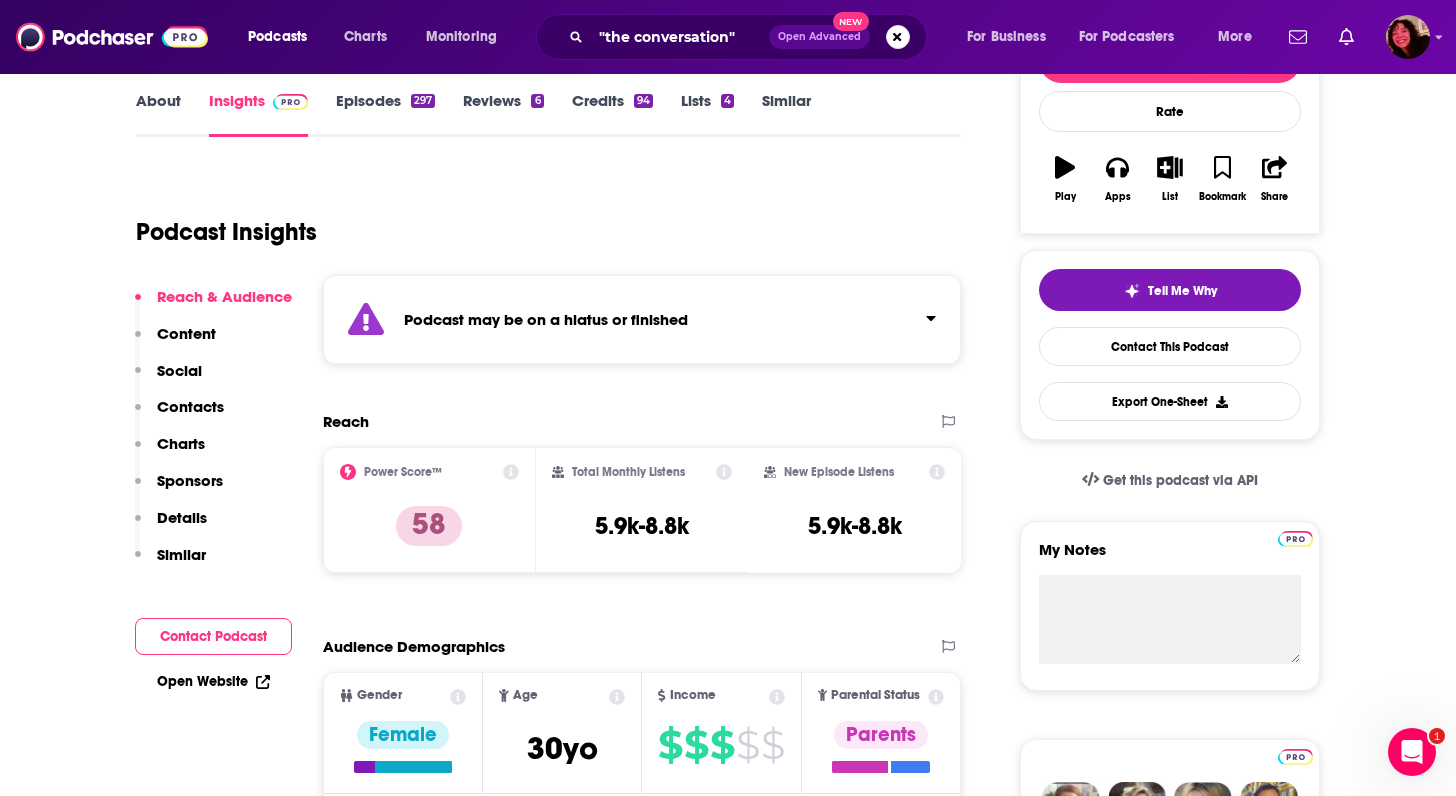 click on "Open Website" at bounding box center [213, 681] 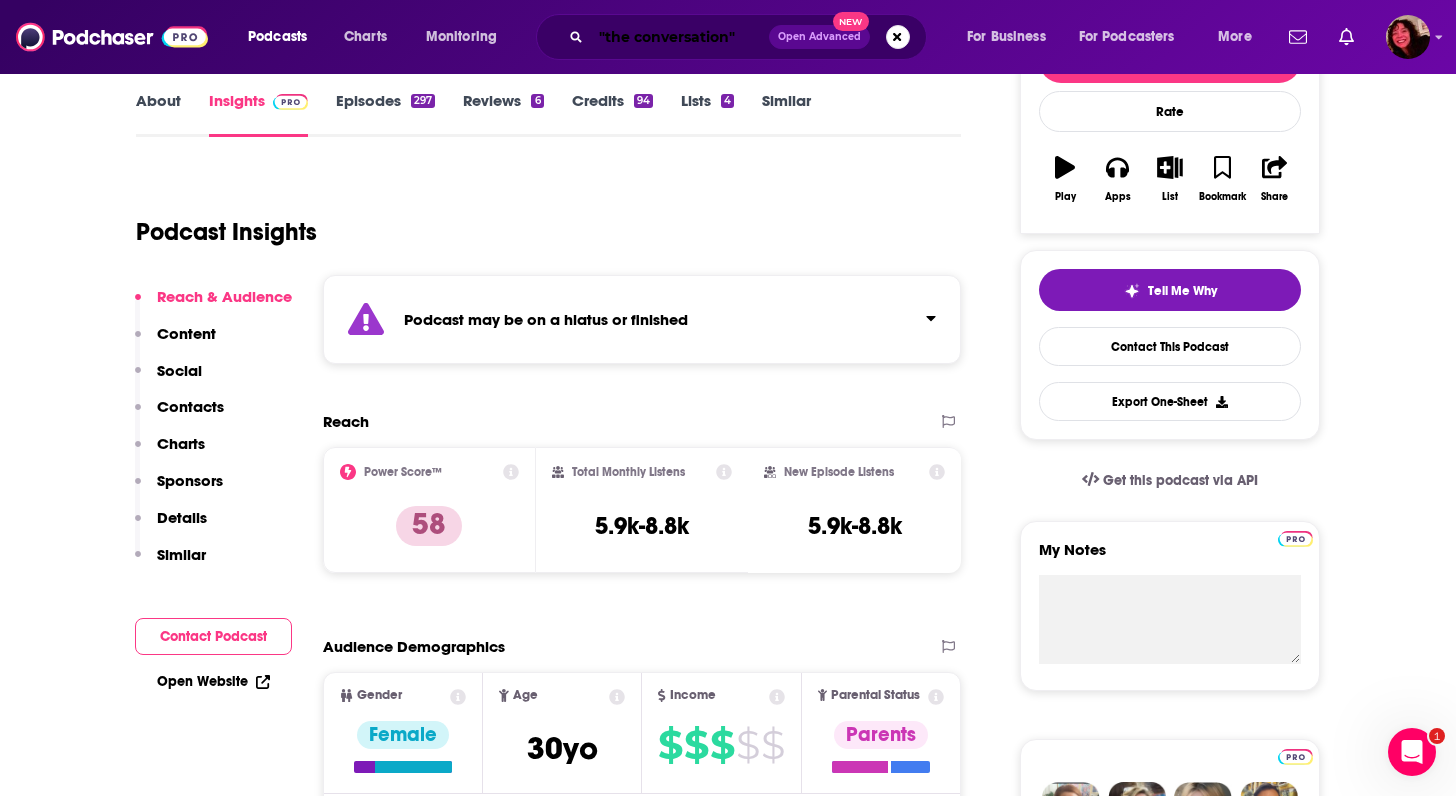 click on ""the conversation"" at bounding box center [680, 37] 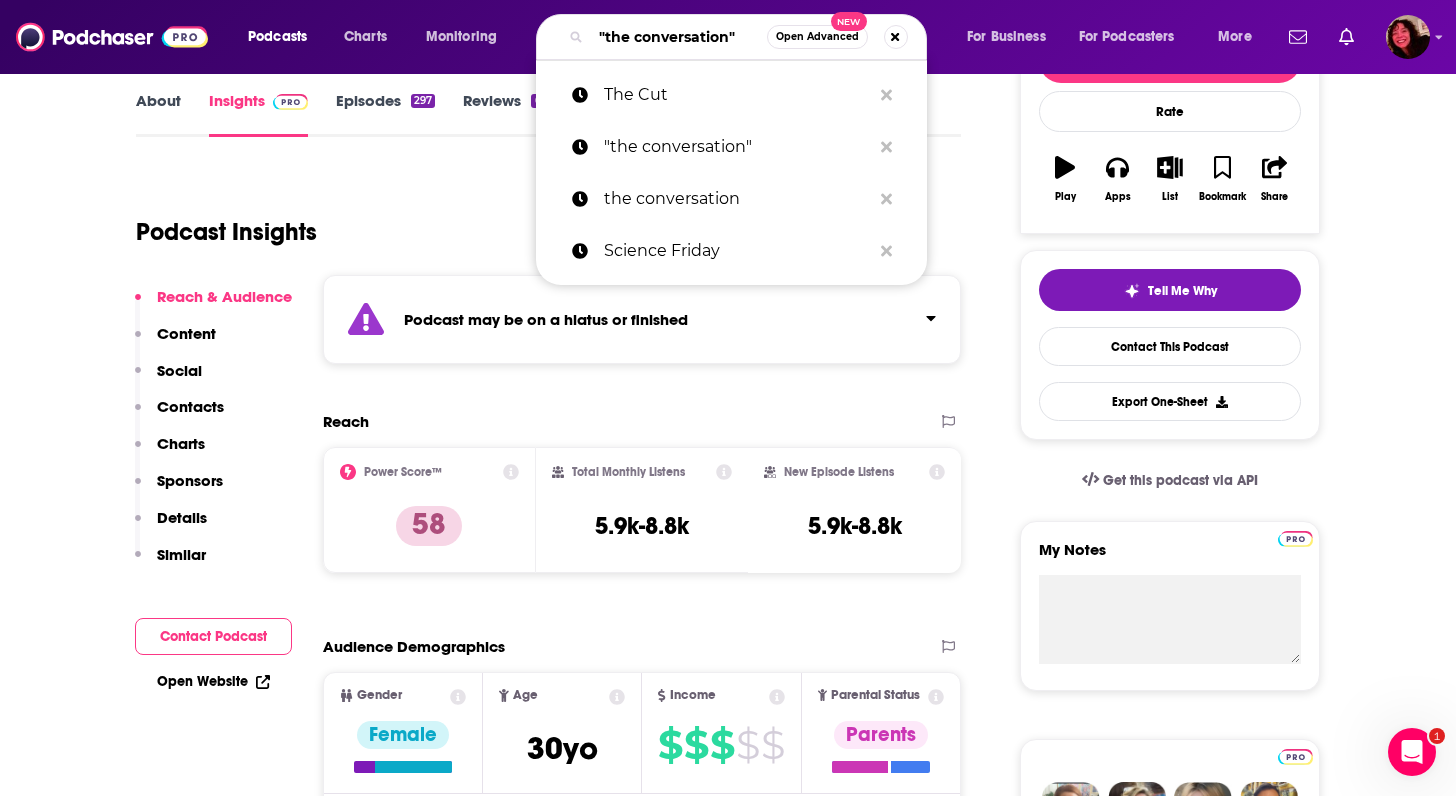 paste on "The Gray Area with Sean Illing" 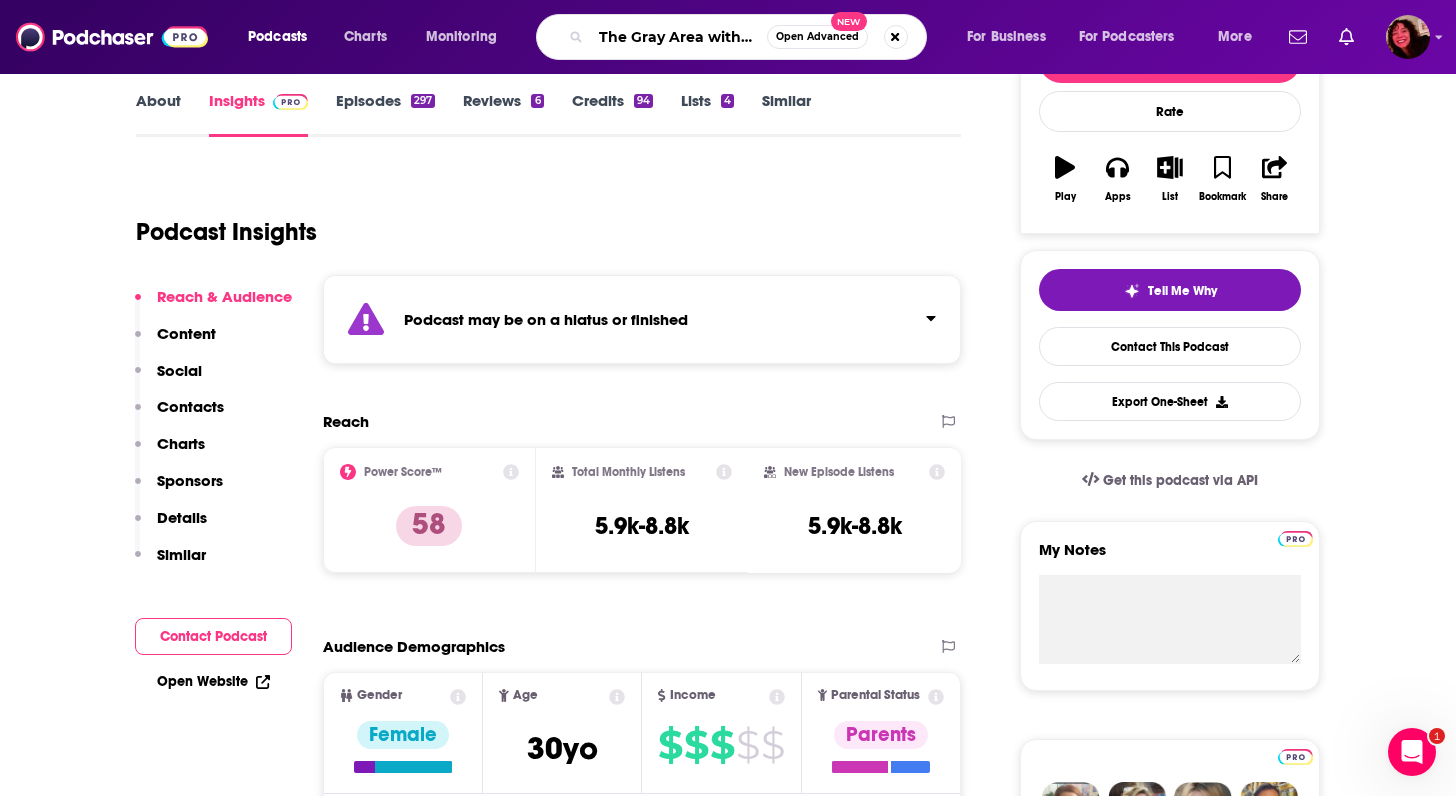 scroll, scrollTop: 0, scrollLeft: 62, axis: horizontal 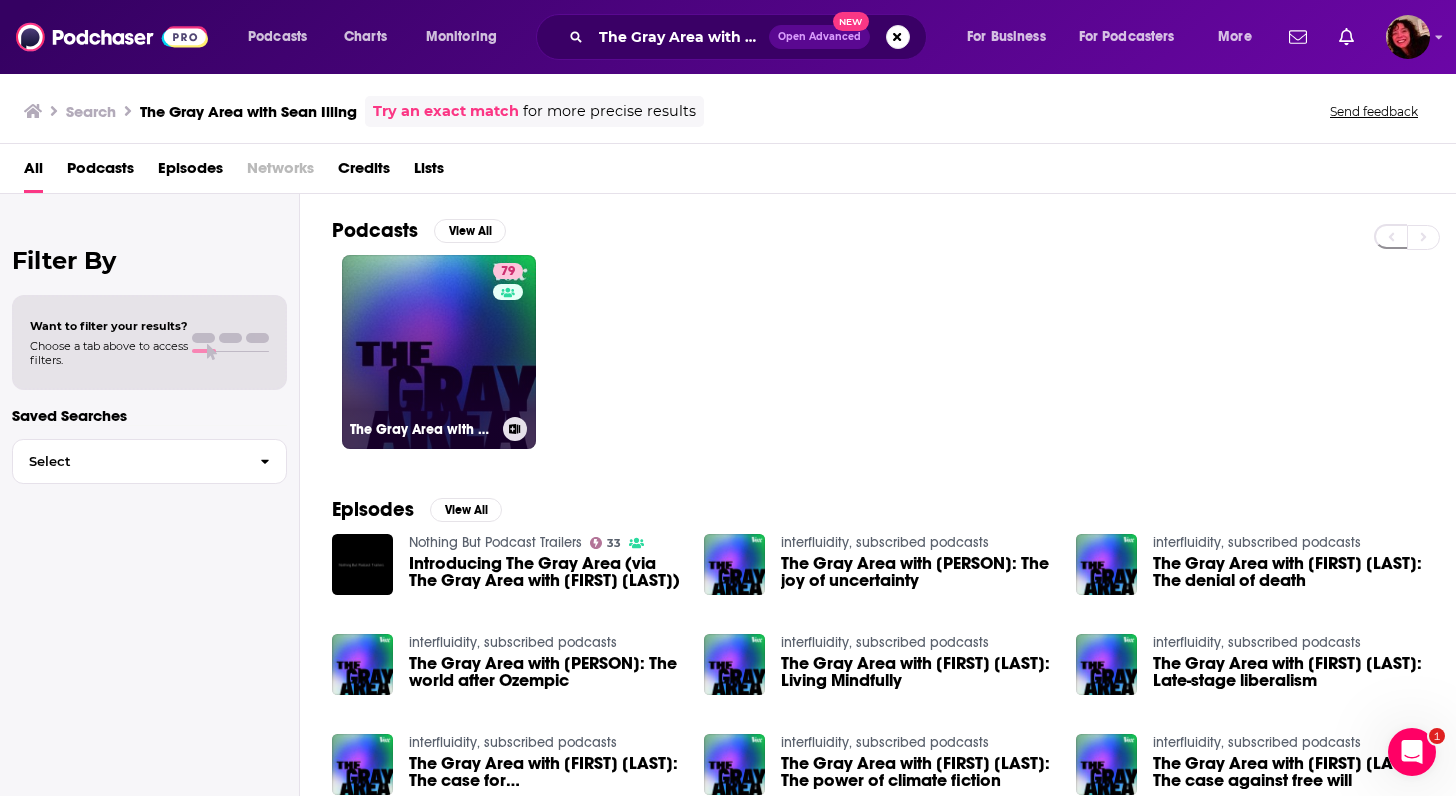click on "[NUMBER] The Gray Area with [FIRST] [LAST]" at bounding box center (439, 352) 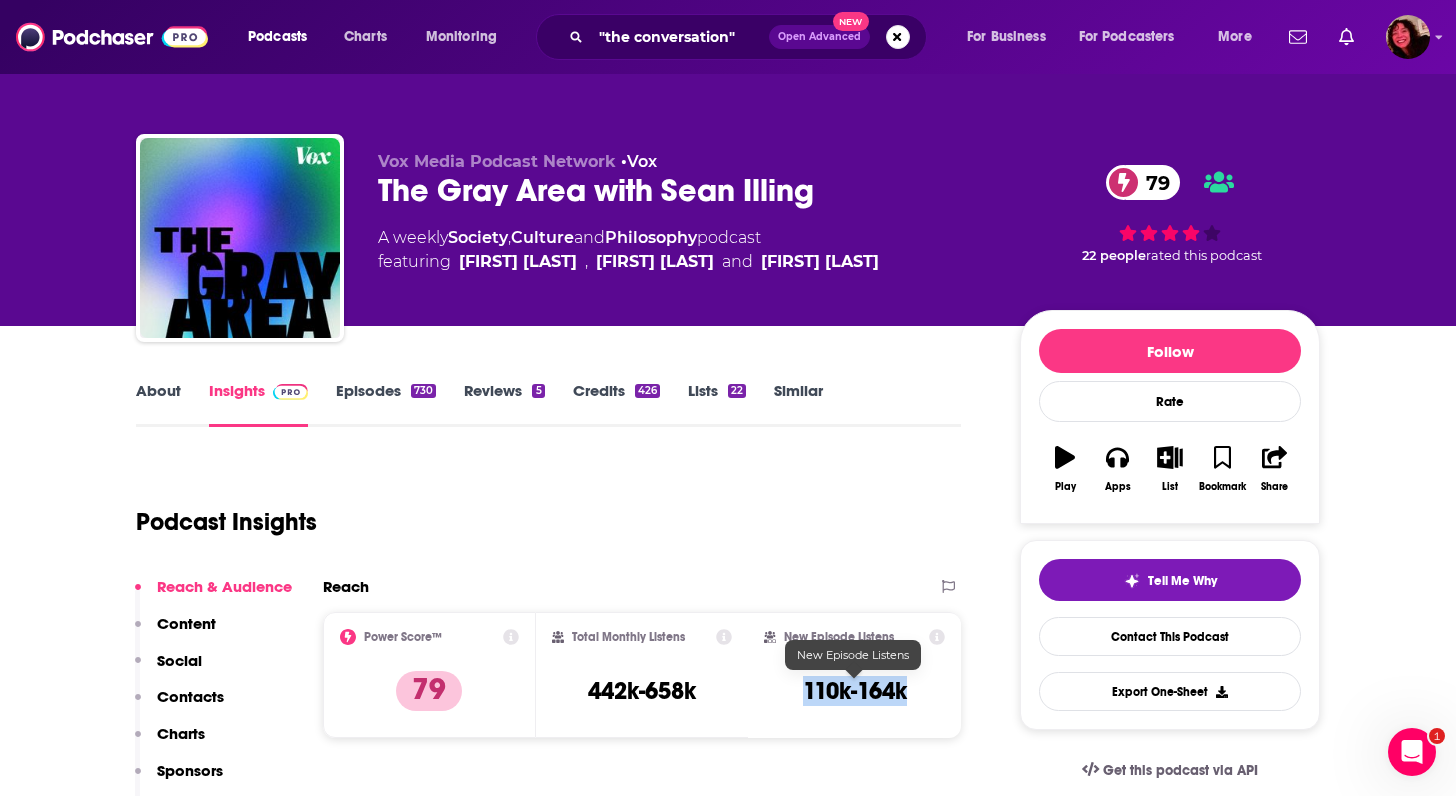 drag, startPoint x: 797, startPoint y: 685, endPoint x: 908, endPoint y: 693, distance: 111.28792 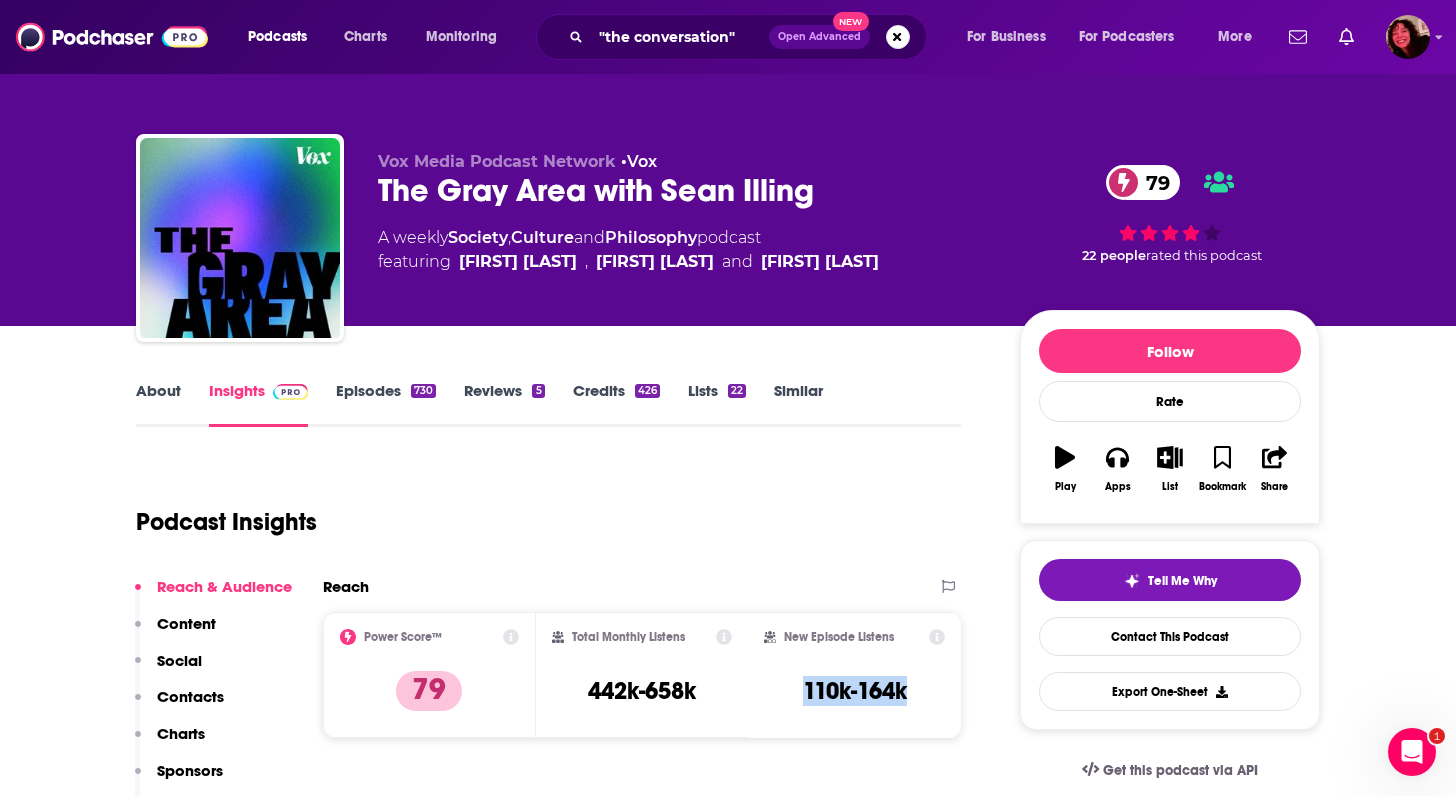 copy on "110k-164k" 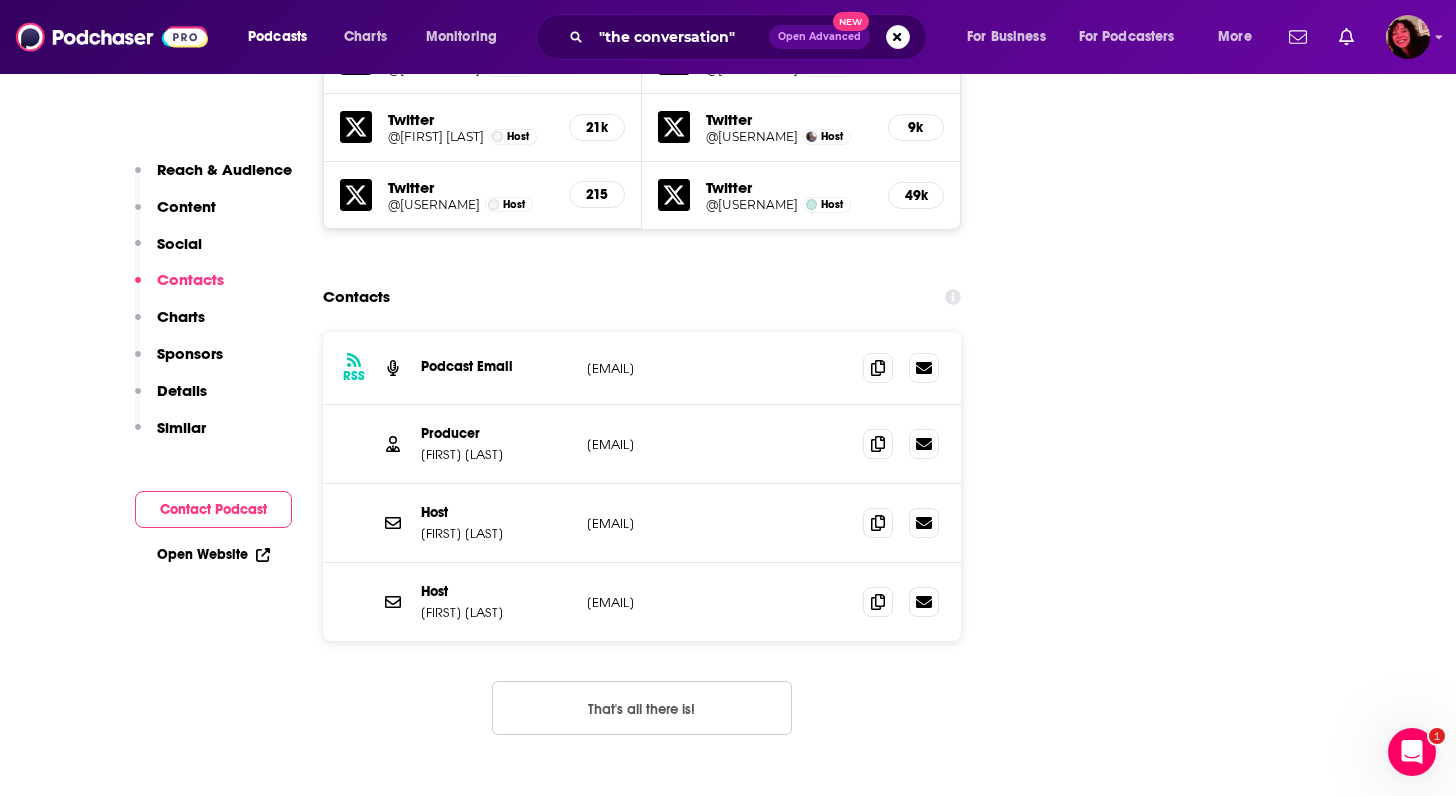 scroll, scrollTop: 2234, scrollLeft: 0, axis: vertical 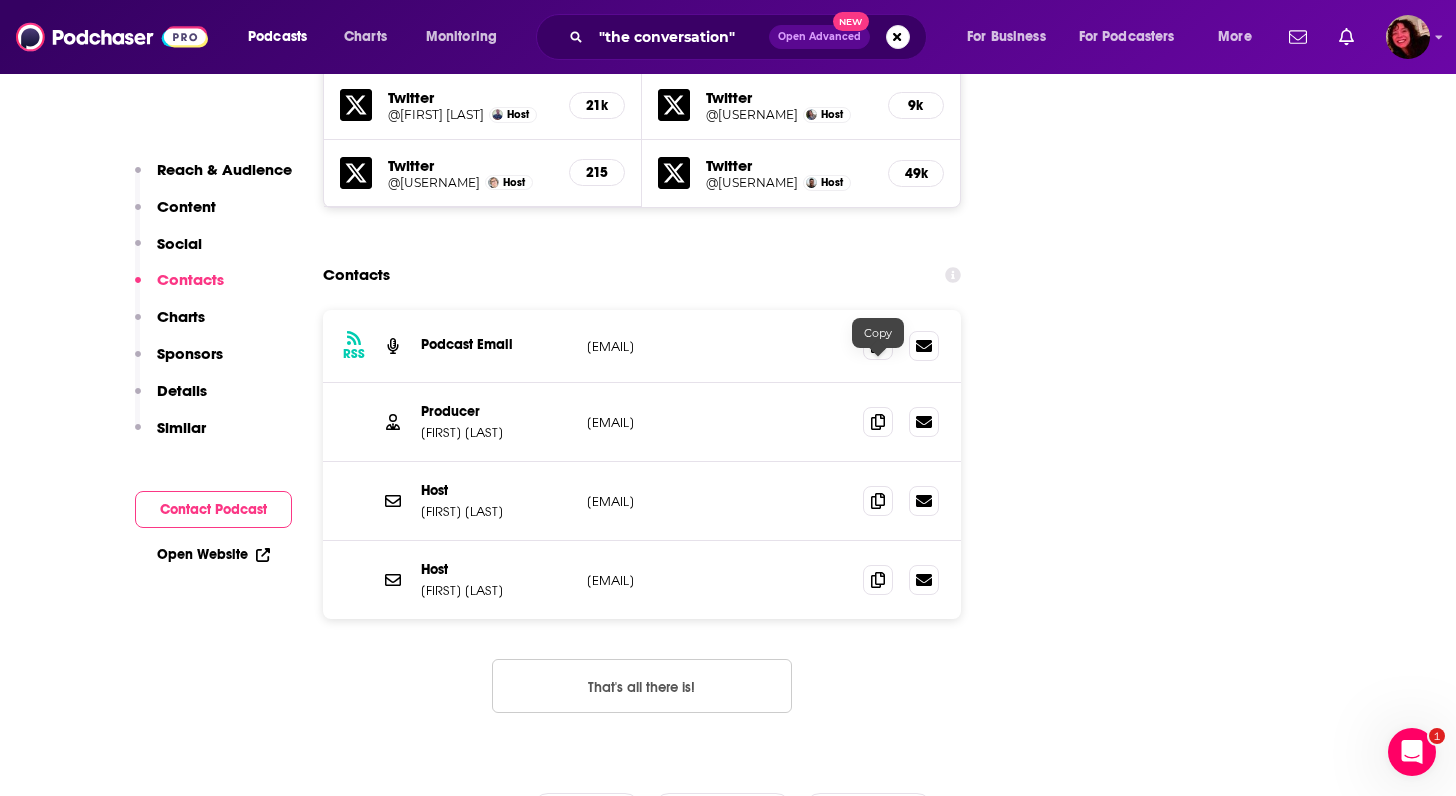 click 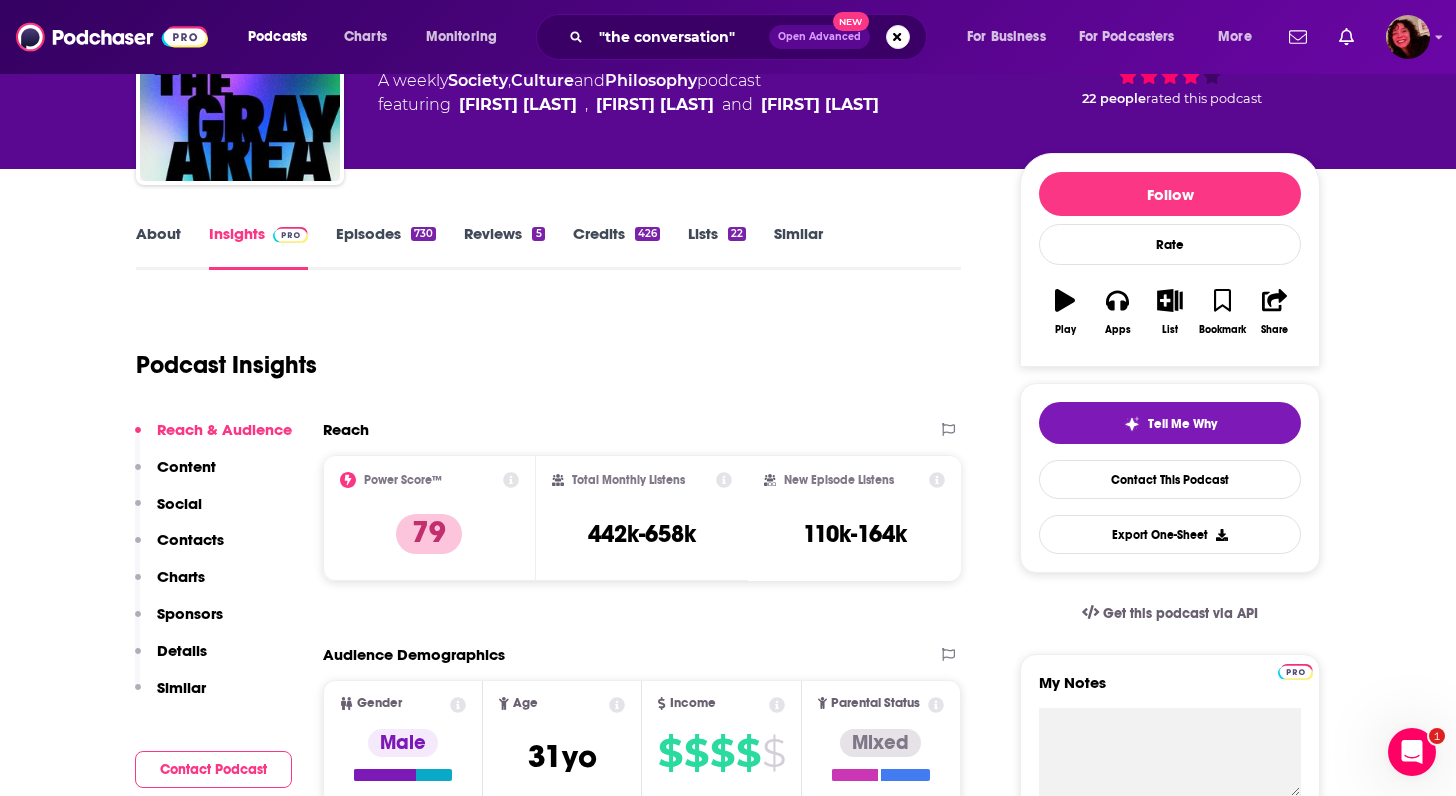 scroll, scrollTop: 0, scrollLeft: 0, axis: both 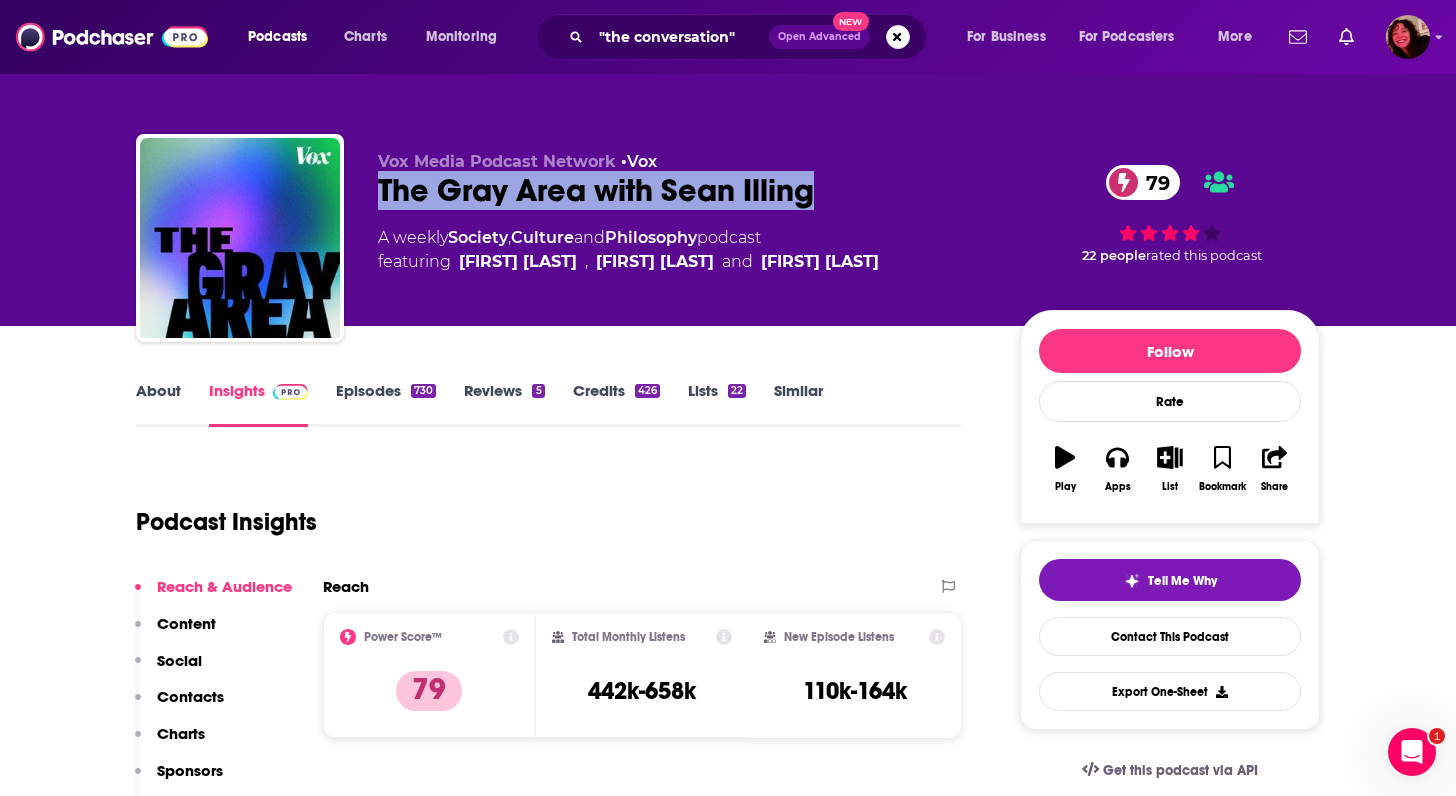 drag, startPoint x: 376, startPoint y: 185, endPoint x: 817, endPoint y: 201, distance: 441.29016 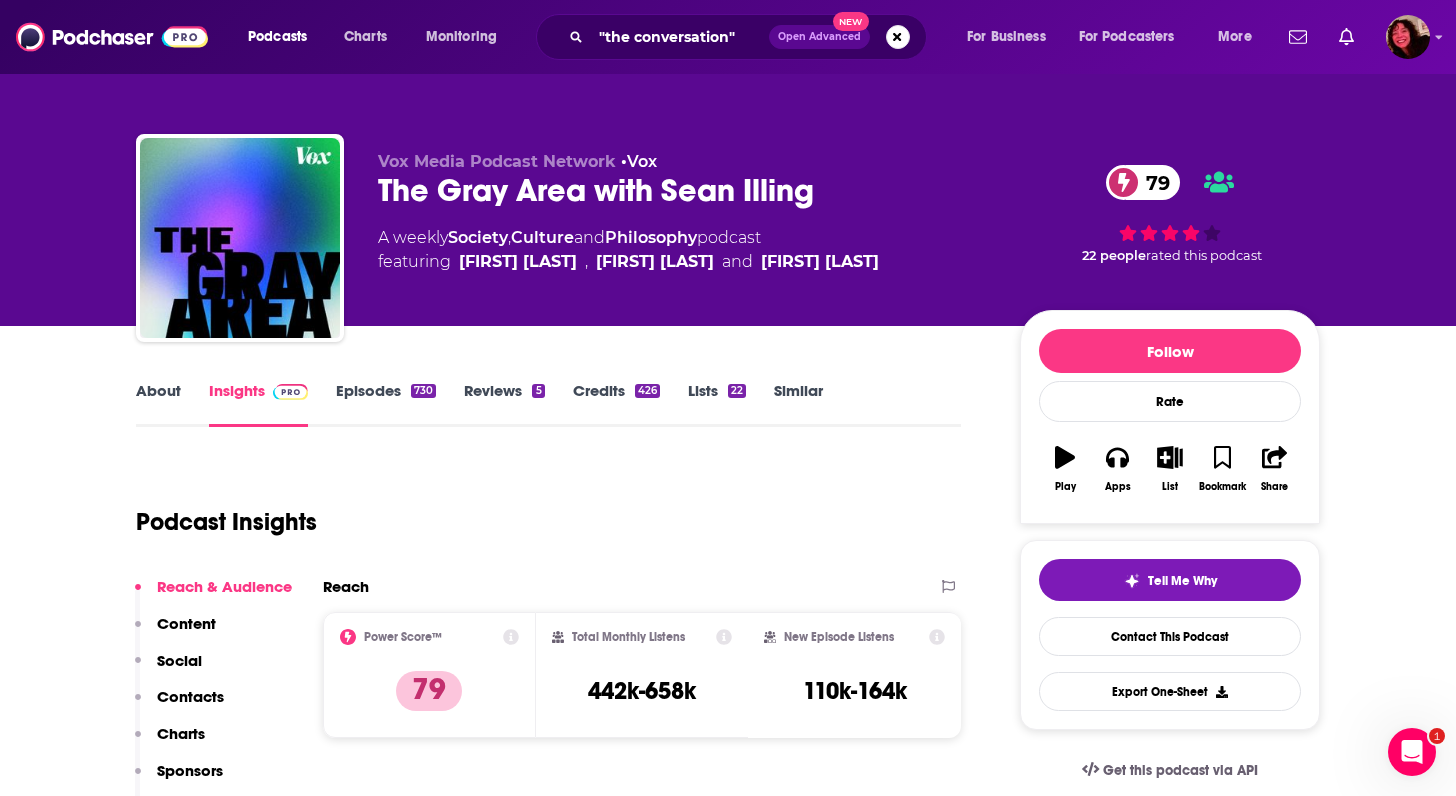 click on "Vox Media Podcast Network    •  Vox The Gray Area with [PERSON] [PERSON] and [PERSON]" at bounding box center (683, 232) 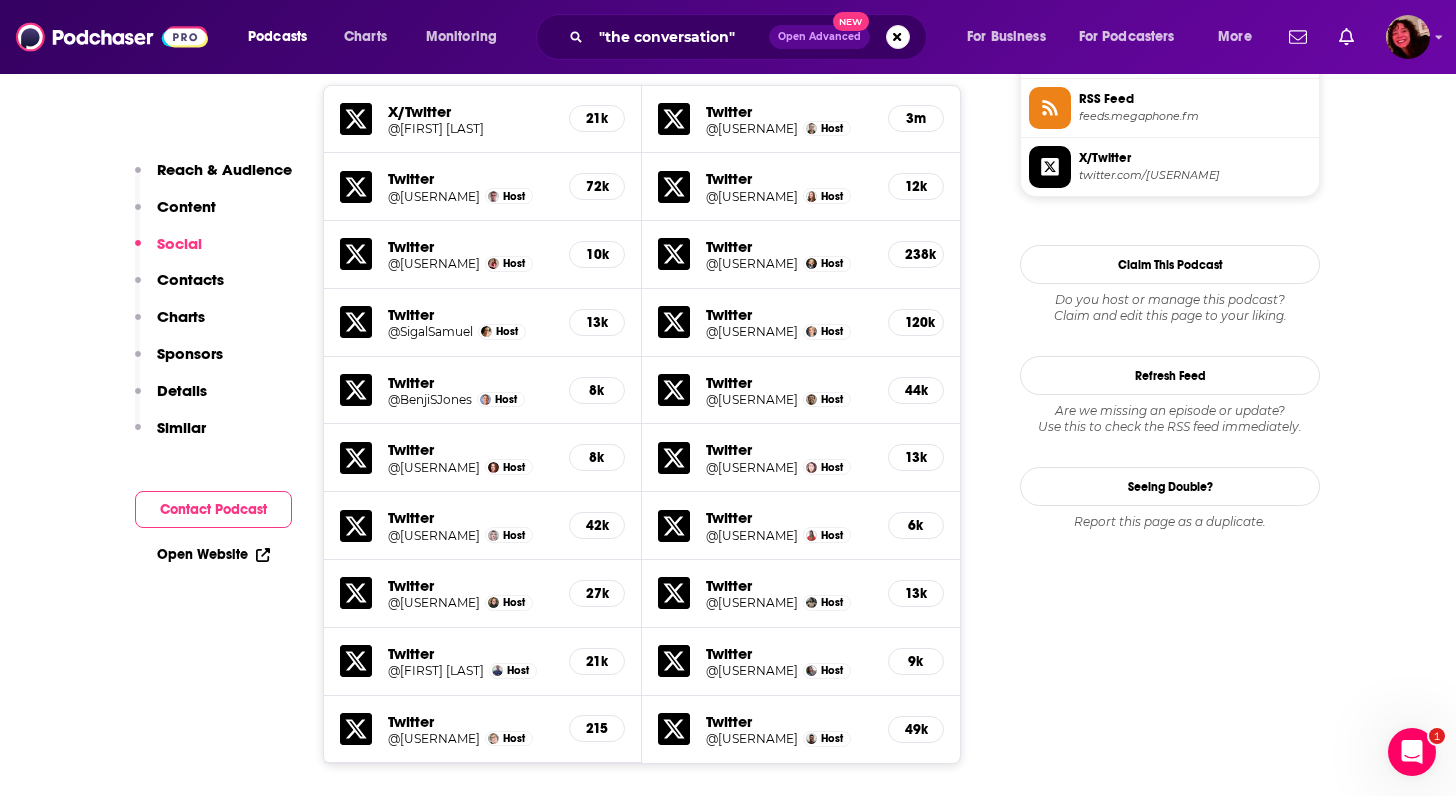 scroll, scrollTop: 2239, scrollLeft: 0, axis: vertical 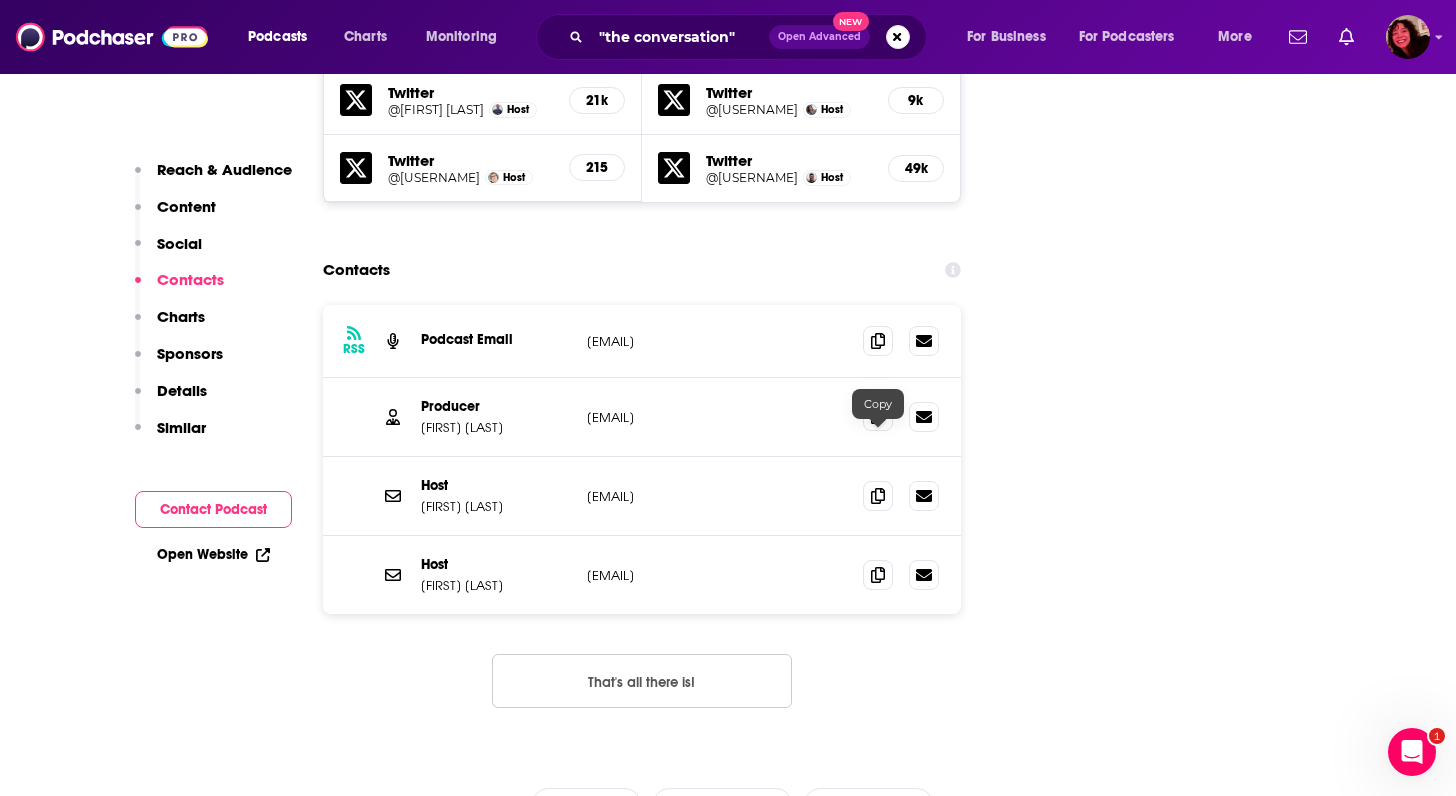 click 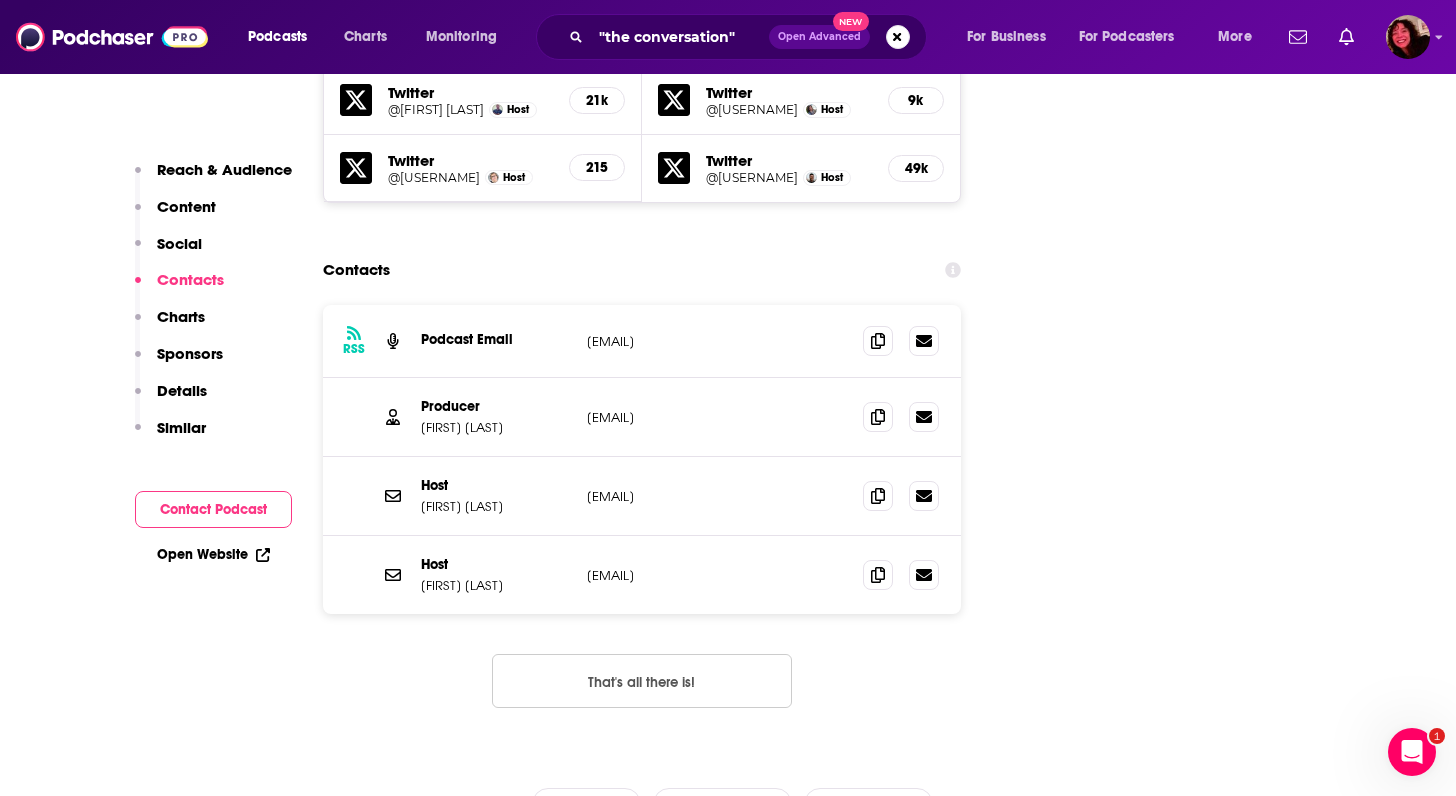 click on "Open Website" at bounding box center (213, 554) 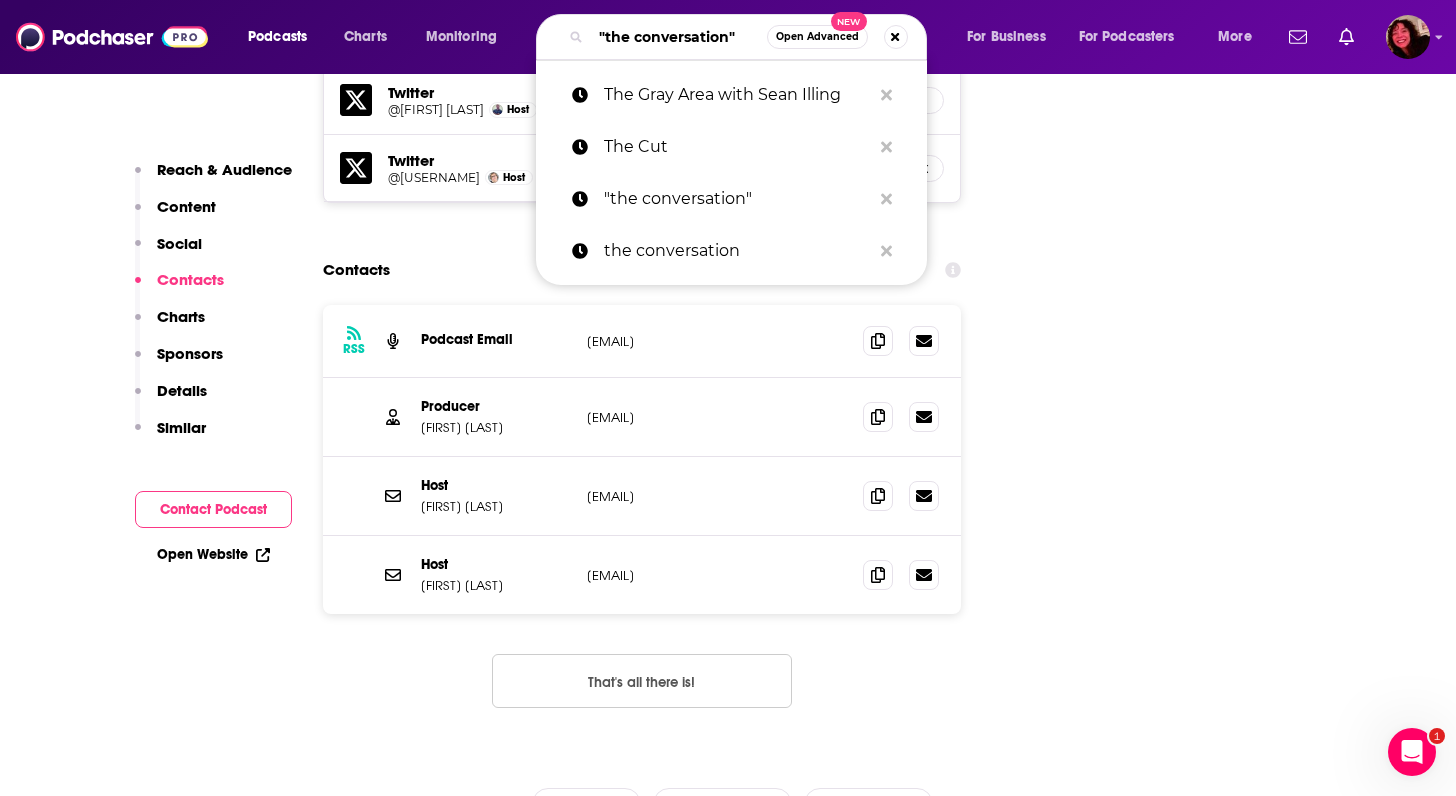 click on ""the conversation"" at bounding box center [679, 37] 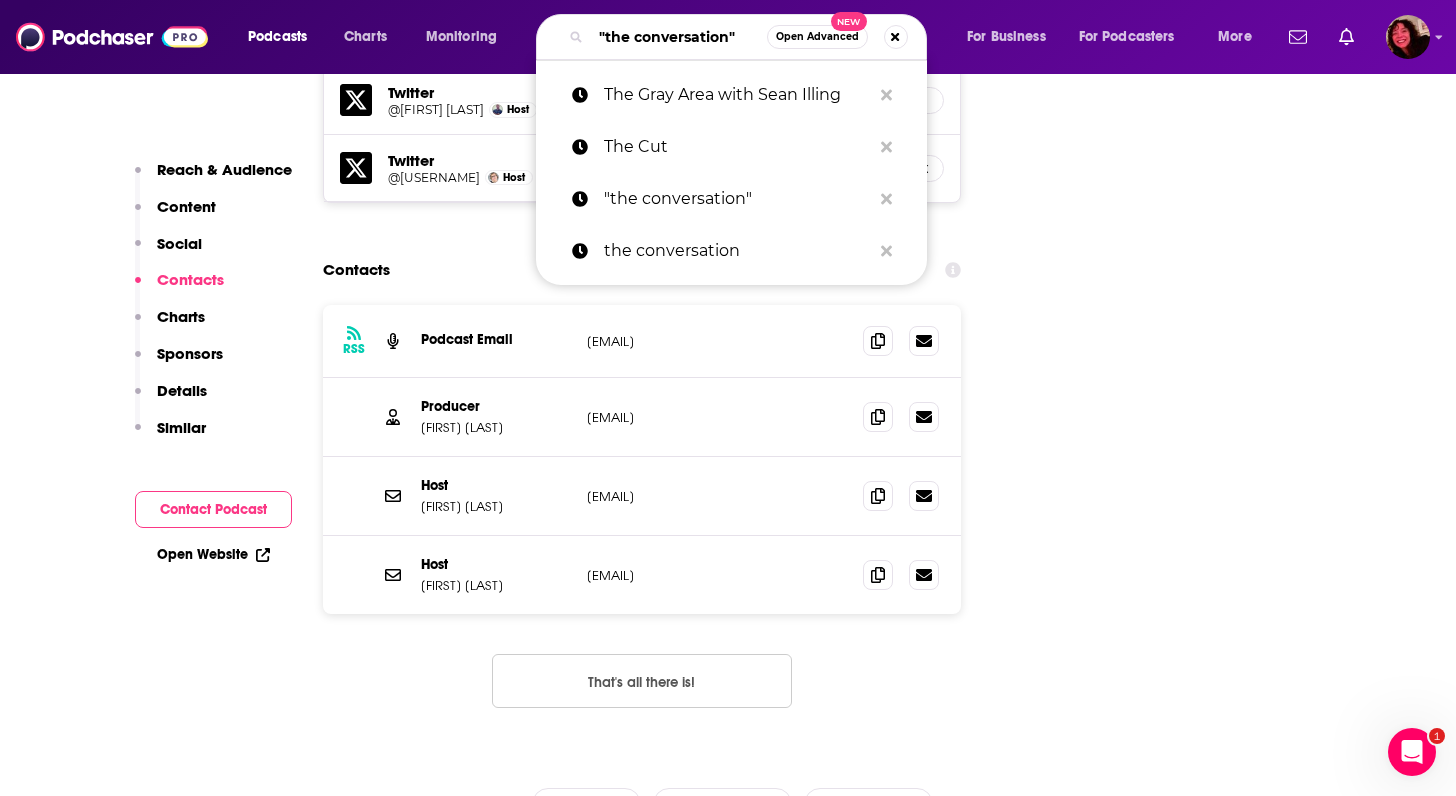paste on "The Majority Report with Sam Seder" 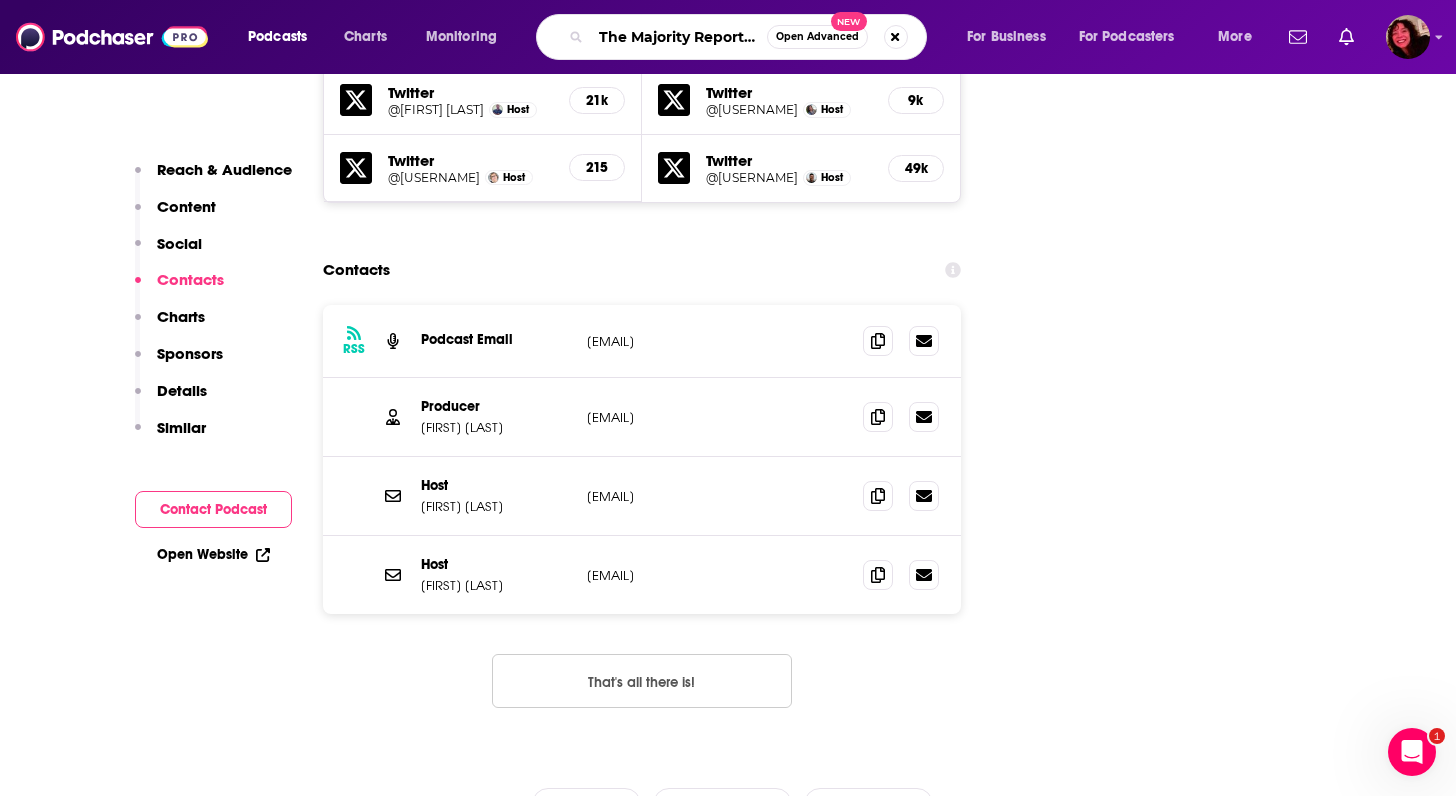 scroll, scrollTop: 0, scrollLeft: 107, axis: horizontal 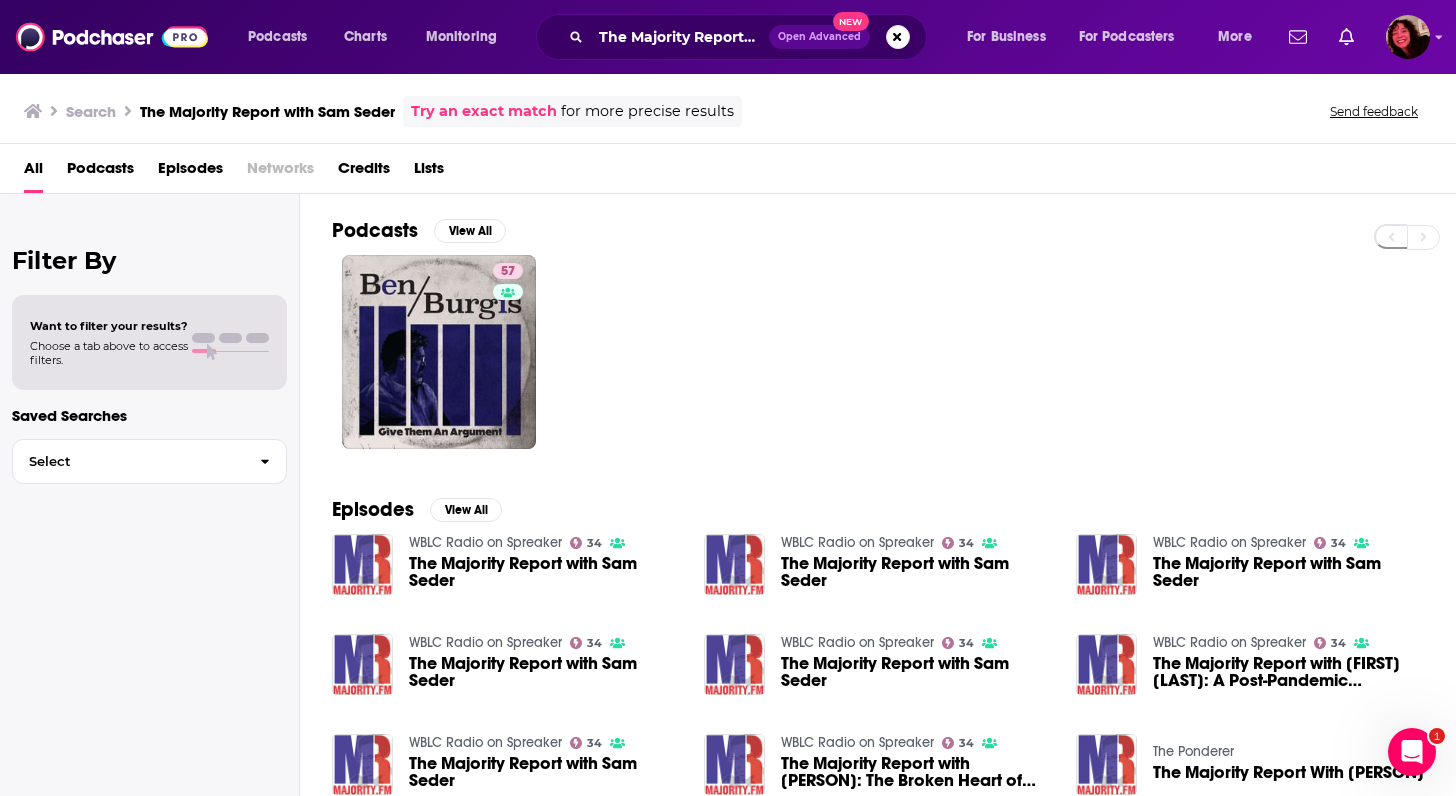 click on "The Majority Report with Sam Seder" at bounding box center (544, 572) 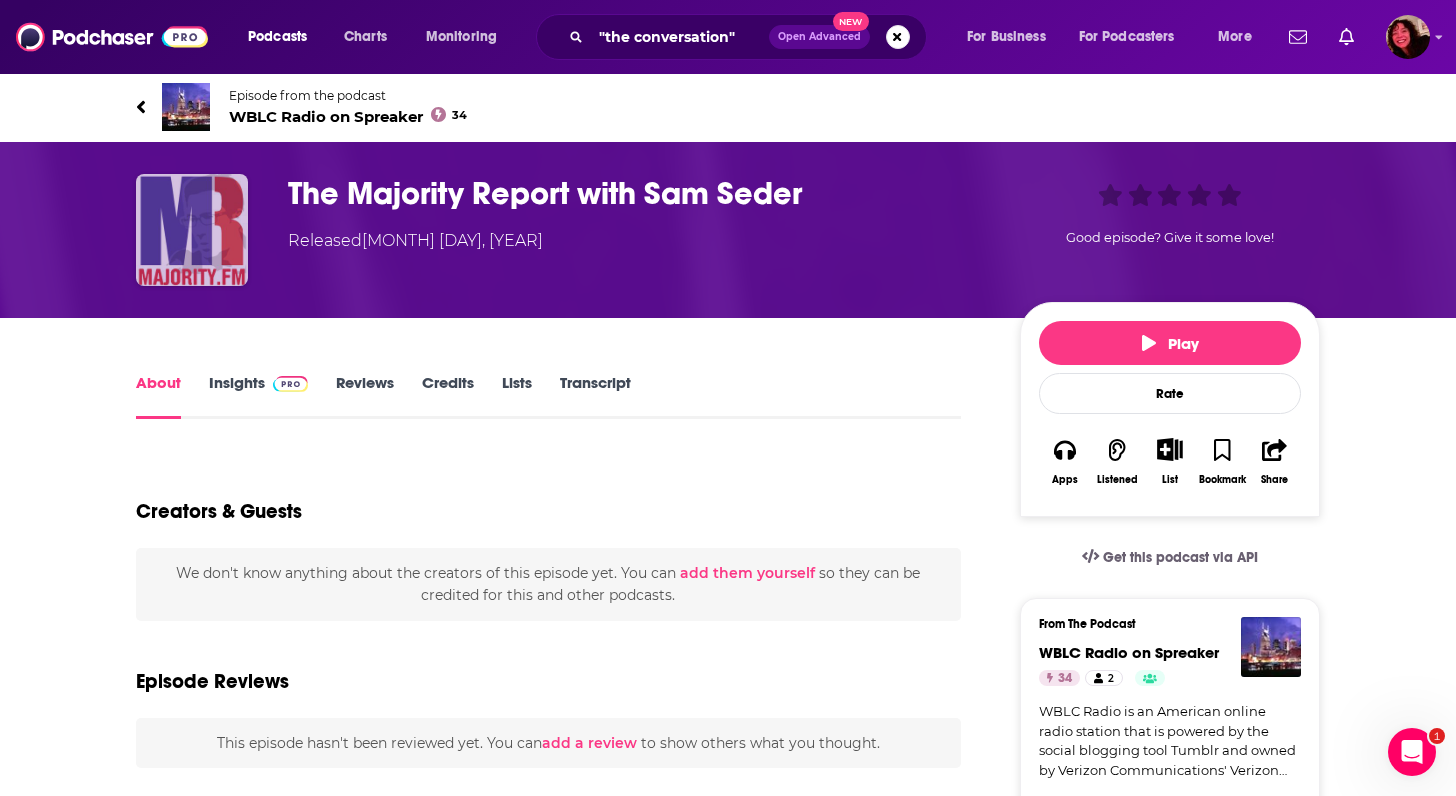 click at bounding box center [192, 230] 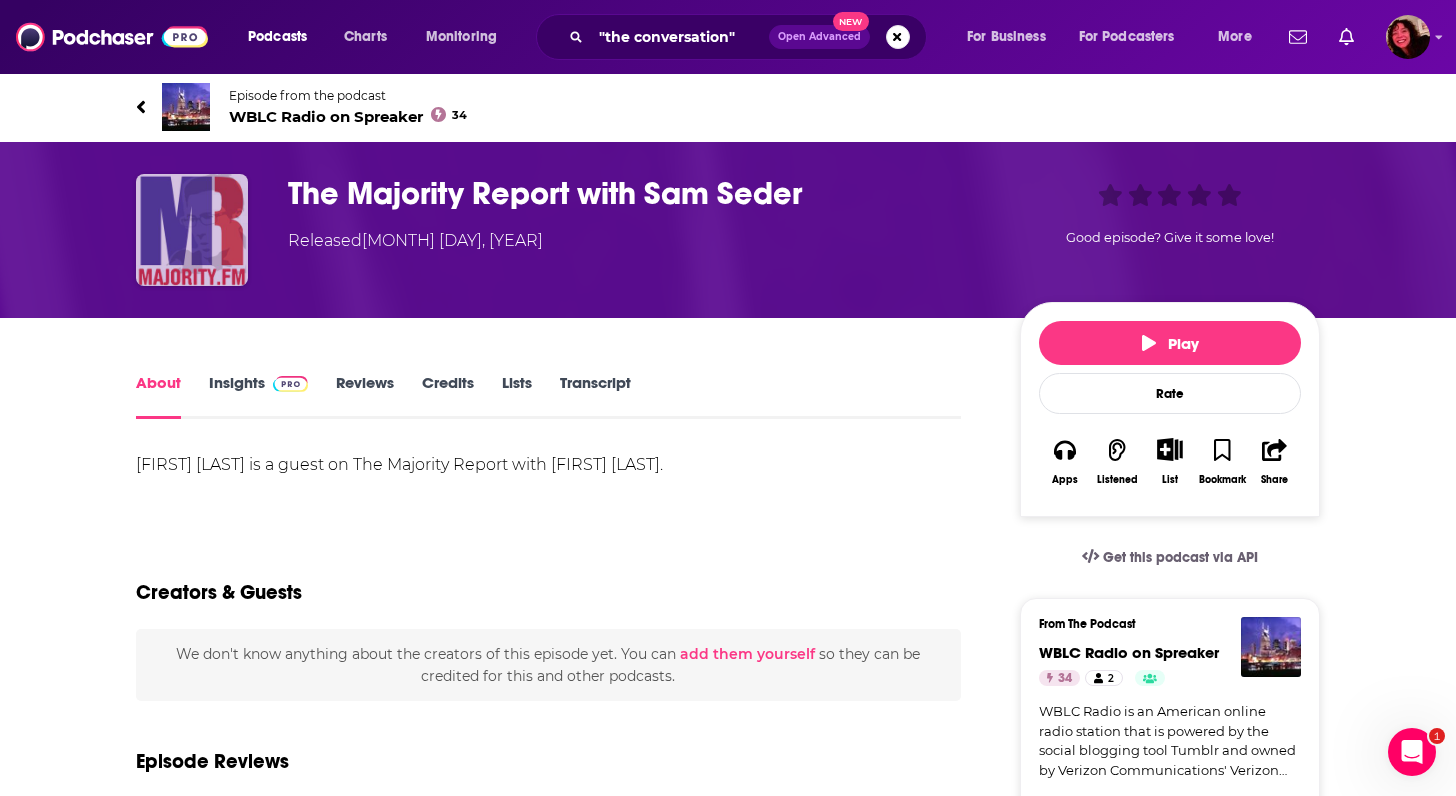 scroll, scrollTop: 93, scrollLeft: 0, axis: vertical 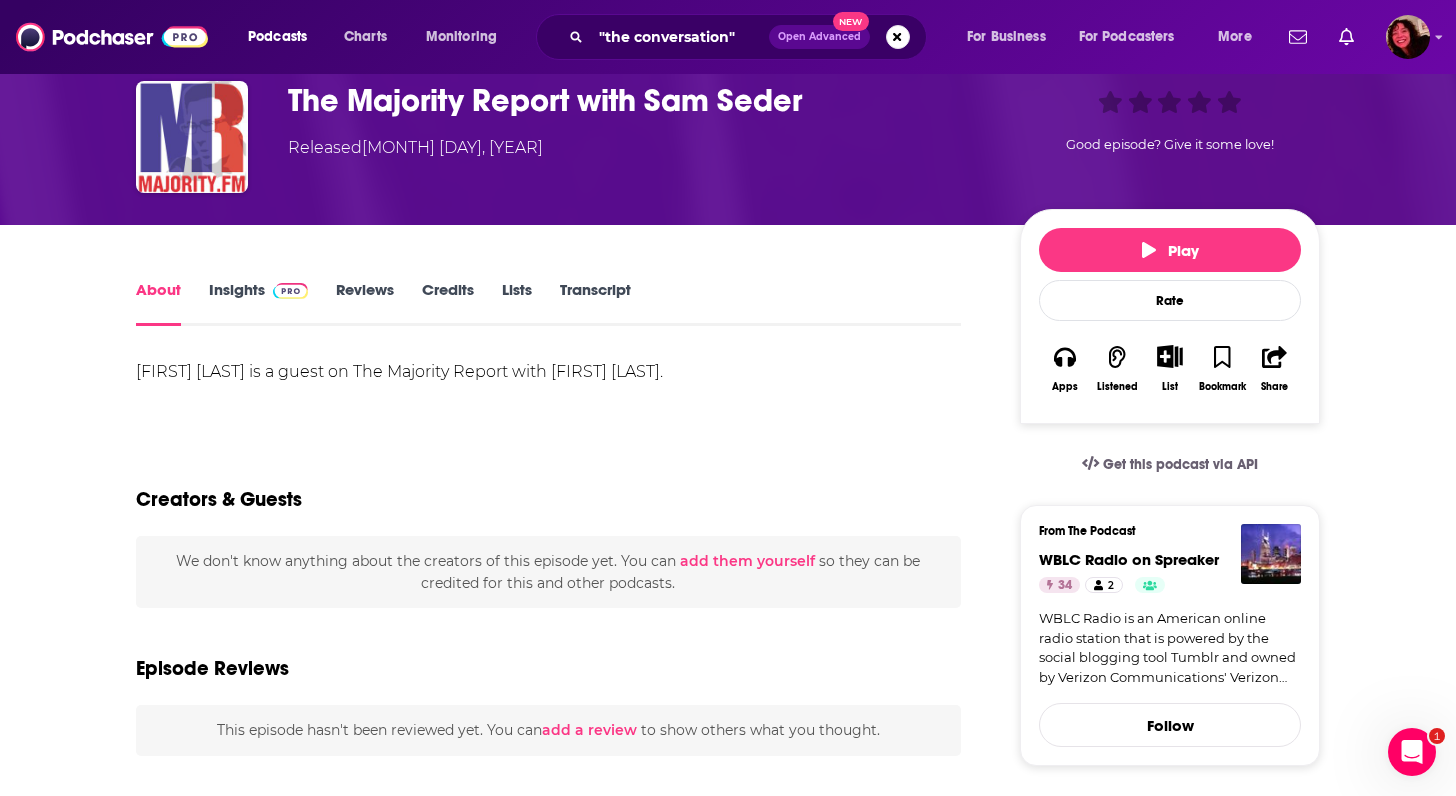 click on "Insights" at bounding box center [258, 303] 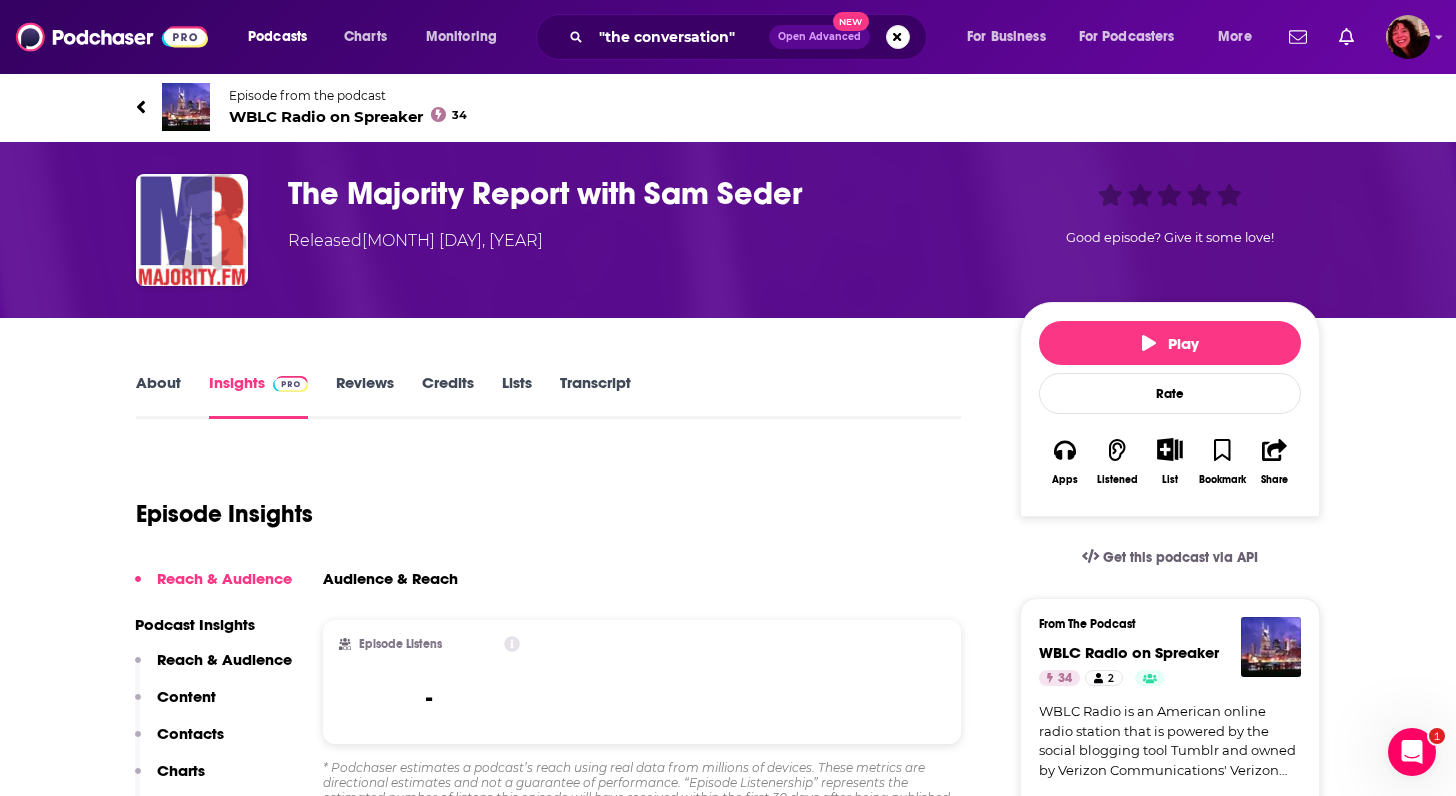 click on "The Majority Report with Sam Seder" at bounding box center [638, 193] 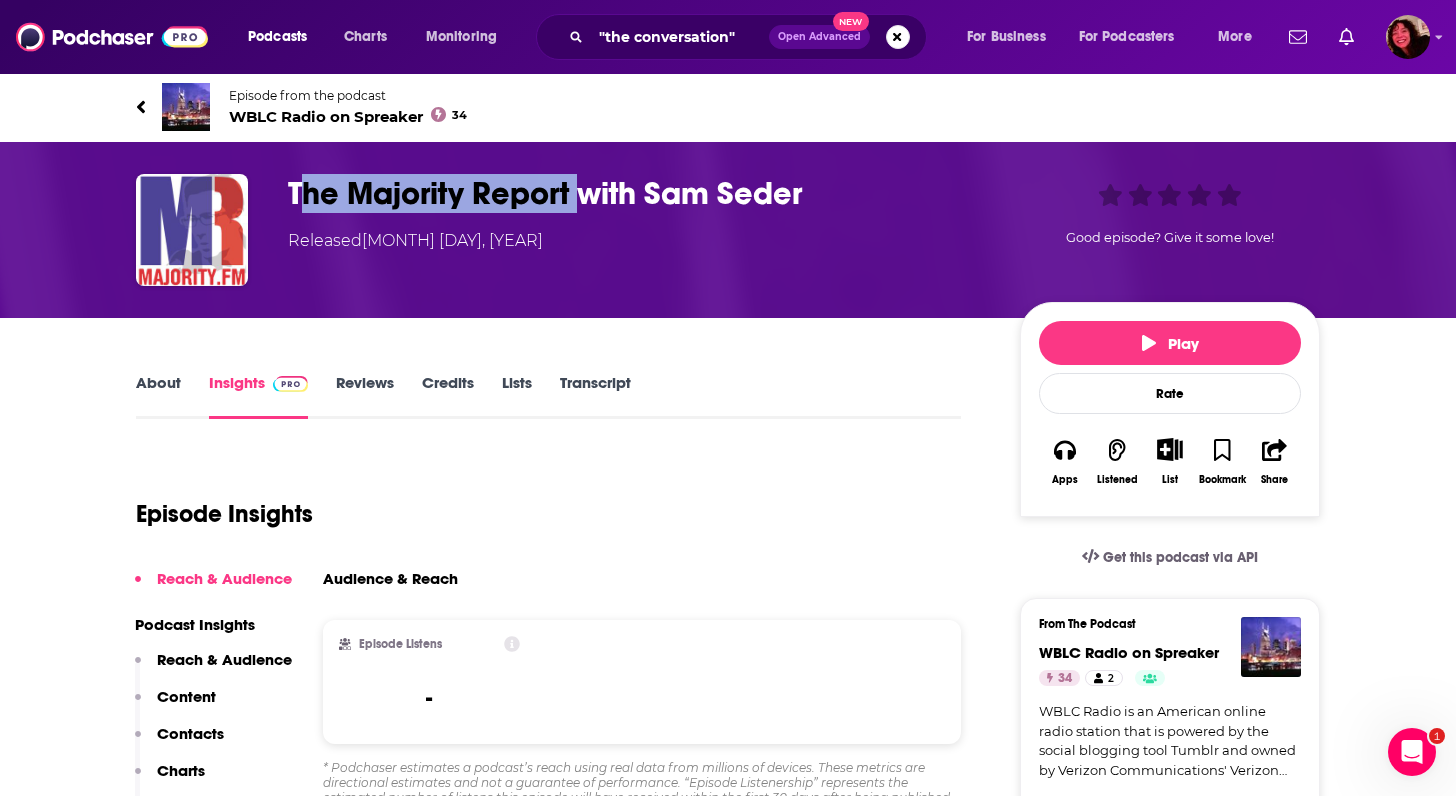 drag, startPoint x: 299, startPoint y: 191, endPoint x: 583, endPoint y: 187, distance: 284.02817 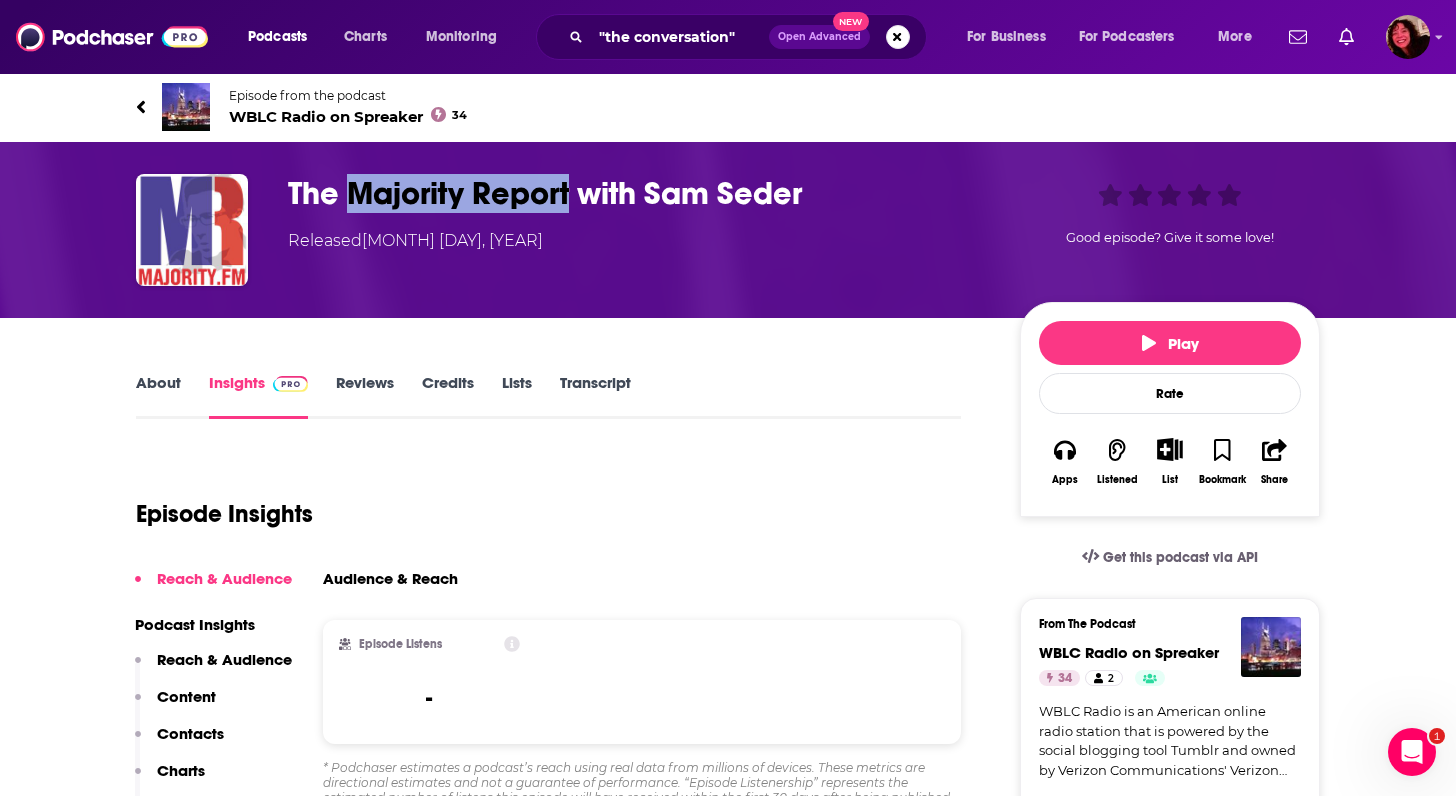 drag, startPoint x: 353, startPoint y: 196, endPoint x: 571, endPoint y: 206, distance: 218.22923 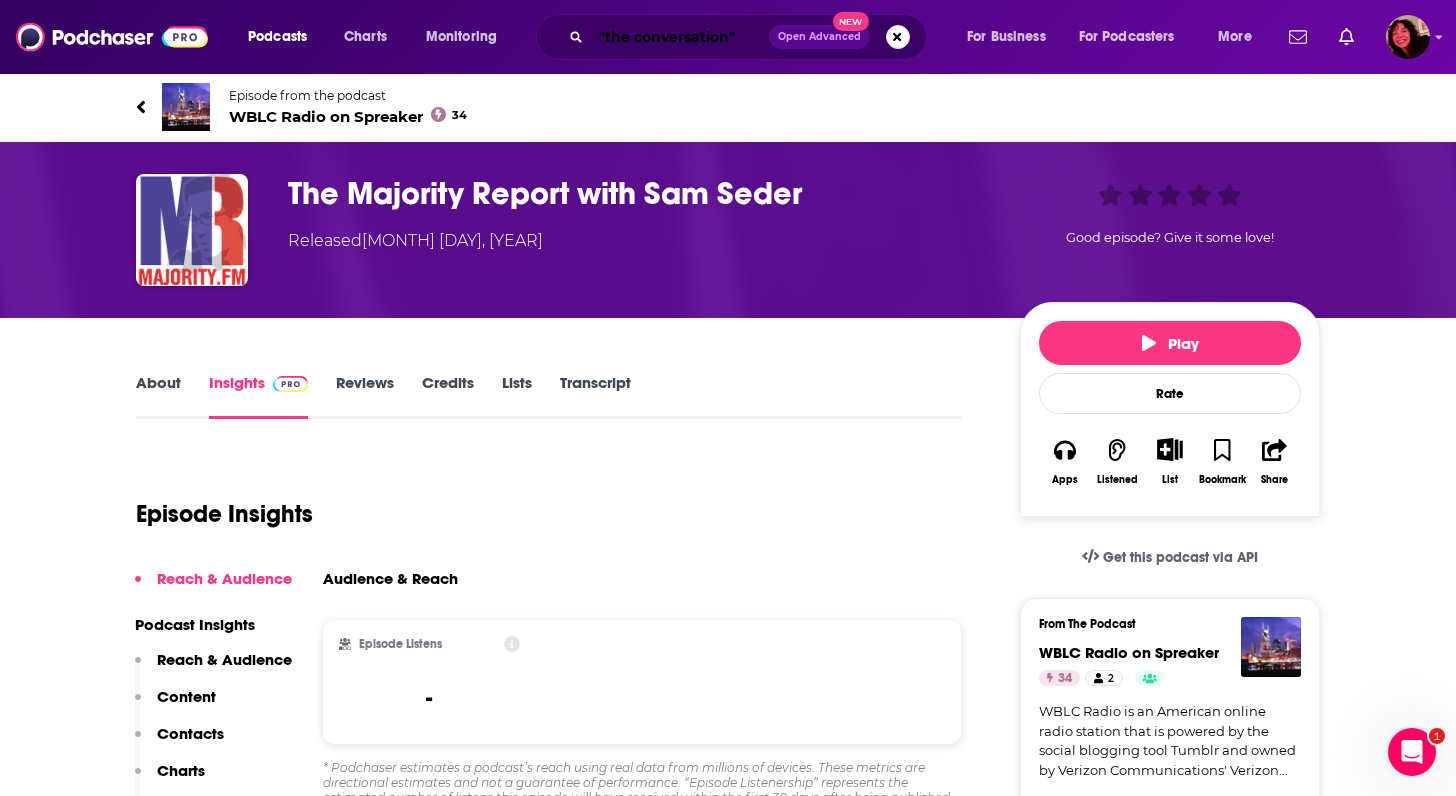 click on ""the conversation"" at bounding box center [680, 37] 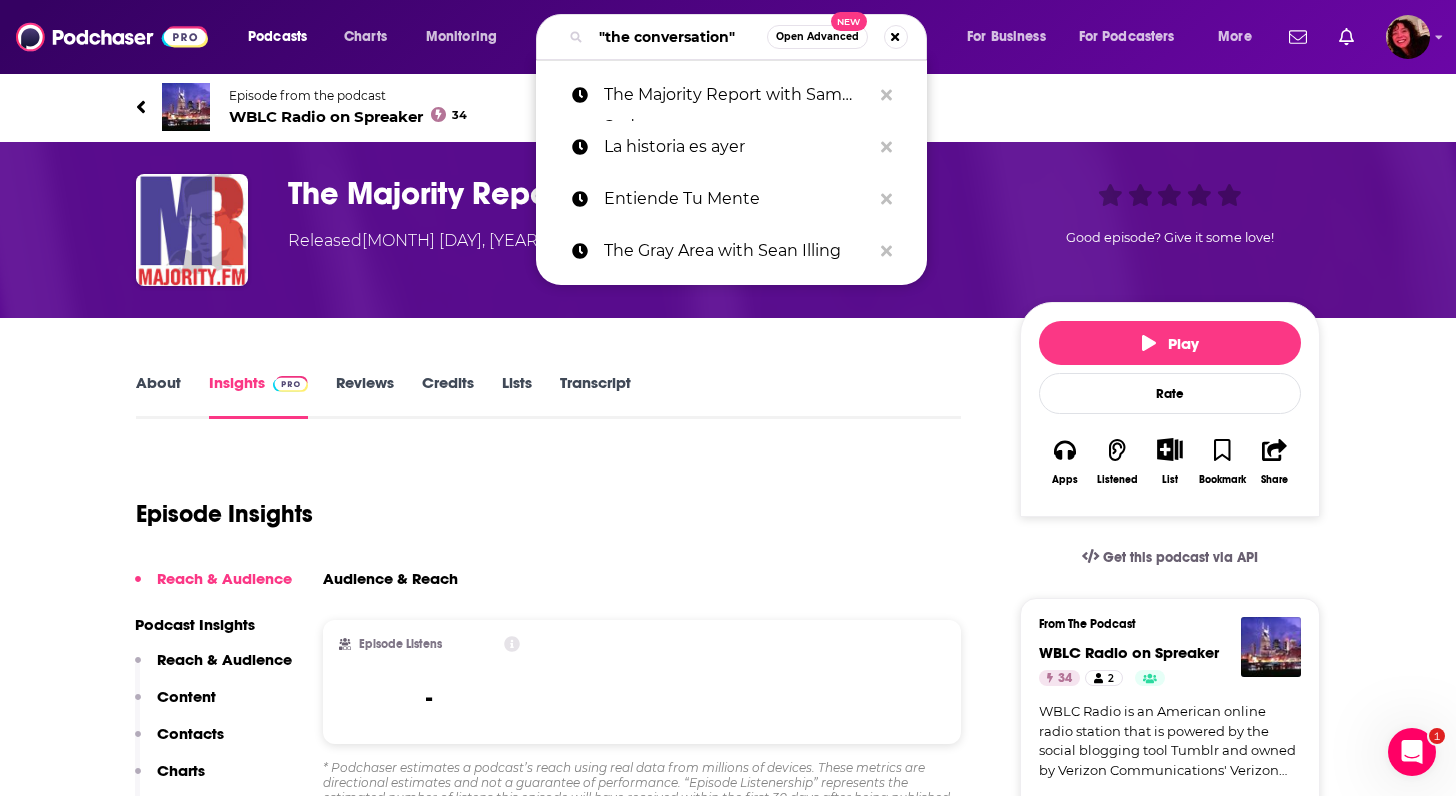 paste on "Majority Report" 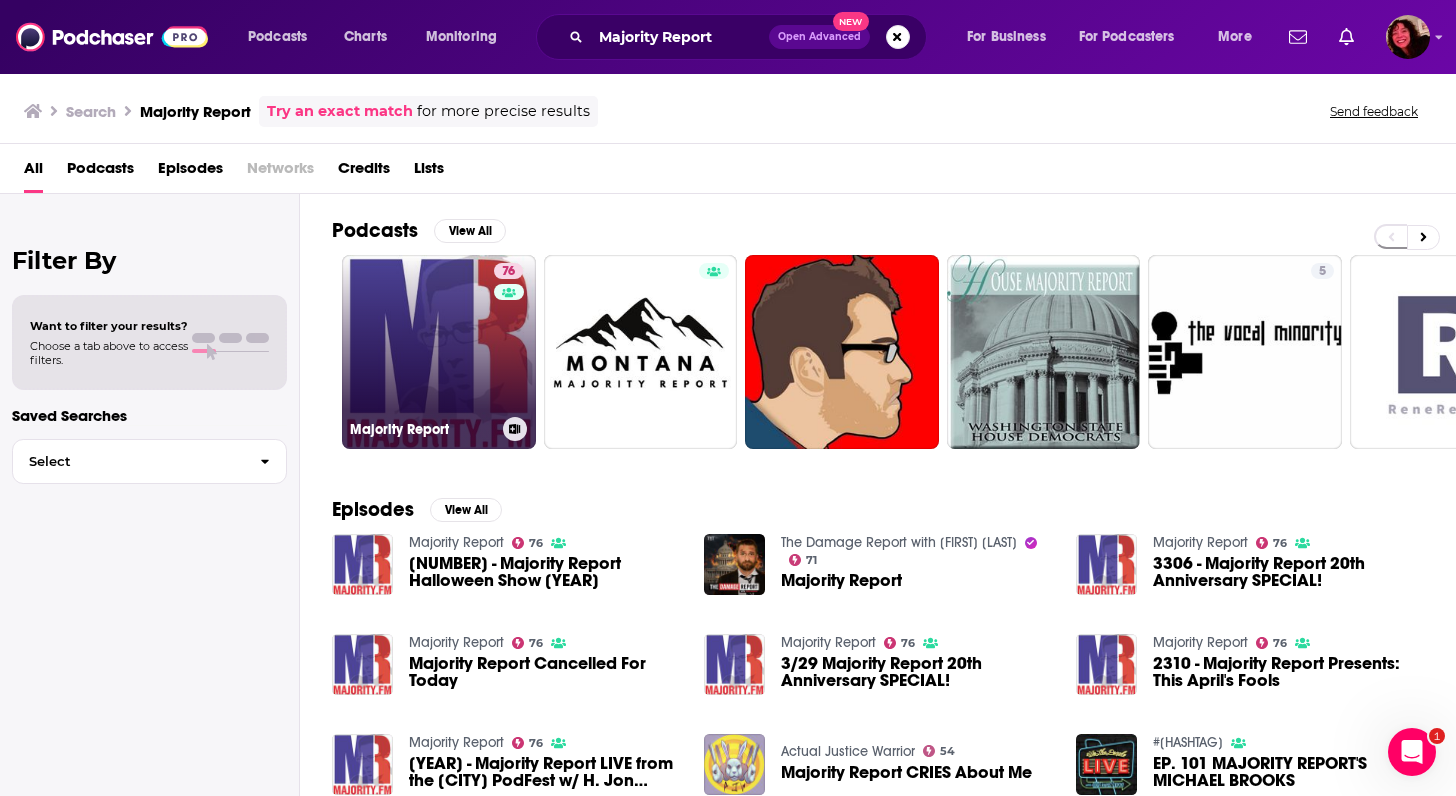click on "76 Majority Report" at bounding box center (439, 352) 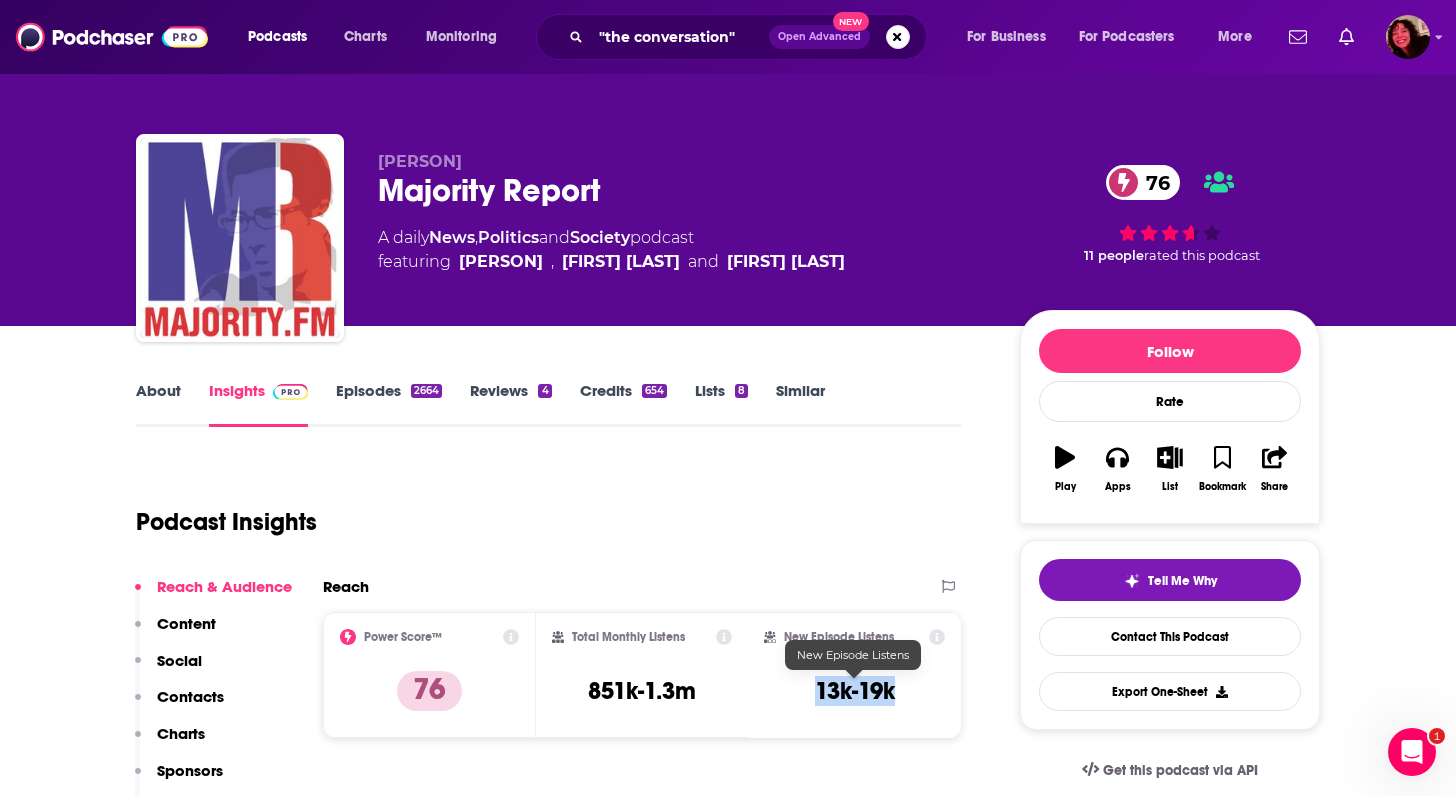 drag, startPoint x: 802, startPoint y: 688, endPoint x: 924, endPoint y: 688, distance: 122 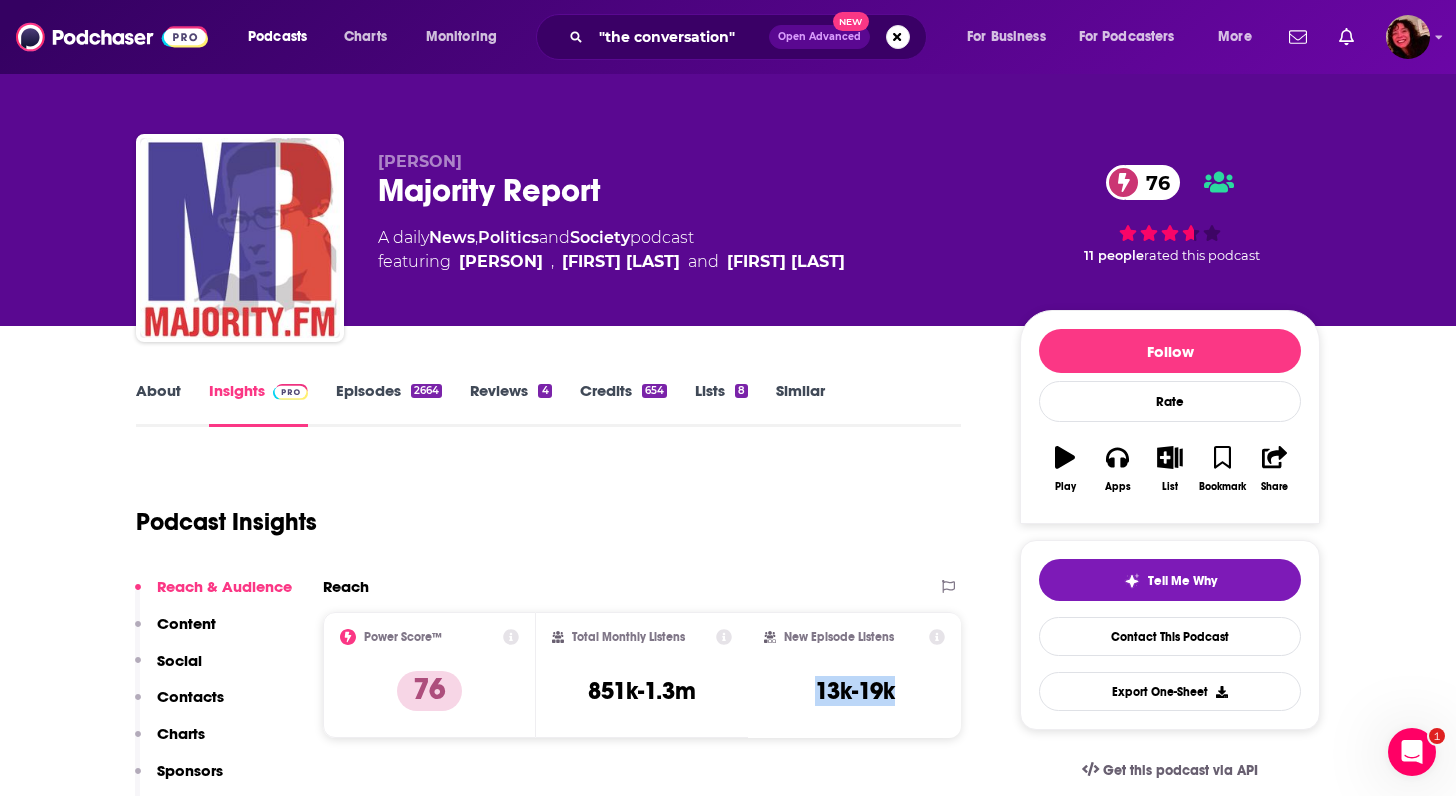scroll, scrollTop: 266, scrollLeft: 0, axis: vertical 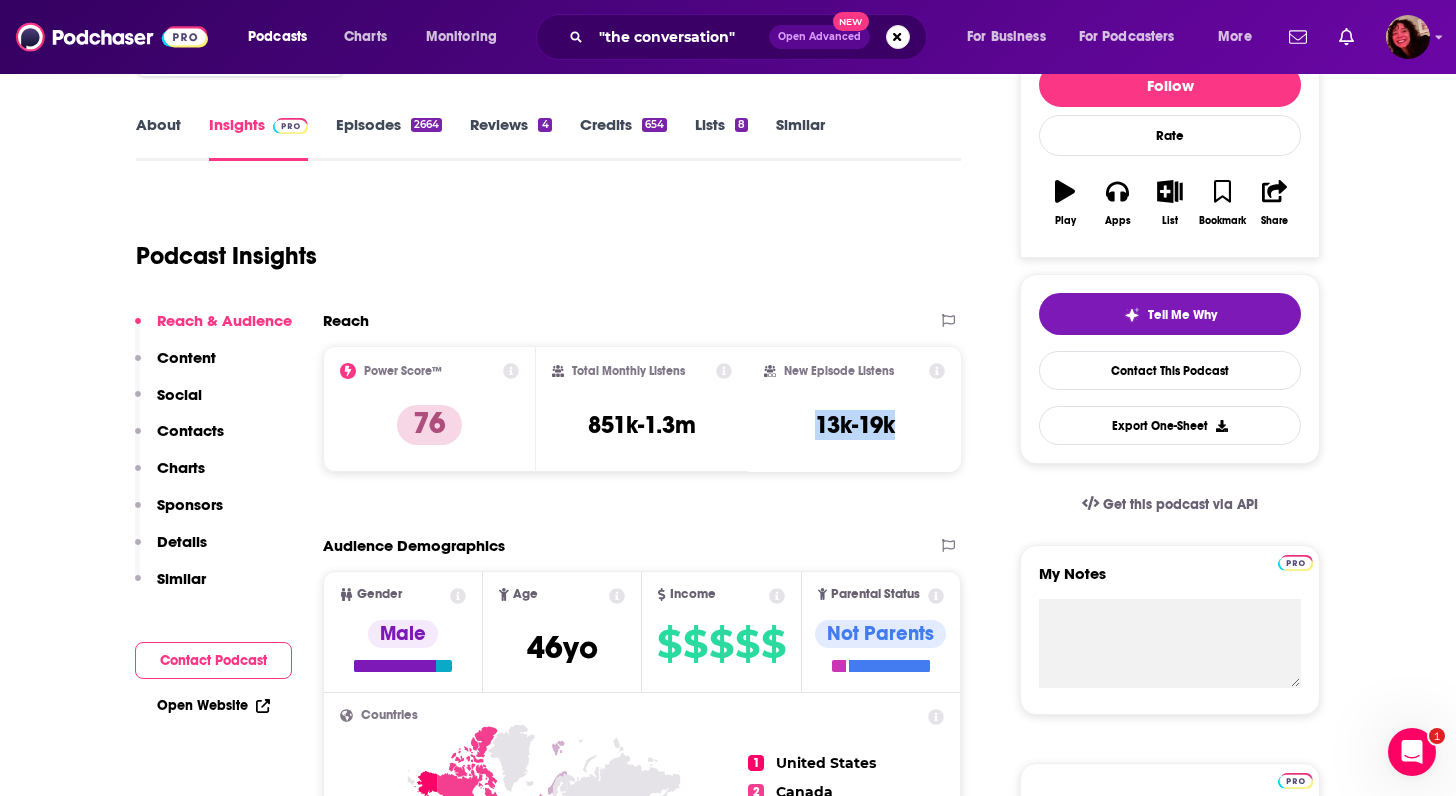 click on "Contacts" at bounding box center (190, 430) 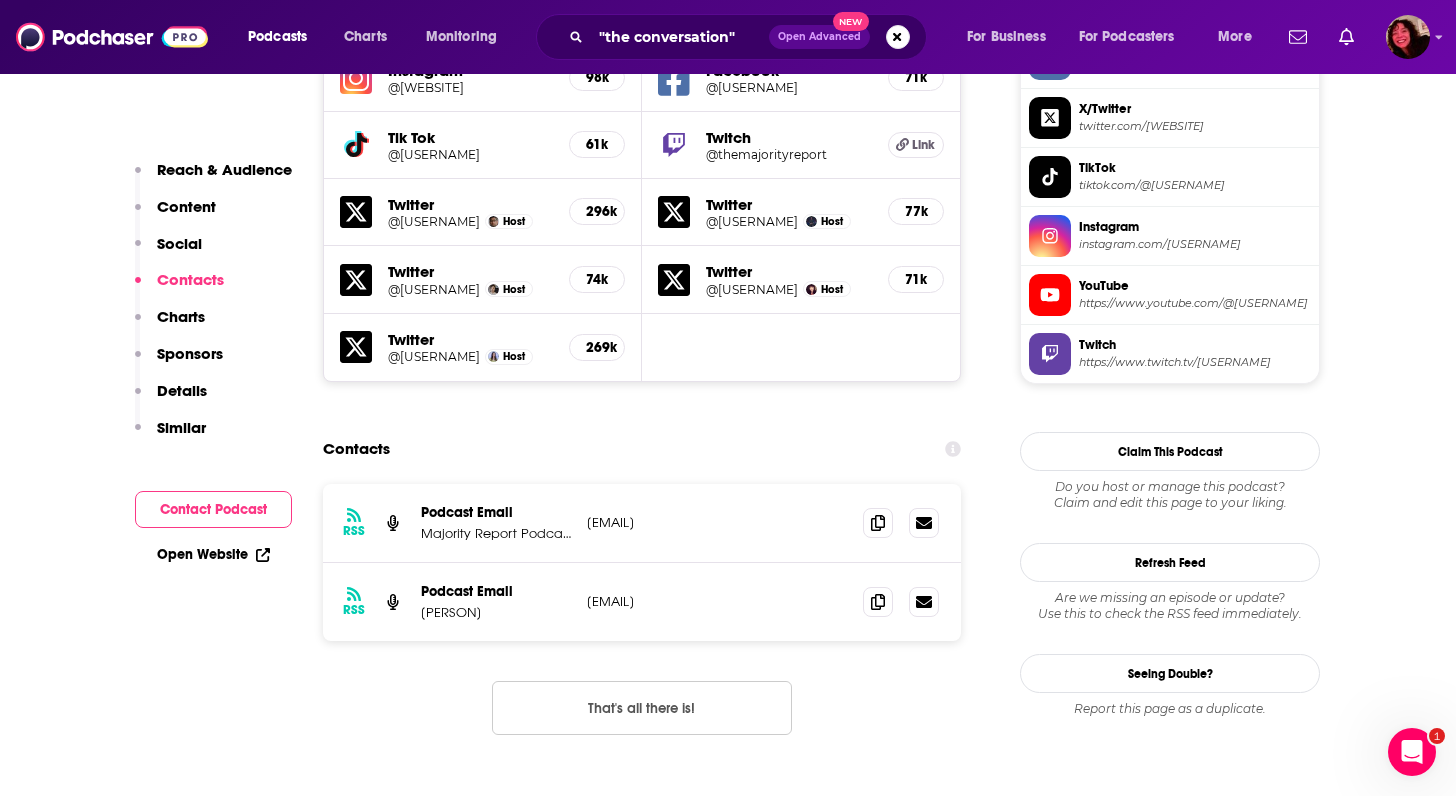 scroll, scrollTop: 1946, scrollLeft: 0, axis: vertical 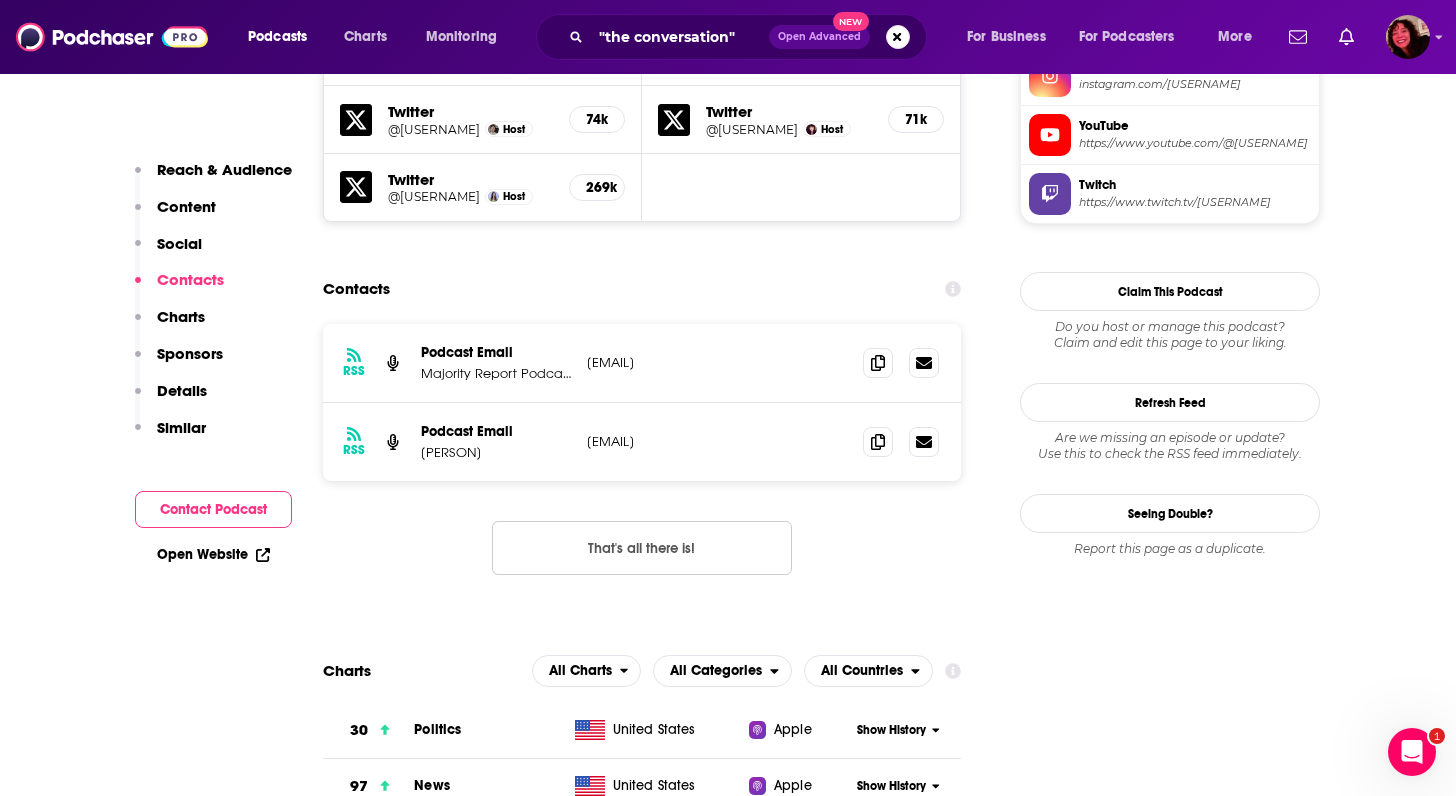 drag, startPoint x: 569, startPoint y: 447, endPoint x: 734, endPoint y: 447, distance: 165 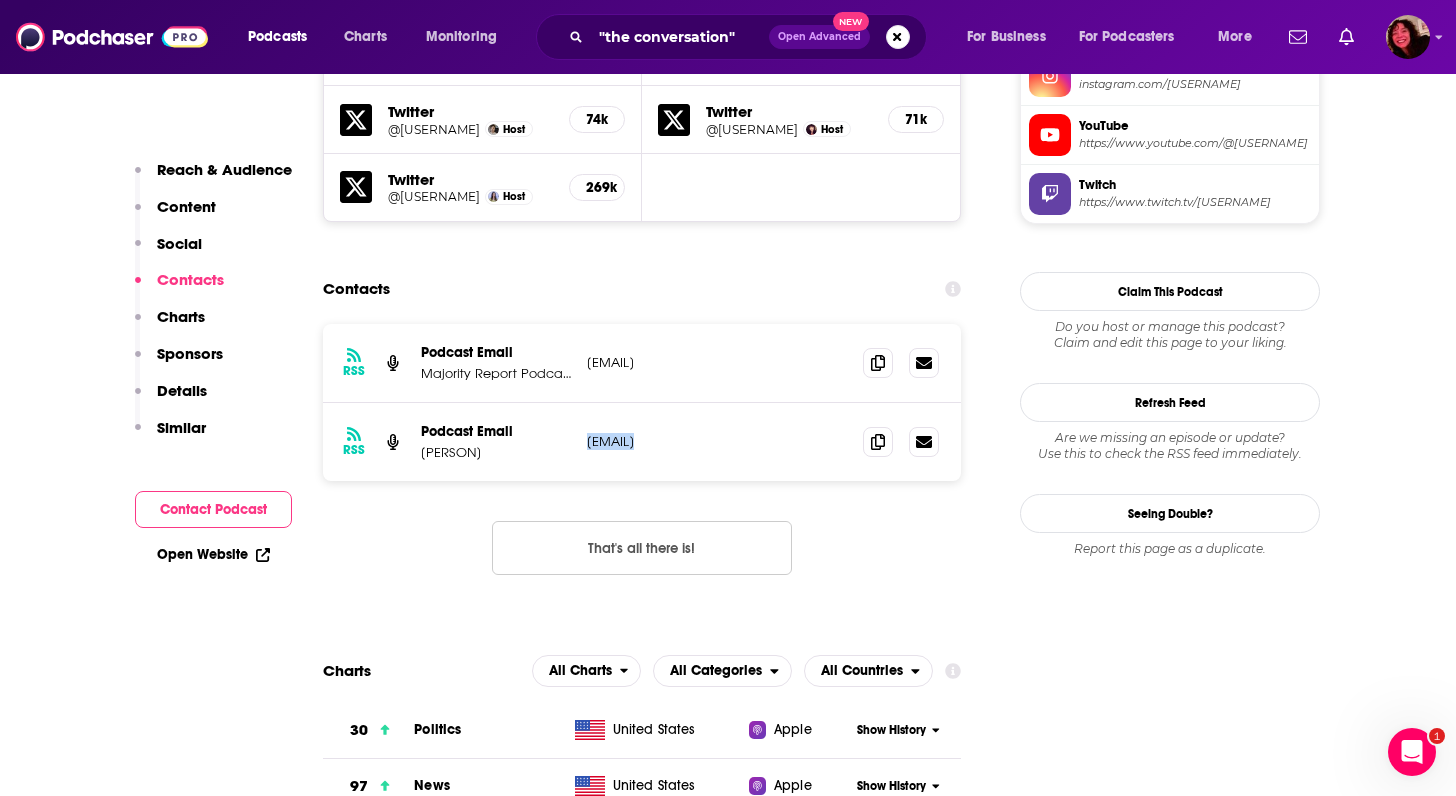 drag, startPoint x: 734, startPoint y: 447, endPoint x: 597, endPoint y: 455, distance: 137.23338 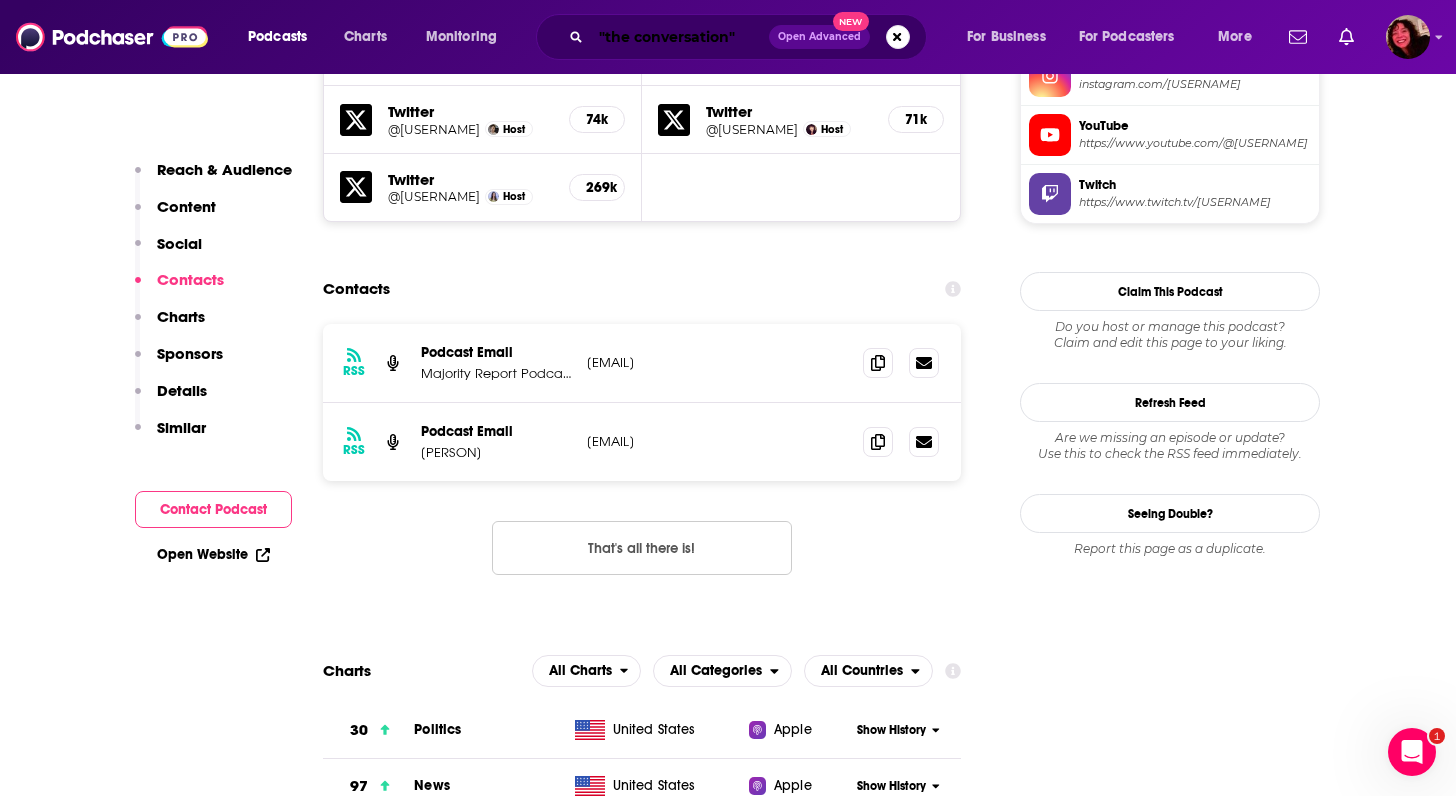 click on ""the conversation"" at bounding box center [680, 37] 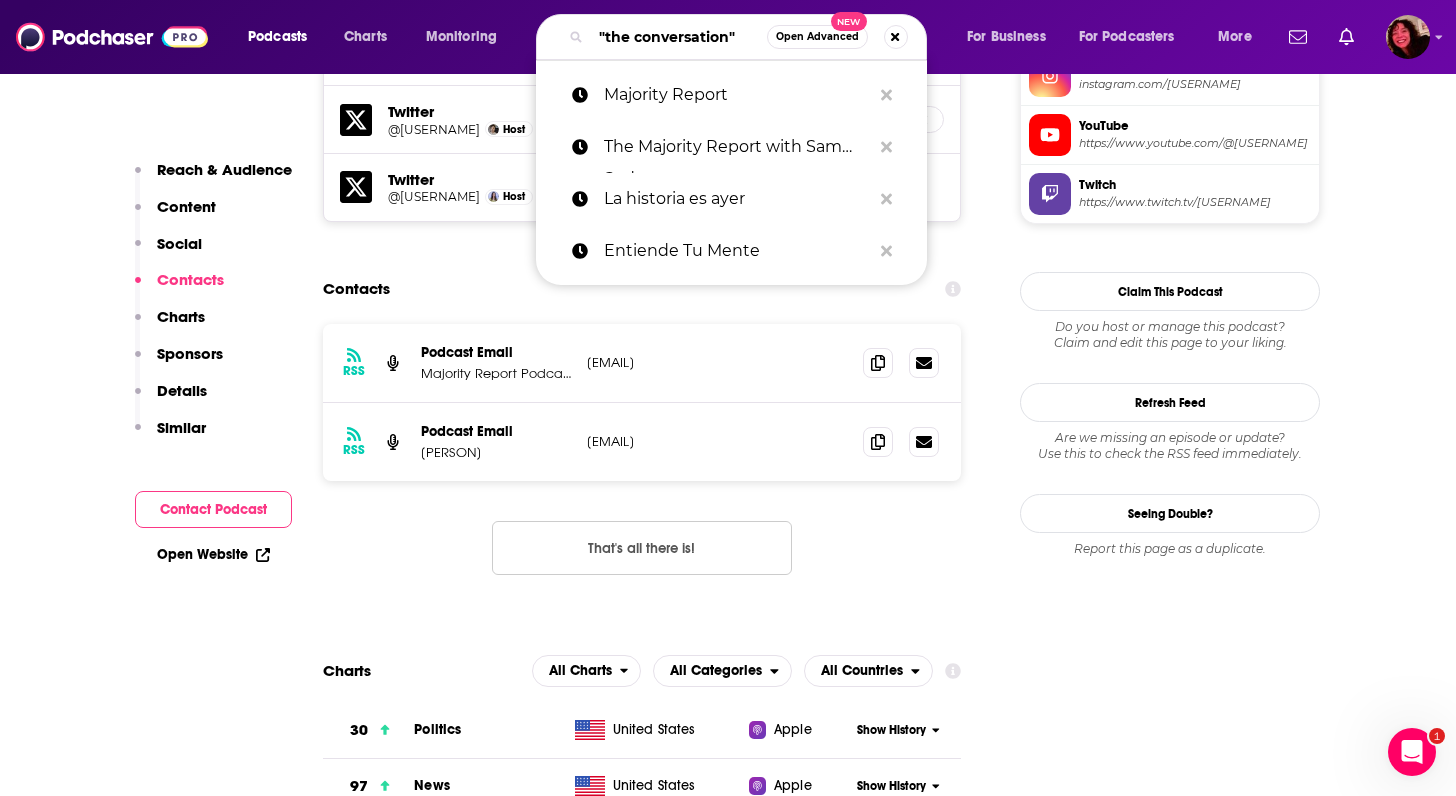 paste on "The John Fugelsang Podcast" 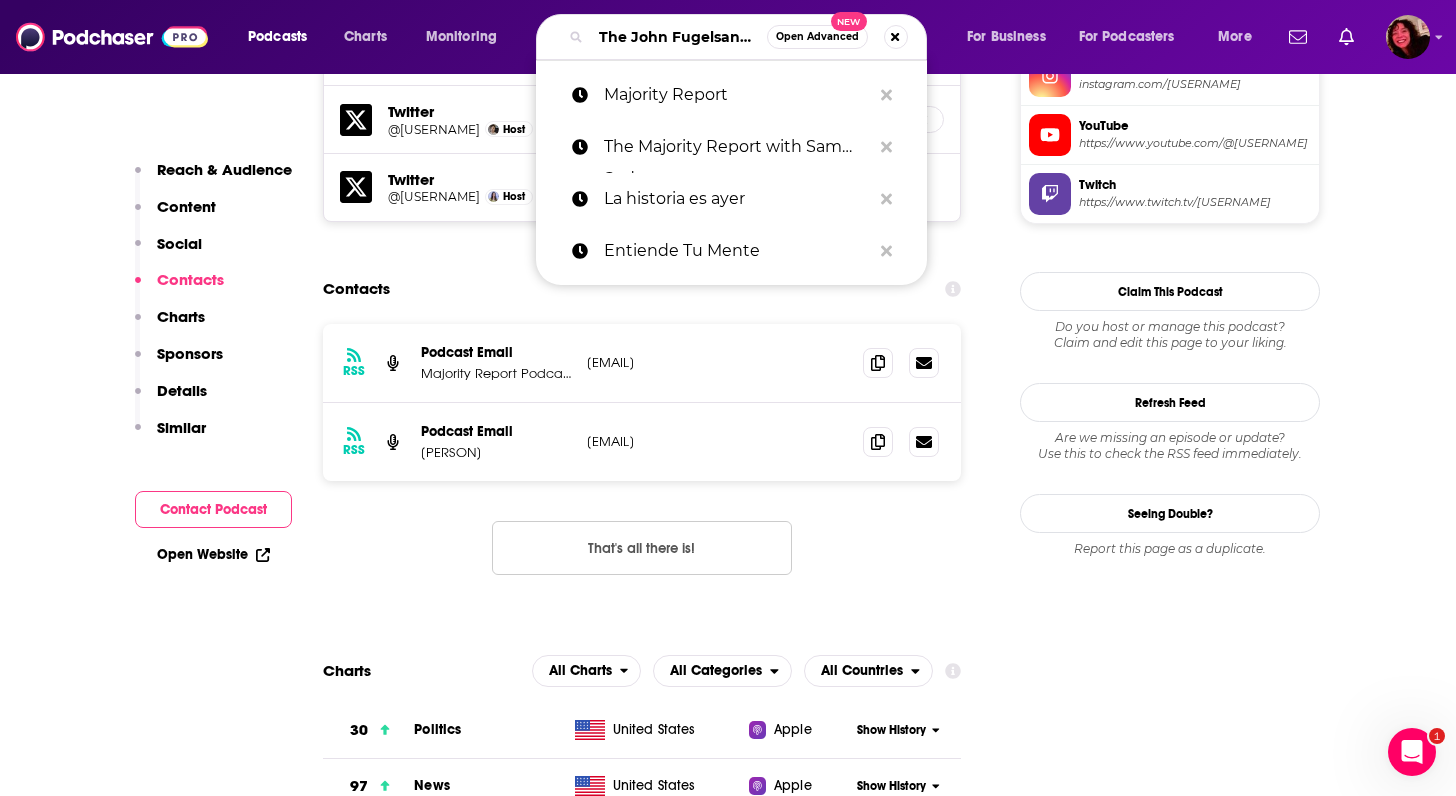 scroll, scrollTop: 0, scrollLeft: 53, axis: horizontal 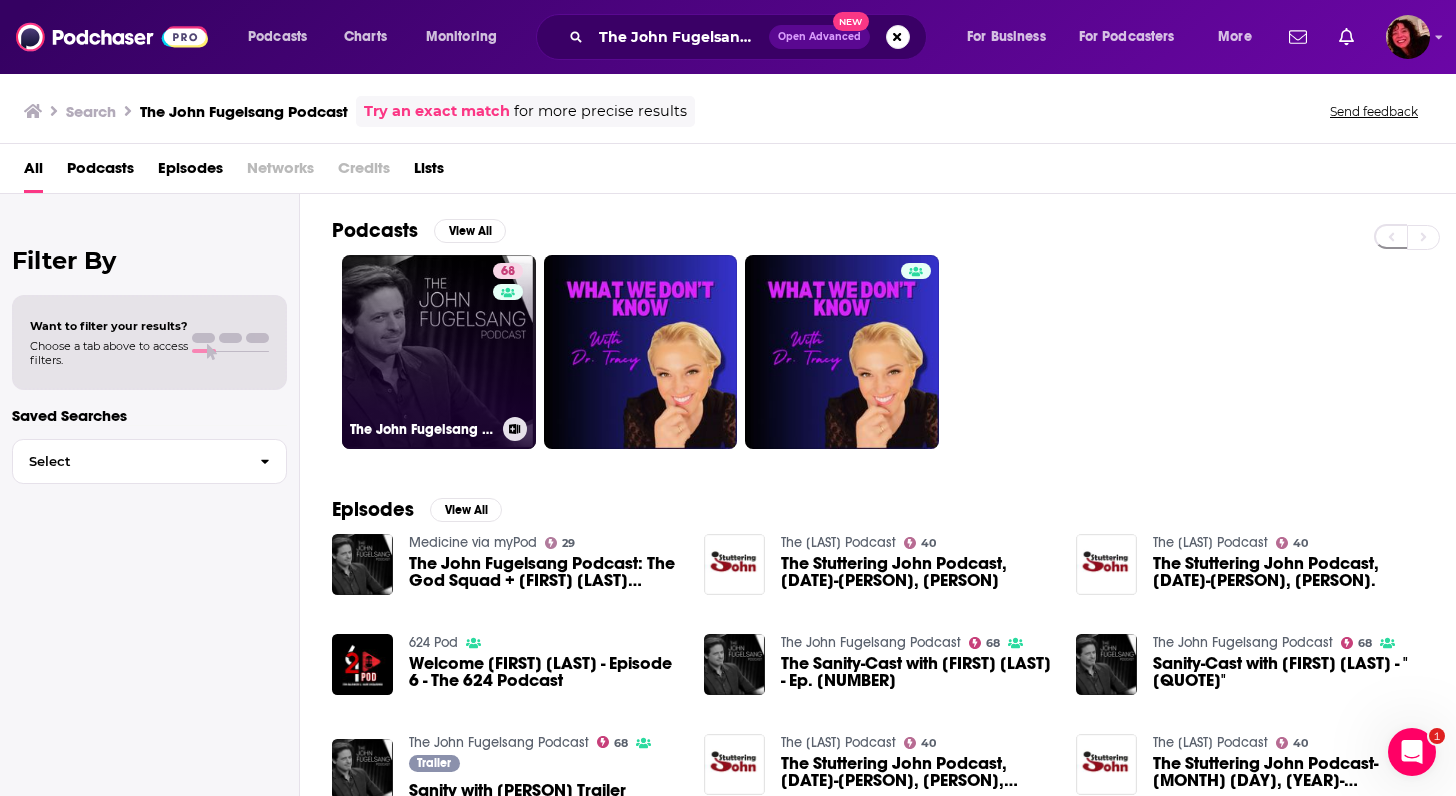 click on "[NUMBER] The [PERSON] Podcast" at bounding box center (439, 352) 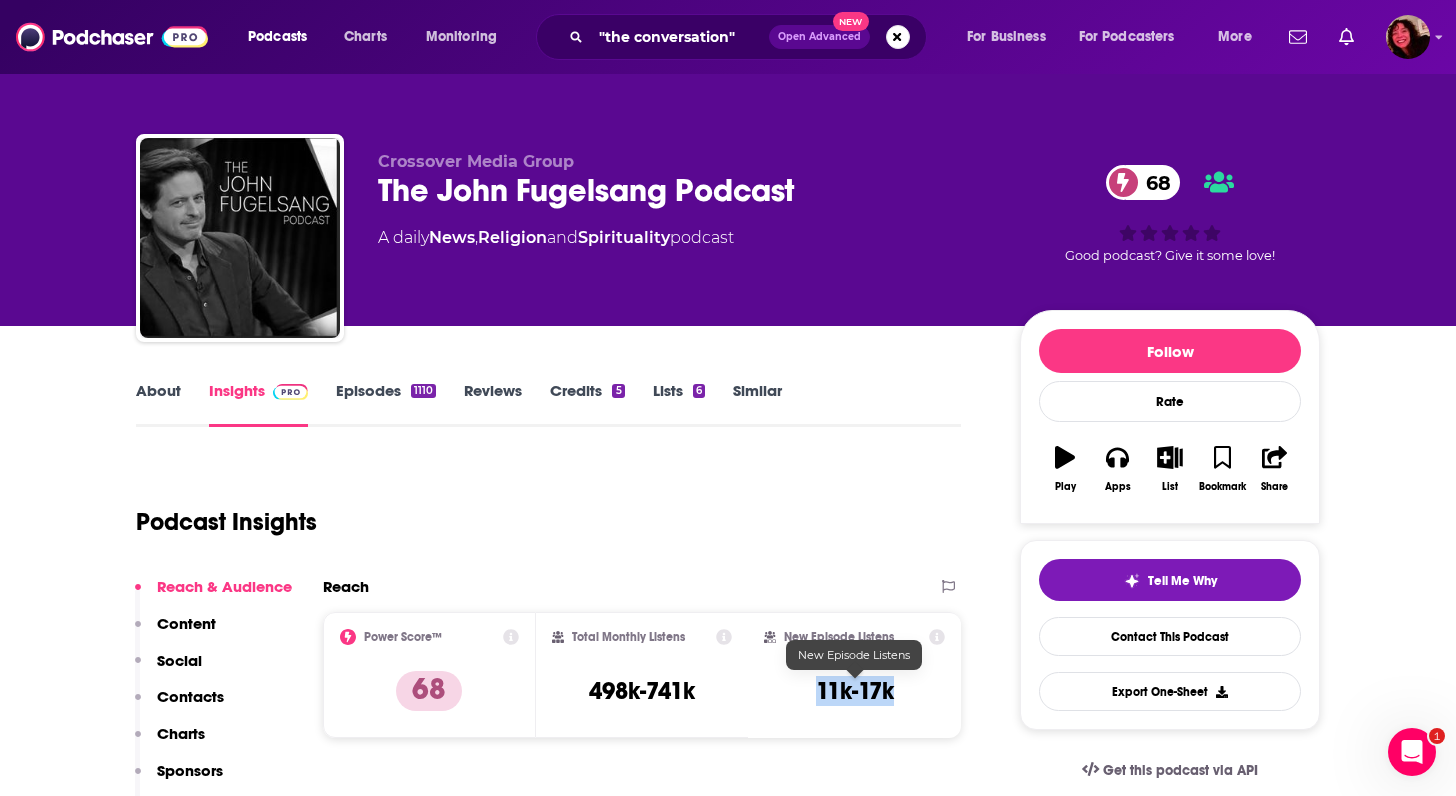 drag, startPoint x: 803, startPoint y: 694, endPoint x: 933, endPoint y: 694, distance: 130 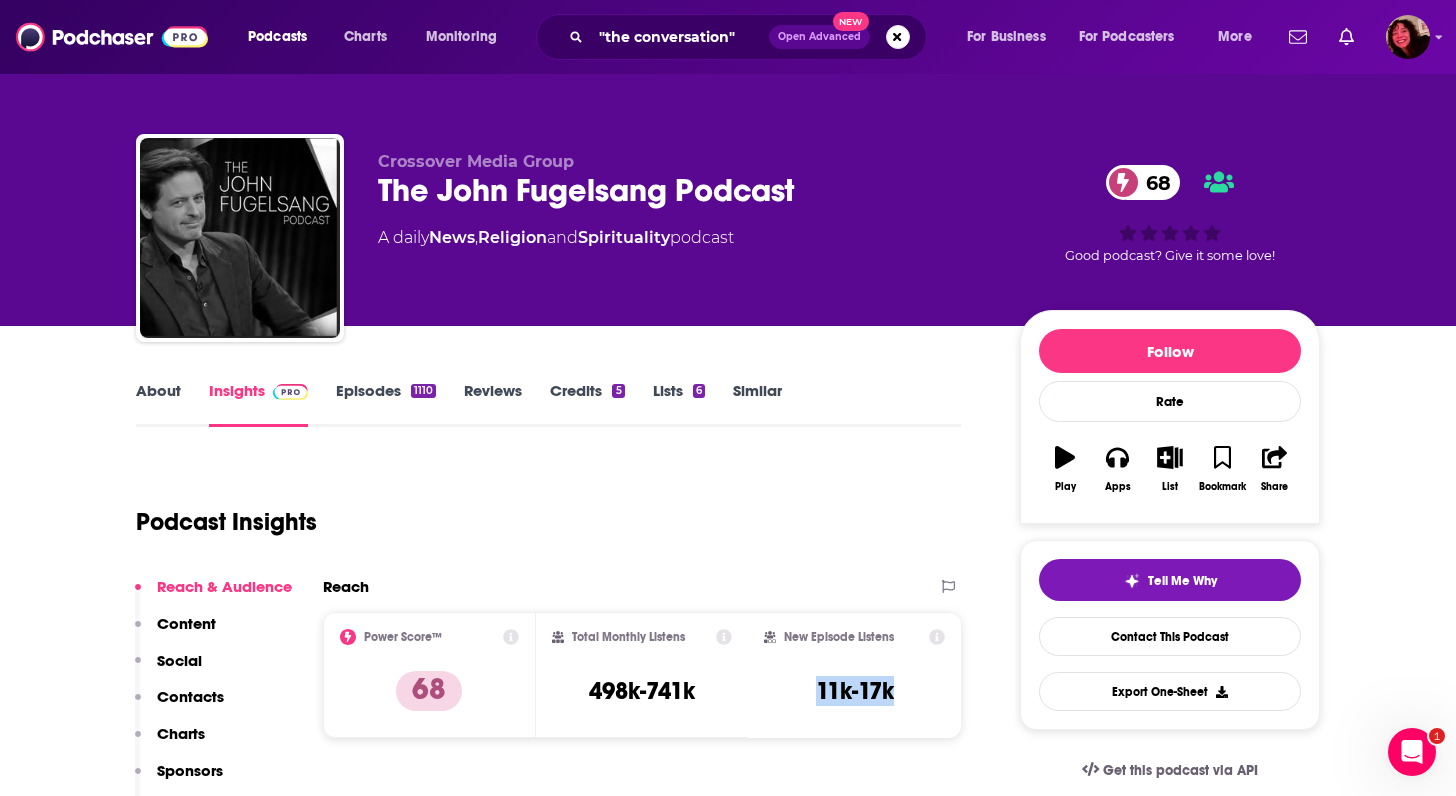 scroll, scrollTop: 422, scrollLeft: 0, axis: vertical 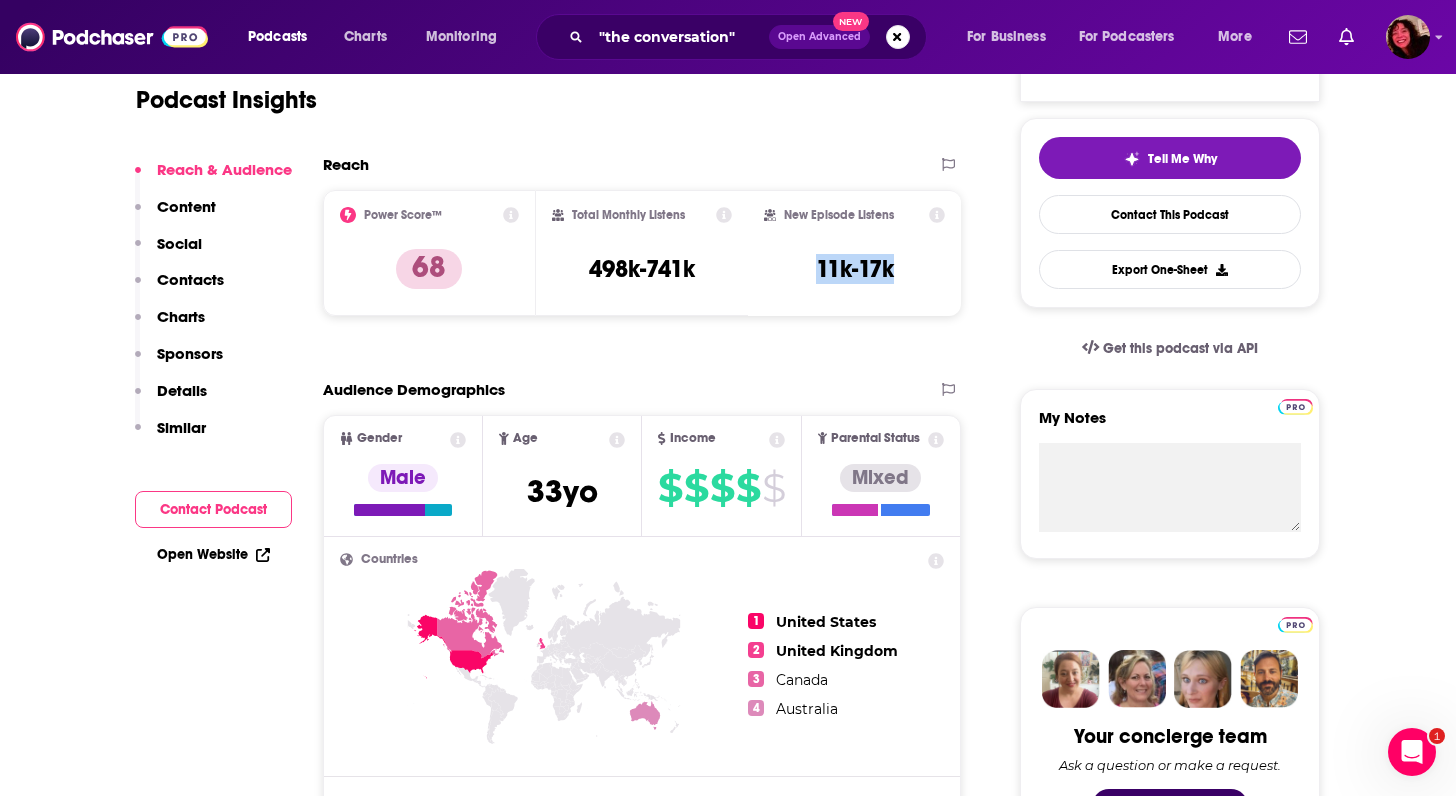 click on "Contacts" at bounding box center [190, 279] 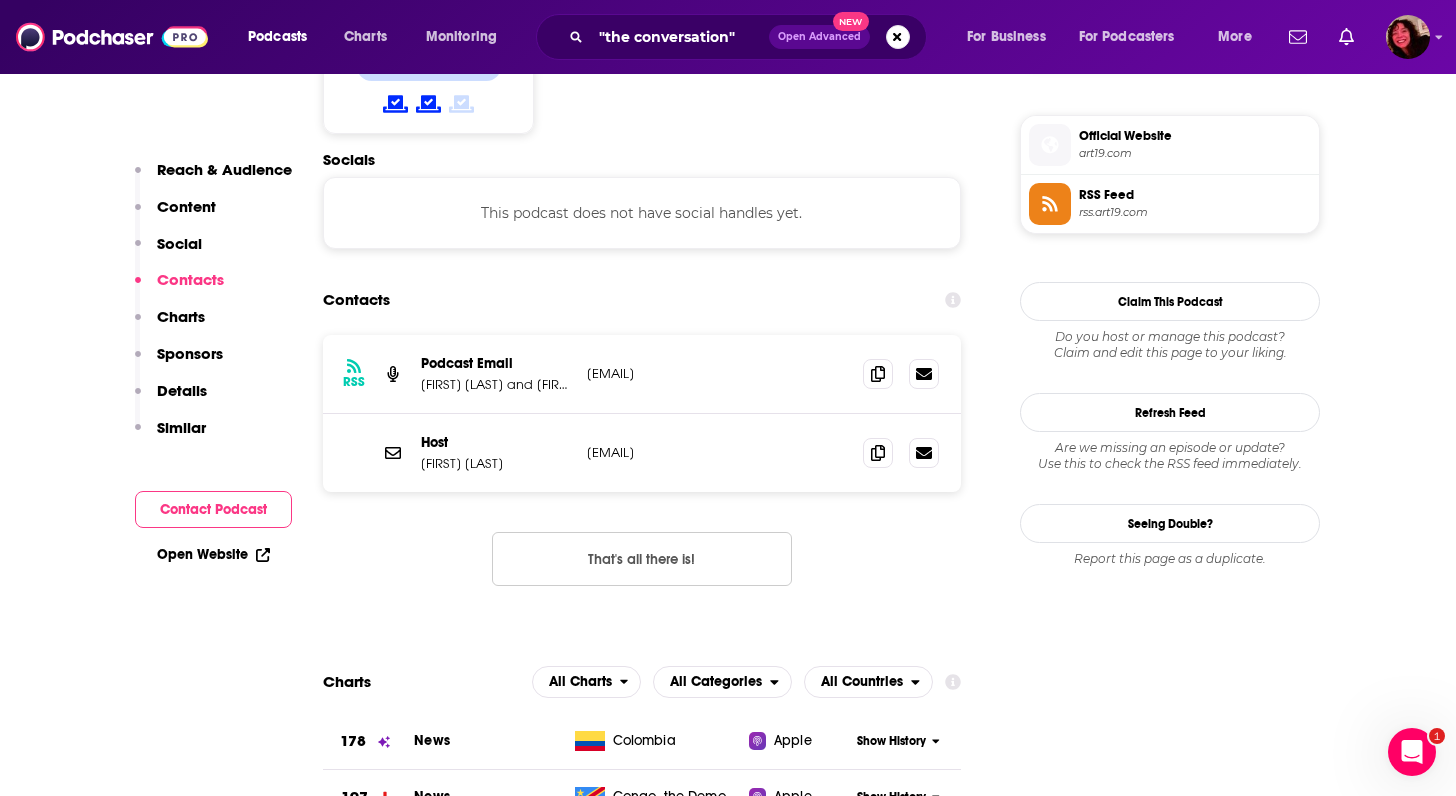 scroll, scrollTop: 1587, scrollLeft: 0, axis: vertical 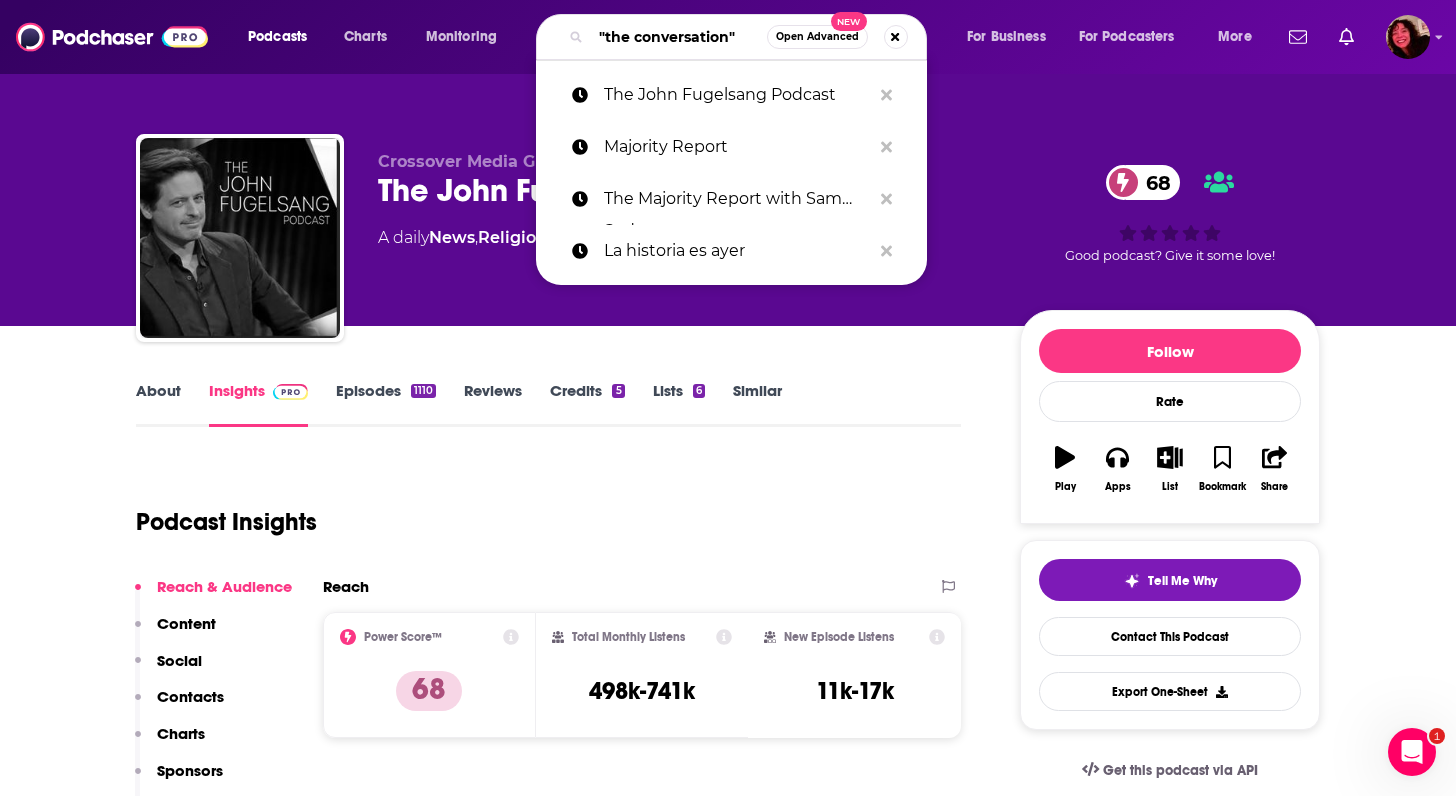 drag, startPoint x: 749, startPoint y: 43, endPoint x: 509, endPoint y: 42, distance: 240.00209 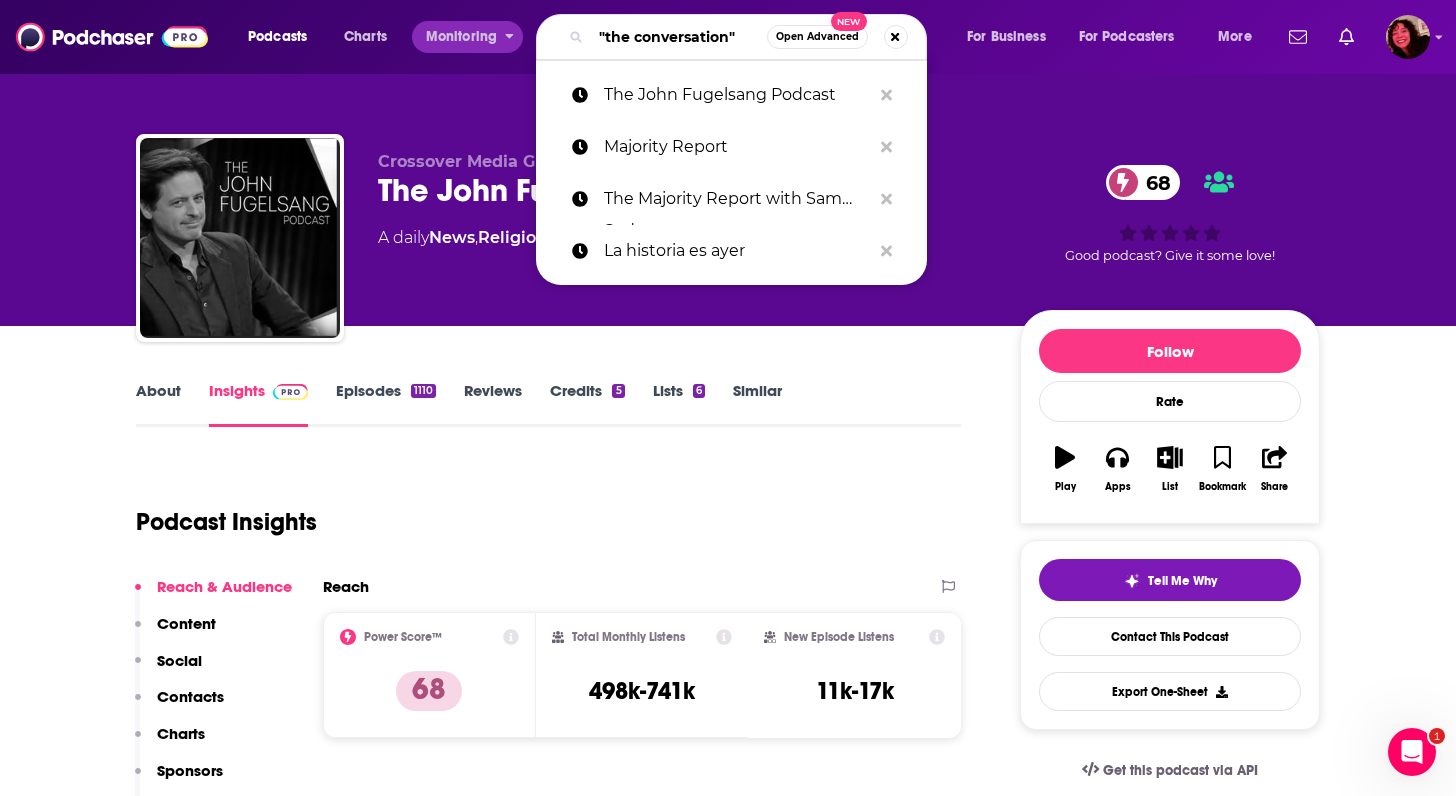 paste on "Think Out Loud" 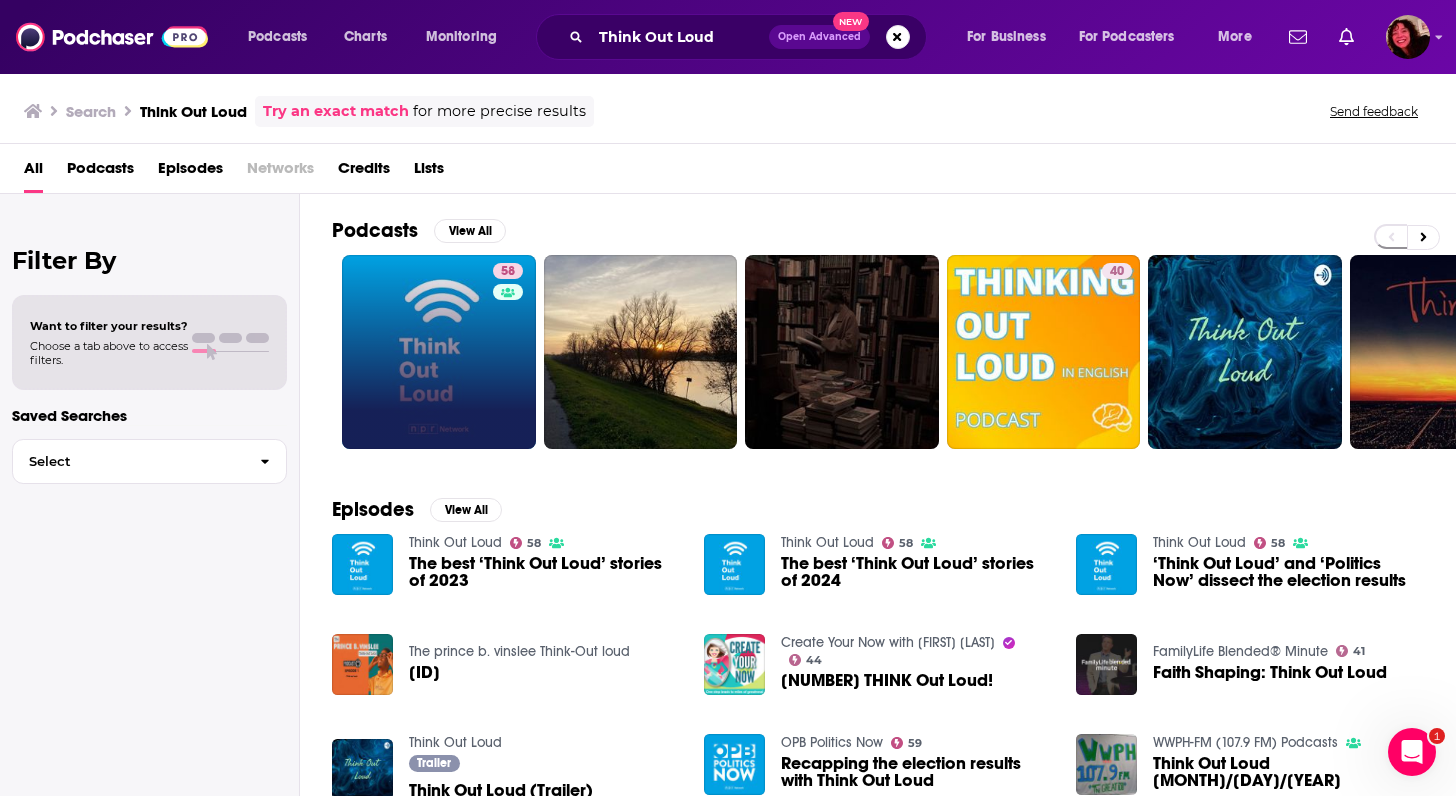 click on "58" at bounding box center (439, 352) 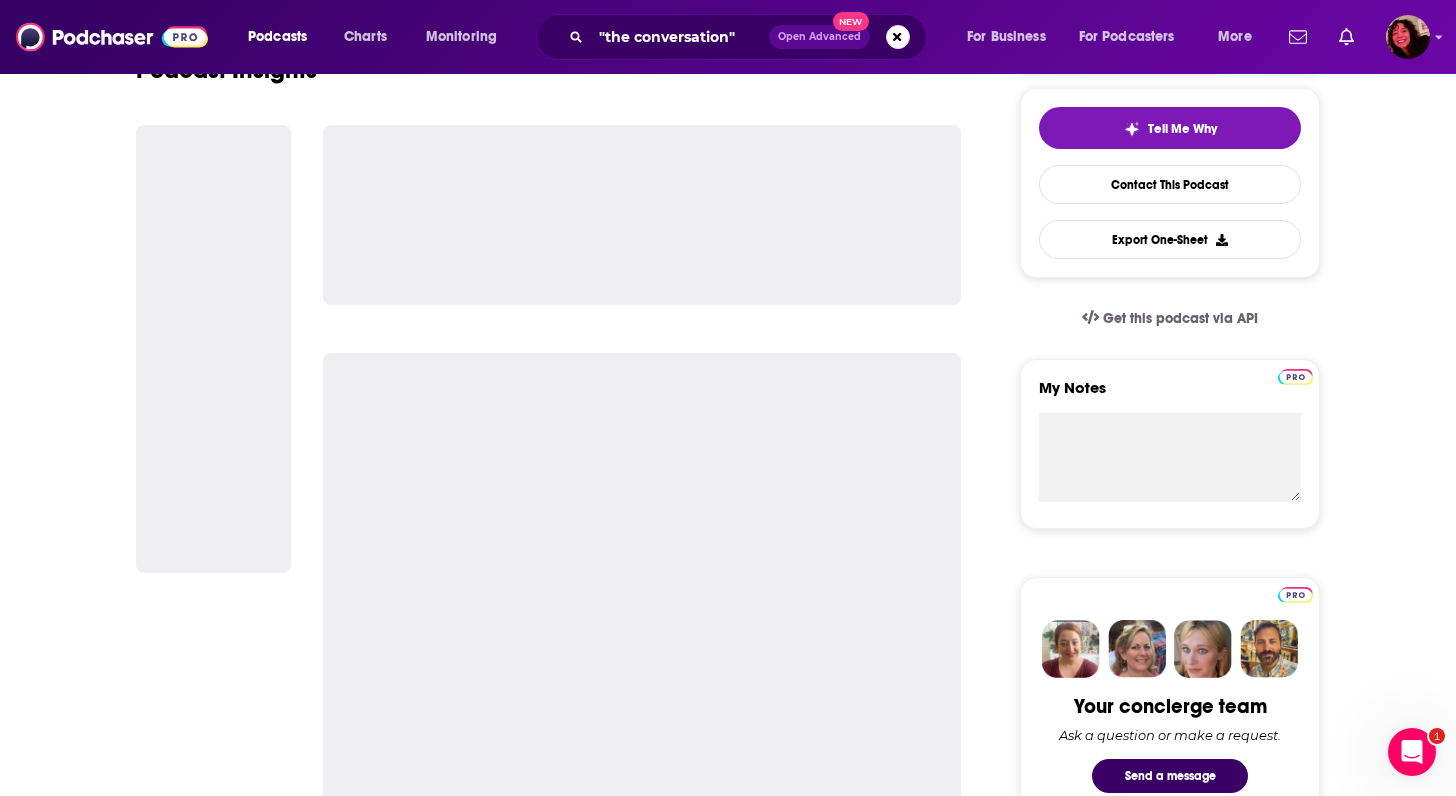 scroll, scrollTop: 457, scrollLeft: 0, axis: vertical 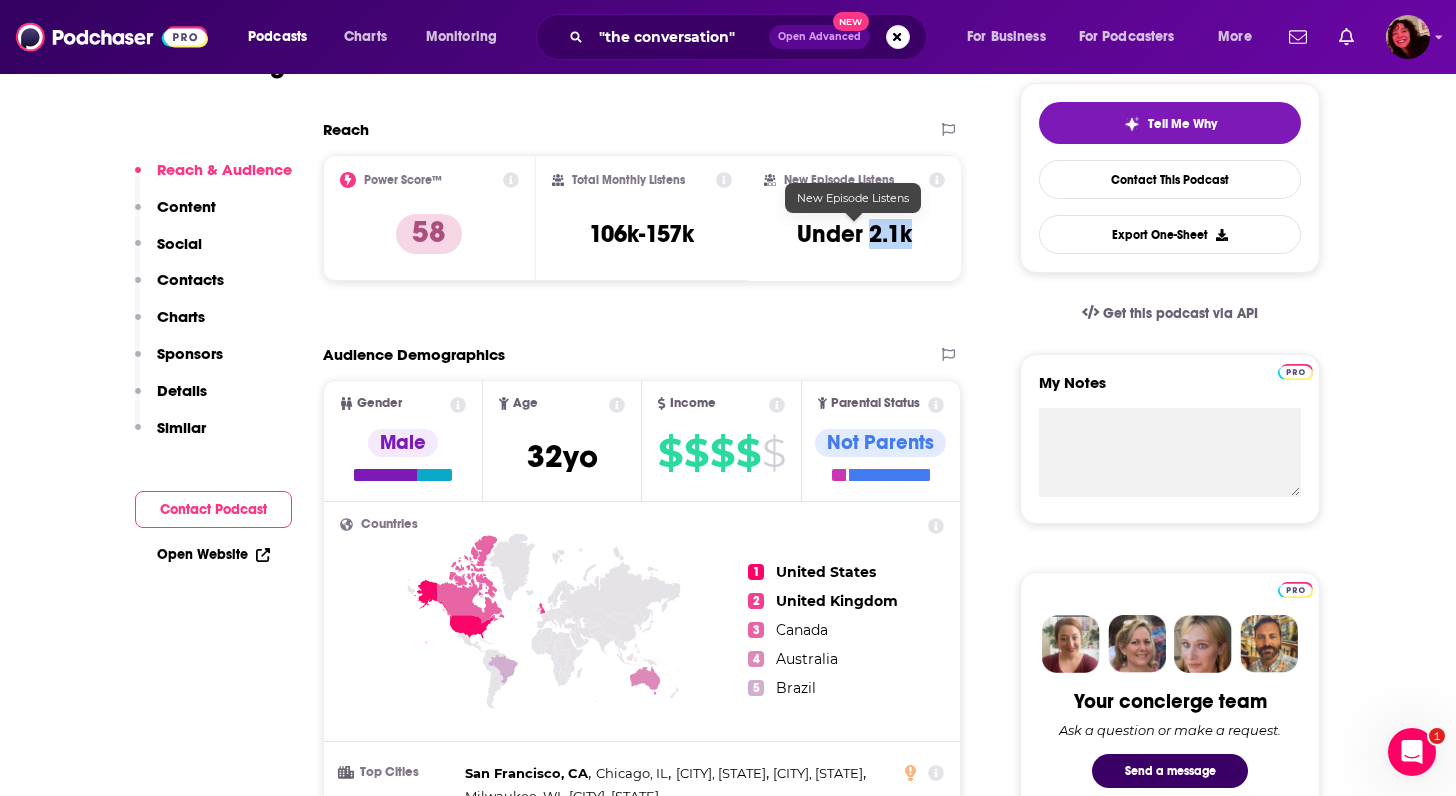 drag, startPoint x: 869, startPoint y: 240, endPoint x: 922, endPoint y: 240, distance: 53 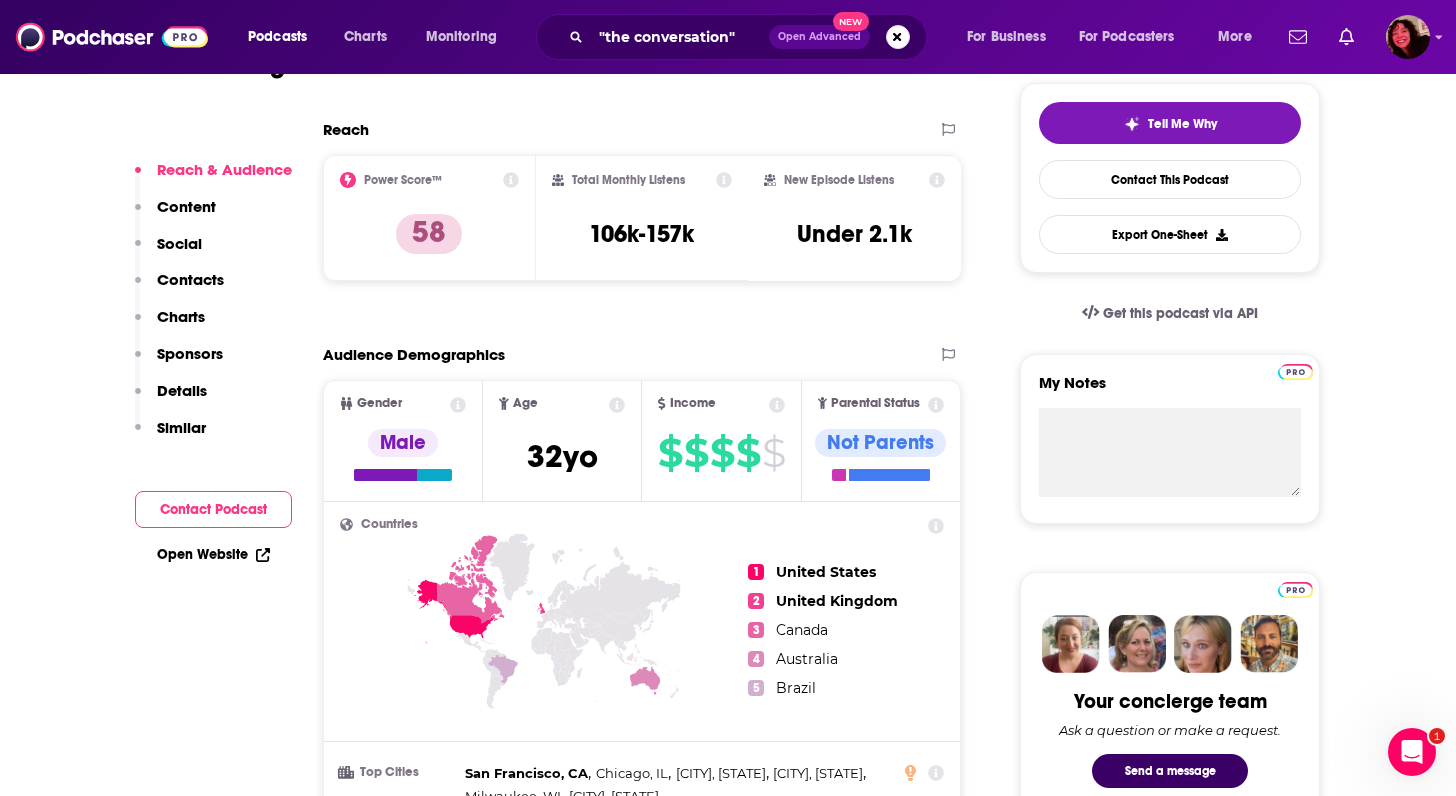 click on "Reach & Audience Content Social Contacts Charts Sponsors Details Similar" at bounding box center (213, 307) 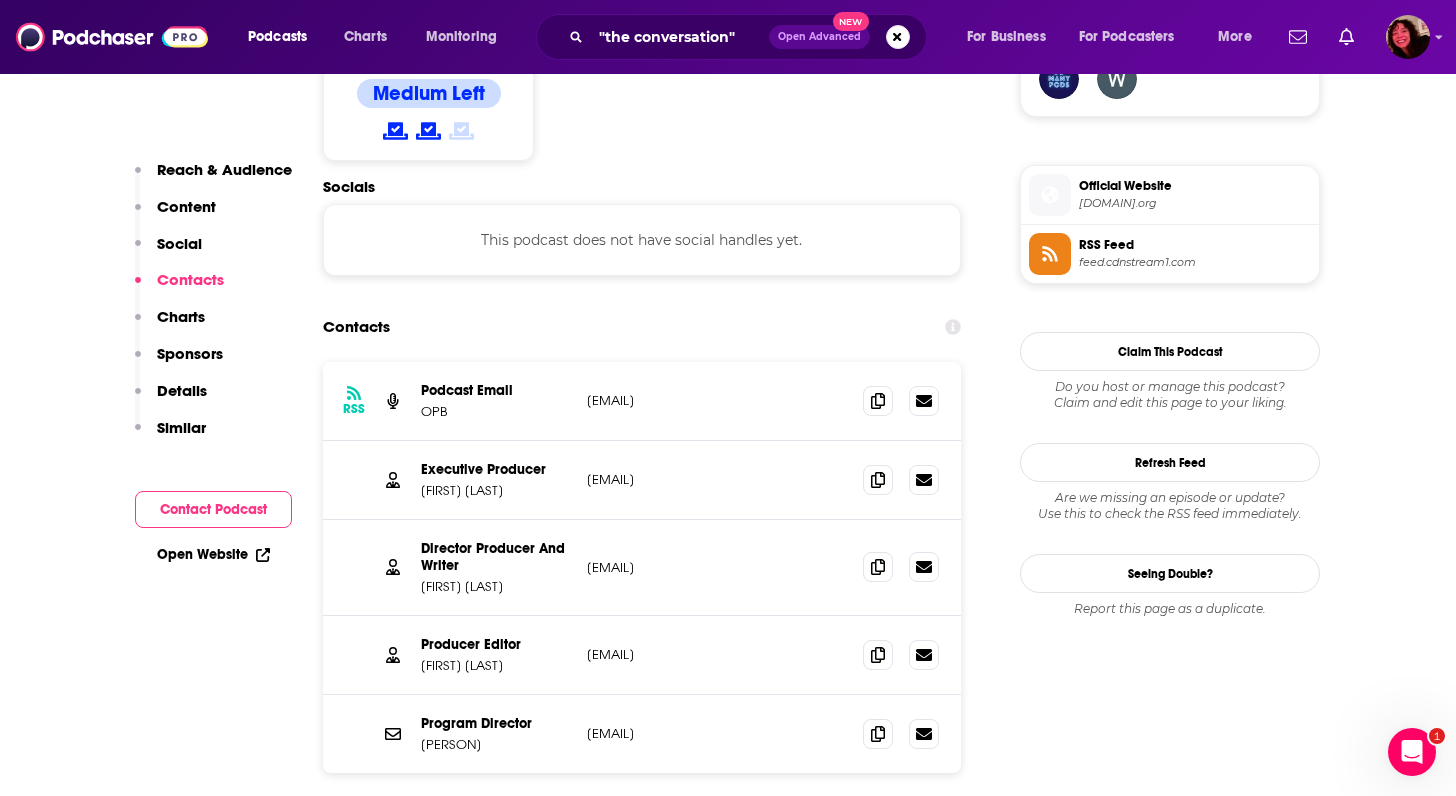 scroll, scrollTop: 1534, scrollLeft: 0, axis: vertical 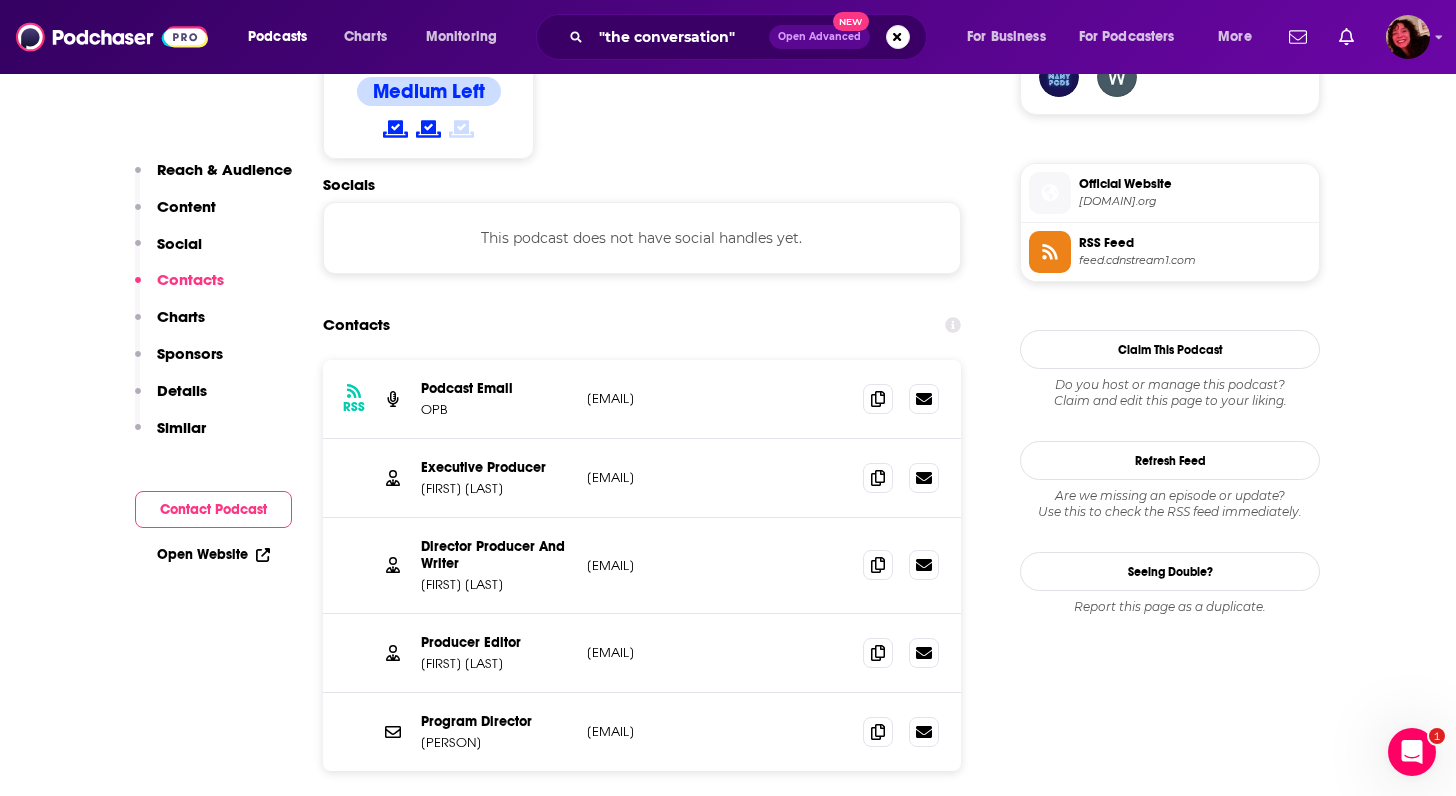 click on "Open Website" at bounding box center [213, 554] 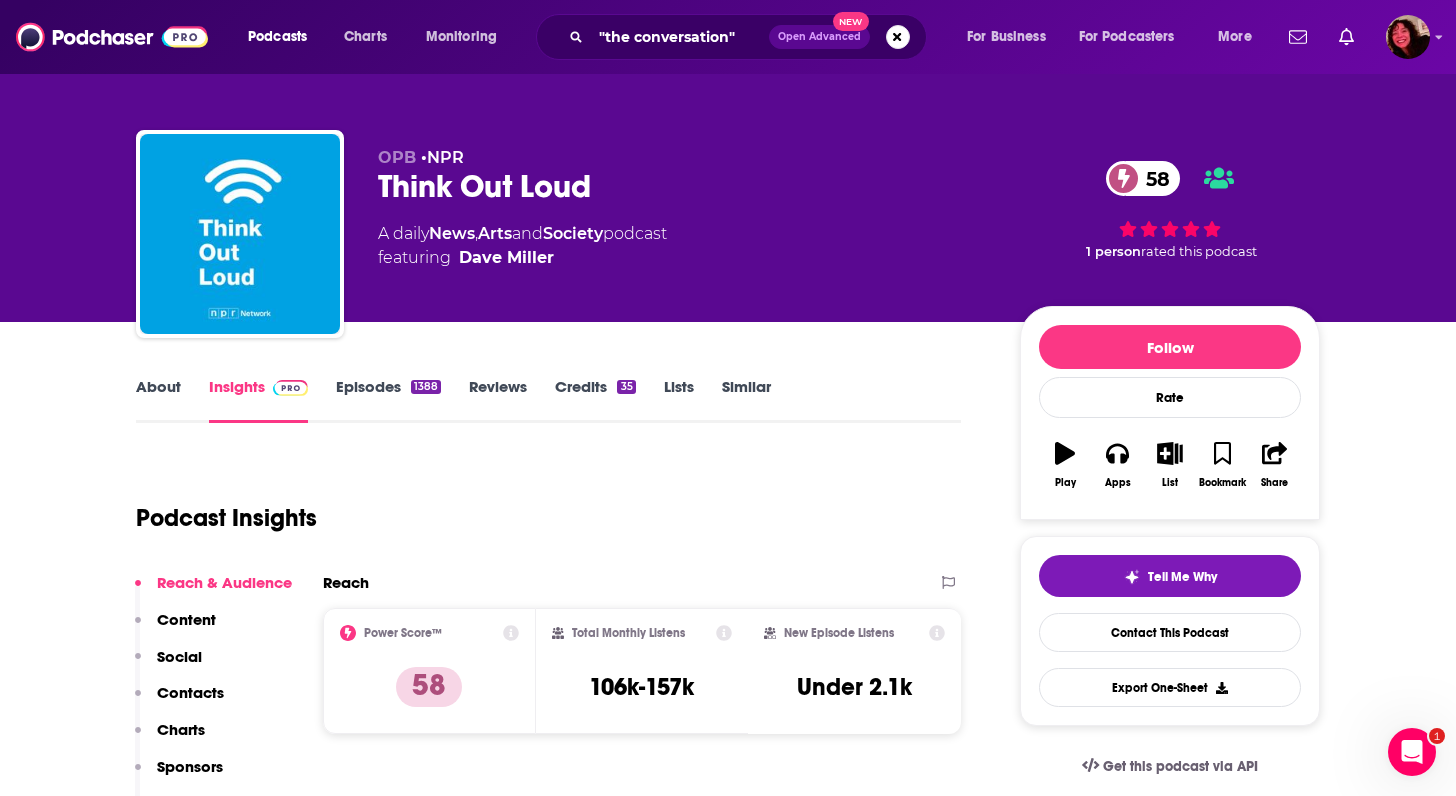 scroll, scrollTop: 0, scrollLeft: 0, axis: both 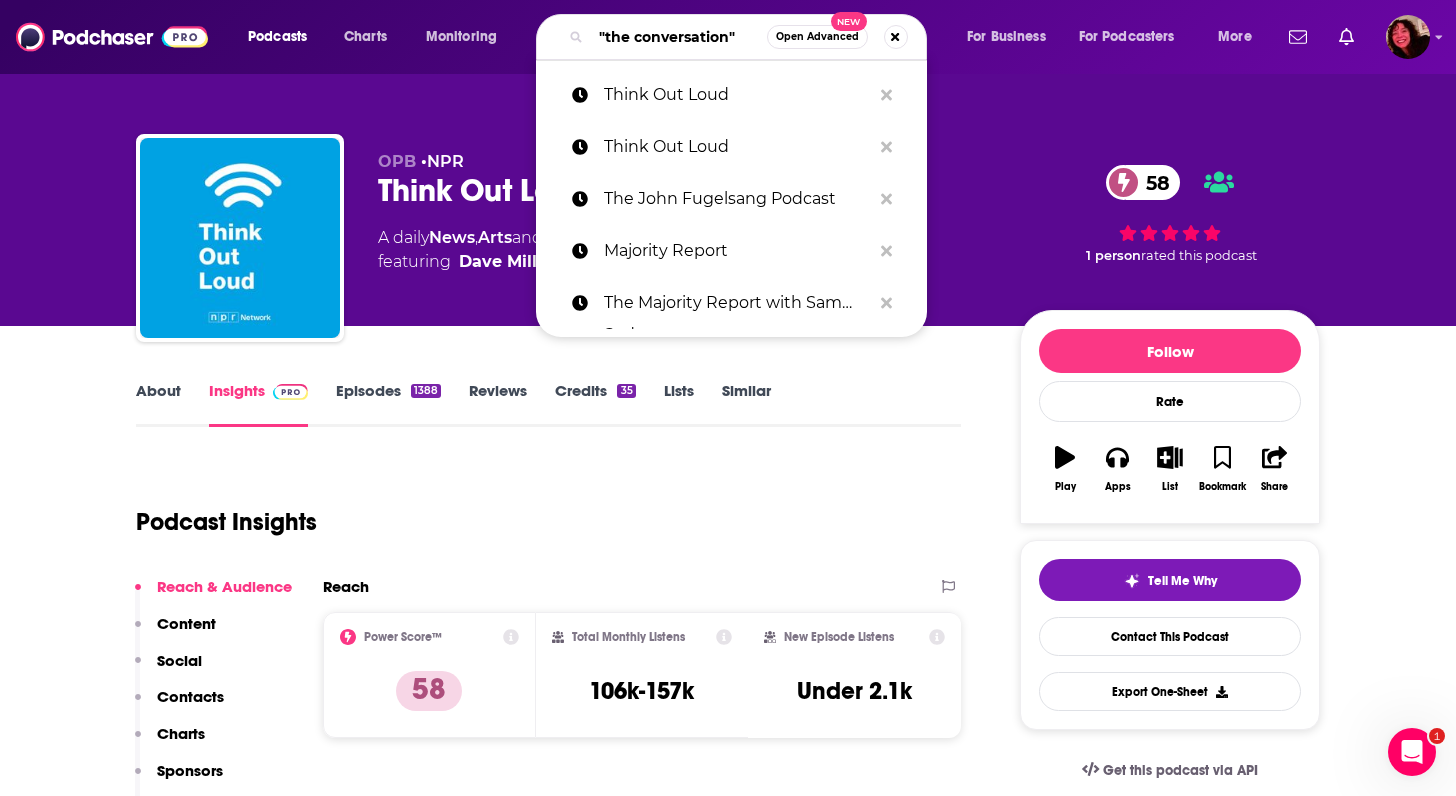click on ""the conversation"" at bounding box center (679, 37) 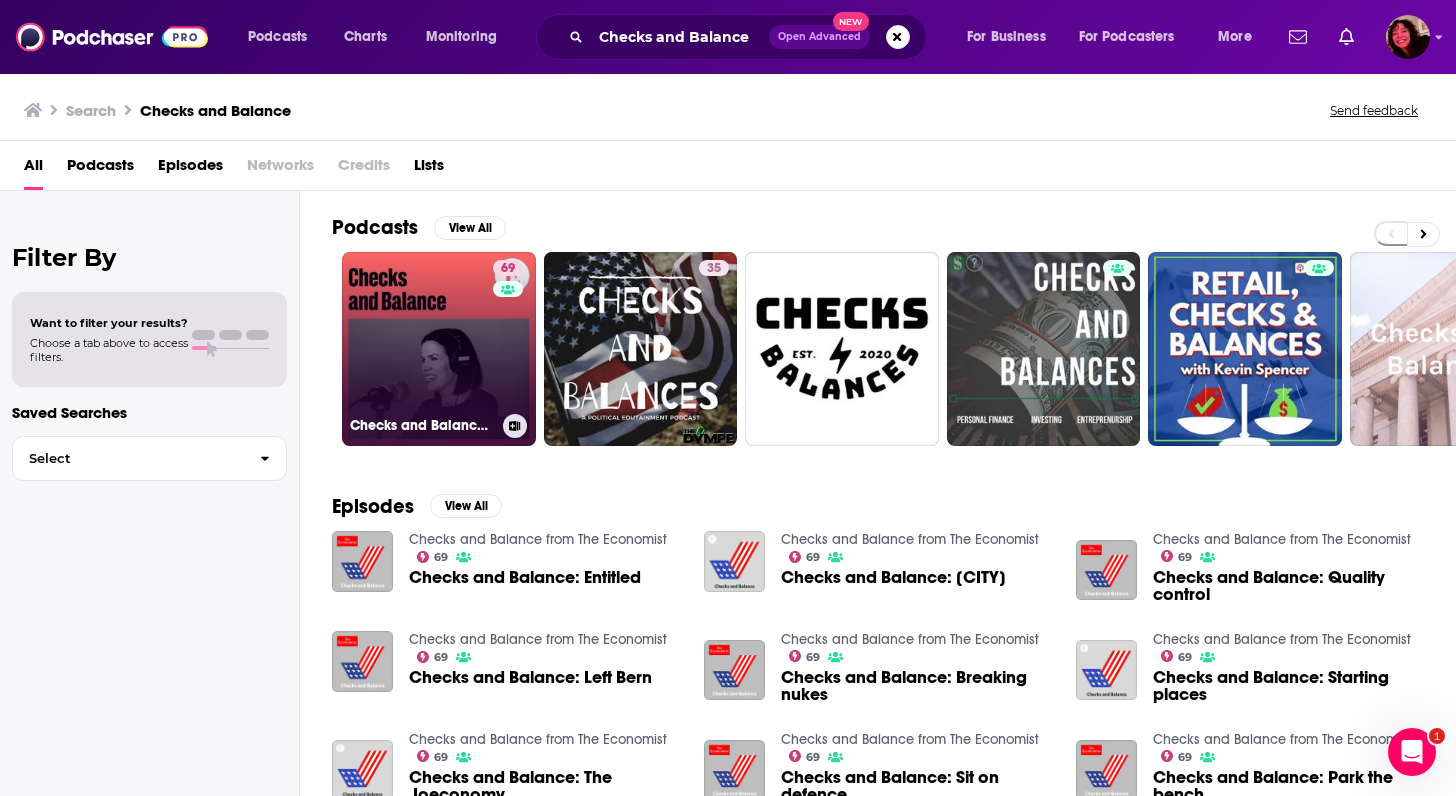 click on "[NUMBER] Checks and Balance from The Economist" at bounding box center [439, 349] 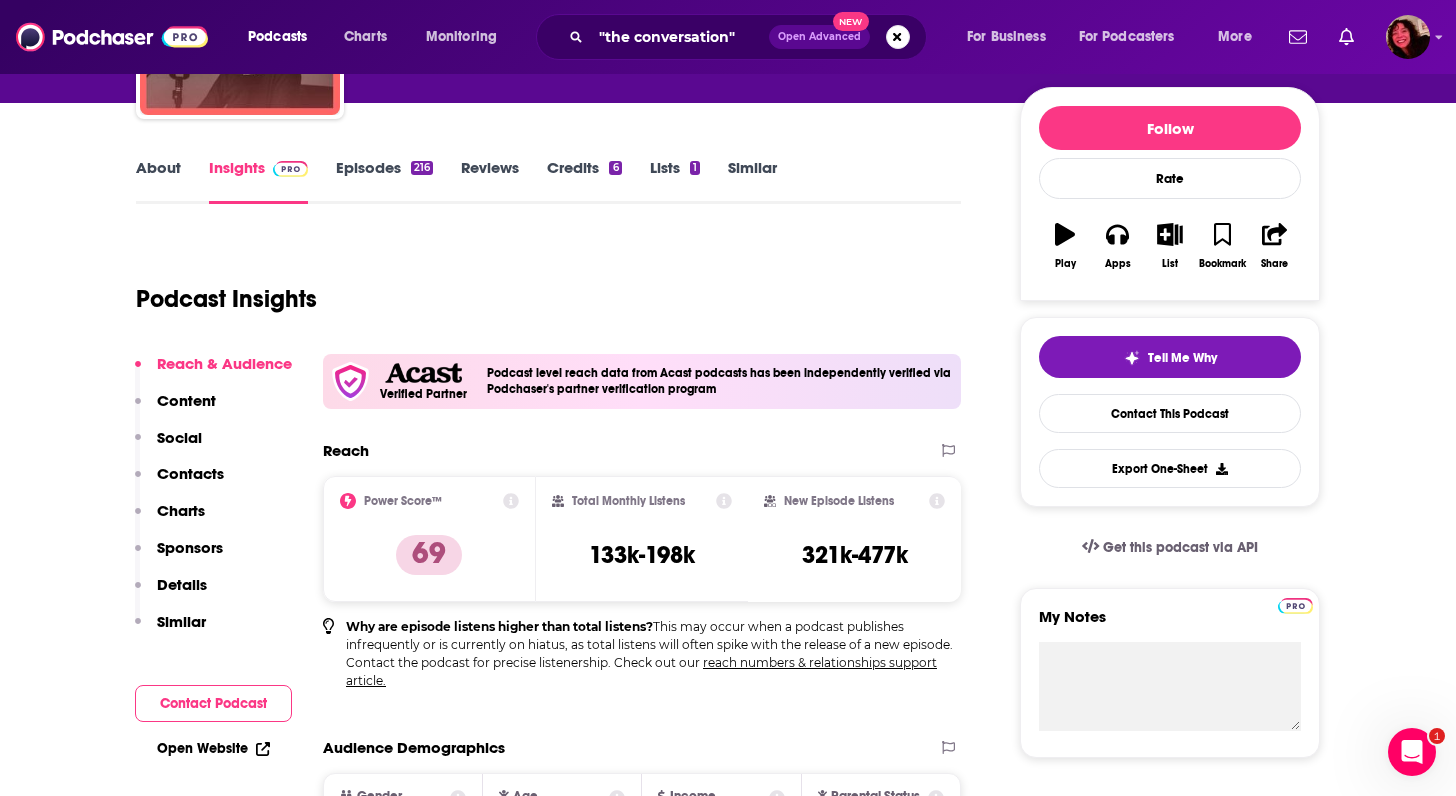 scroll, scrollTop: 229, scrollLeft: 0, axis: vertical 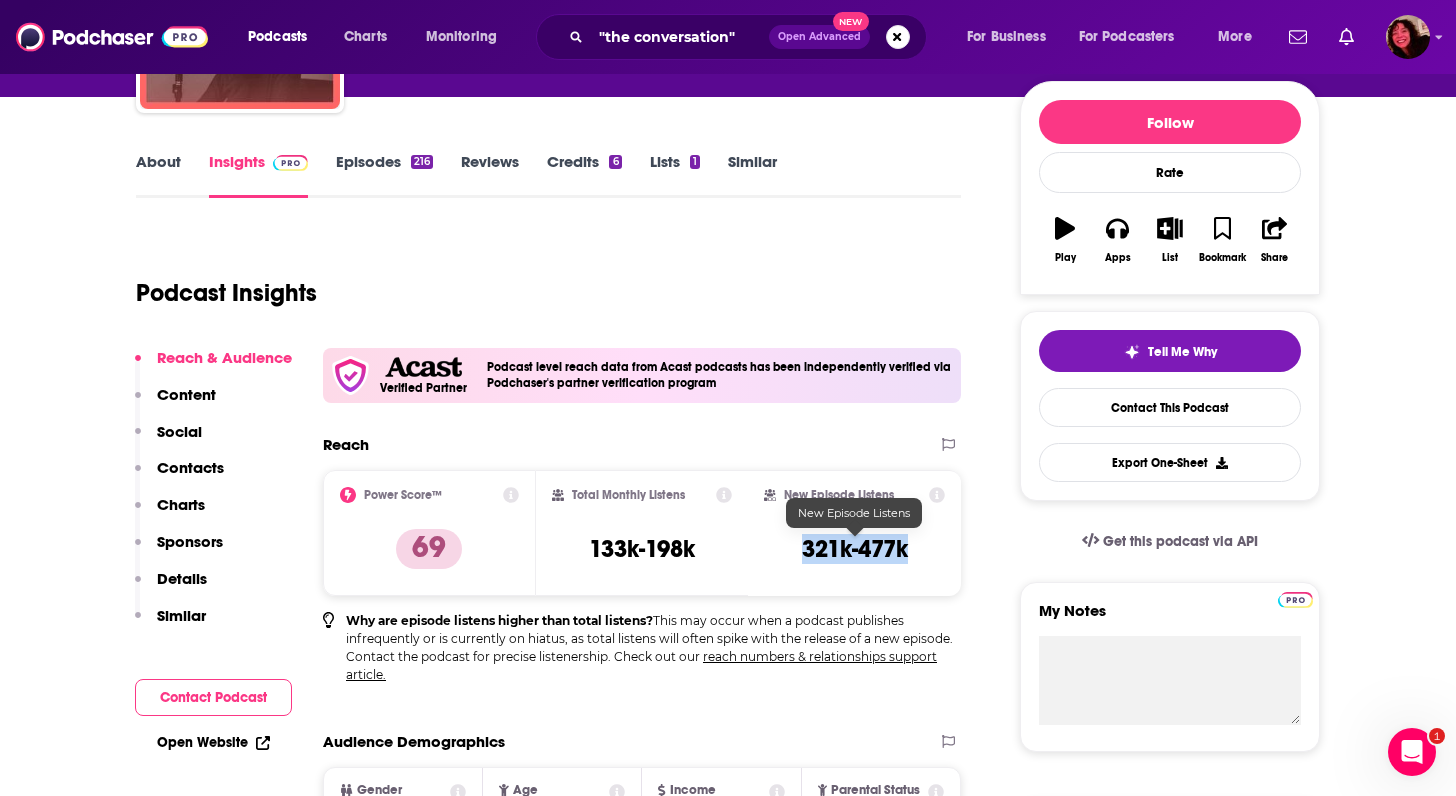 drag, startPoint x: 781, startPoint y: 548, endPoint x: 904, endPoint y: 551, distance: 123.03658 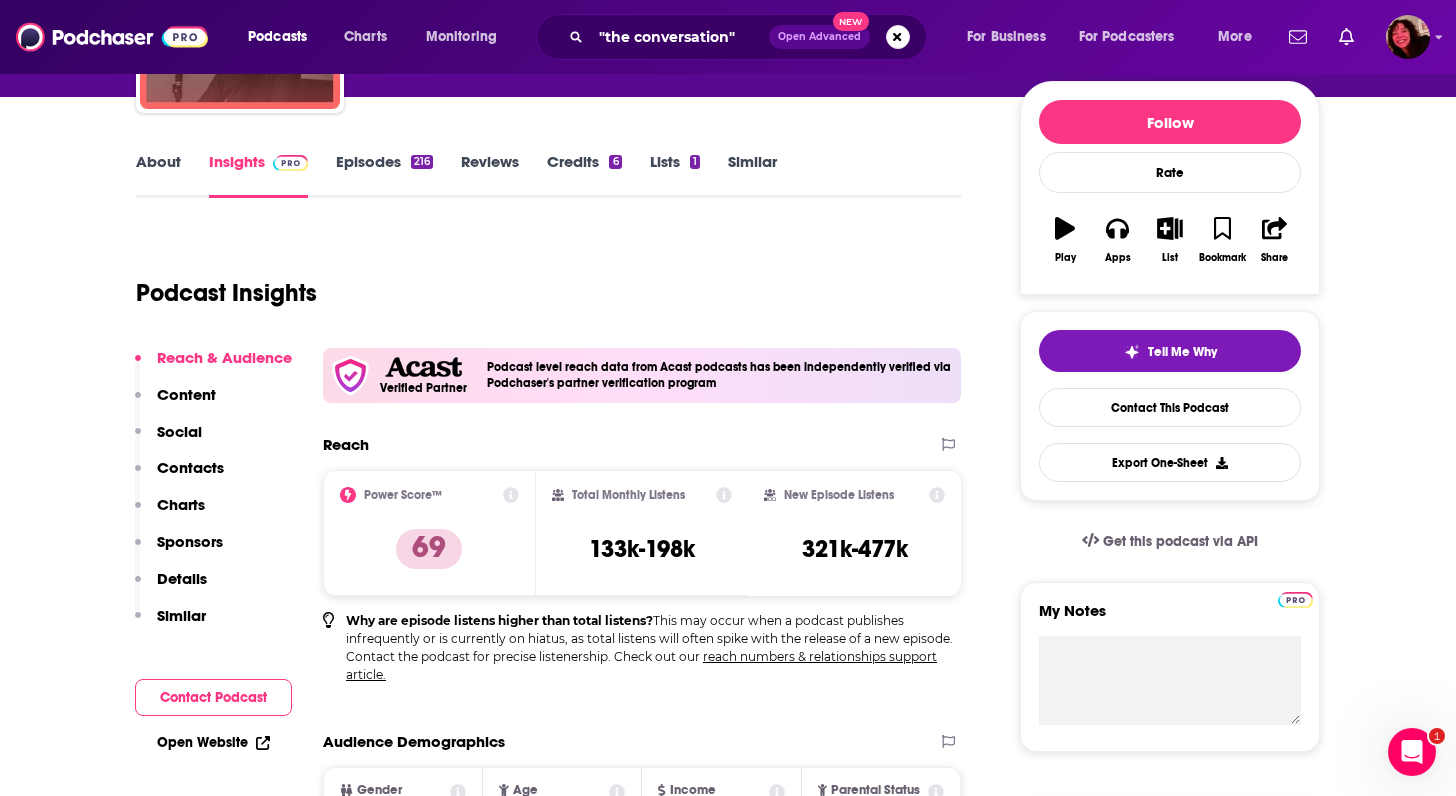 click on "Total Monthly Listens [NUMBER]-[NUMBER] New Episode Listens [NUMBER]-[NUMBER] Why are episode listens higher than total listens? This may occur when a podcast publishes infrequently or is currently on hiatus, as total listens will often spike with the release of a new episode. Contact the podcast for precise listenership. Check out our reach numbers & relationships support article. Export One-Sheet Audience Demographics Gender Male Age [NUMBER] yo Income $ $ $ $ $ Parental Status Not Parents Countries 1 United States 2 India 3 United Kingdom 4 Brazil 5 Italy Top Cities London , [CITY], [STATE] , Los Angeles, CA , São Paulo , Paris , Delhi Interests Travel, Tourism & Aviation , Camera & Photography , Friends, Family & Relationships , Restaurants, Food & Grocery , Clothes, Shoes, Handbags & Accessories , Sports Jobs Retirees , Journalists/Reporters ," at bounding box center (642, 5904) 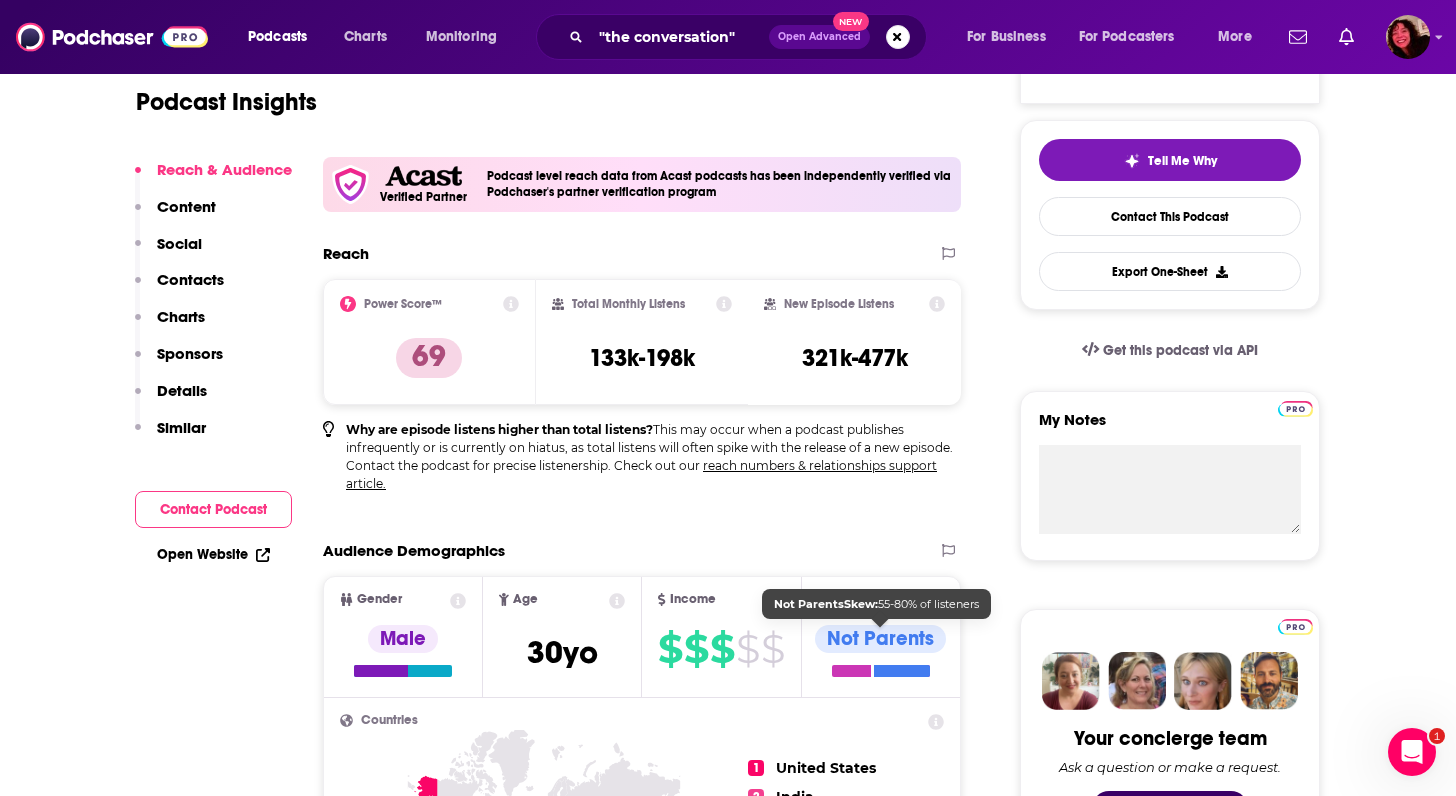 scroll, scrollTop: 421, scrollLeft: 0, axis: vertical 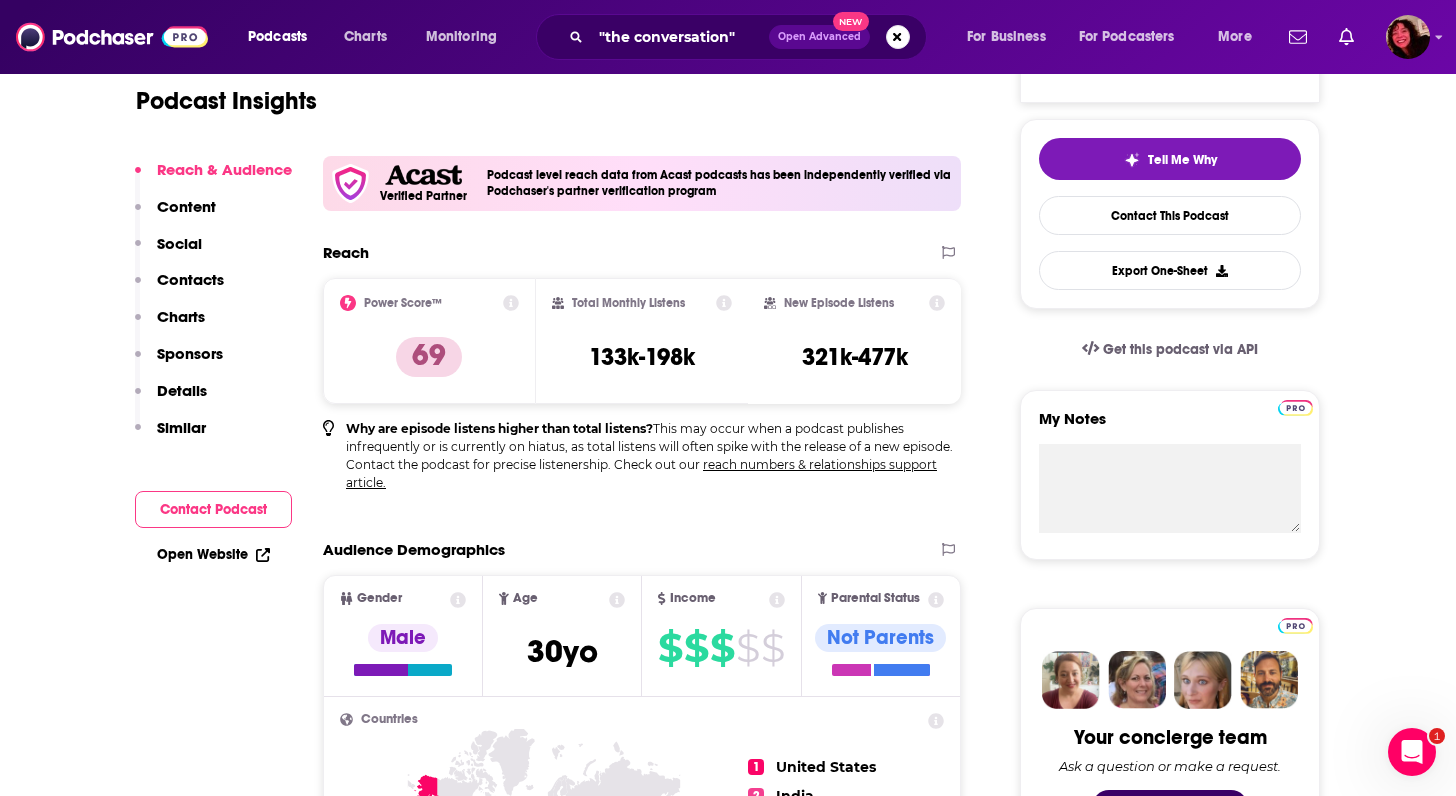 click on "Contacts" at bounding box center [190, 279] 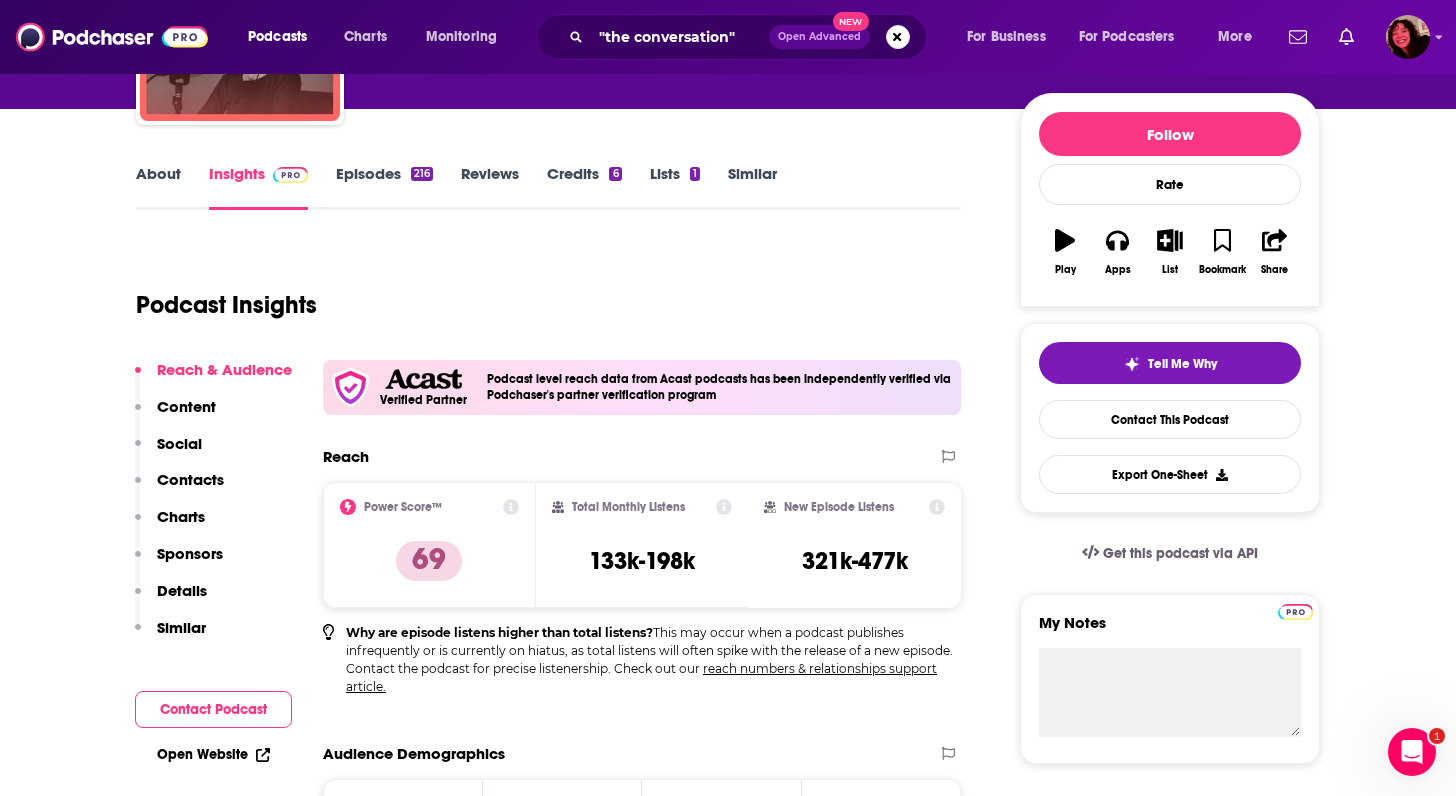 scroll, scrollTop: 0, scrollLeft: 0, axis: both 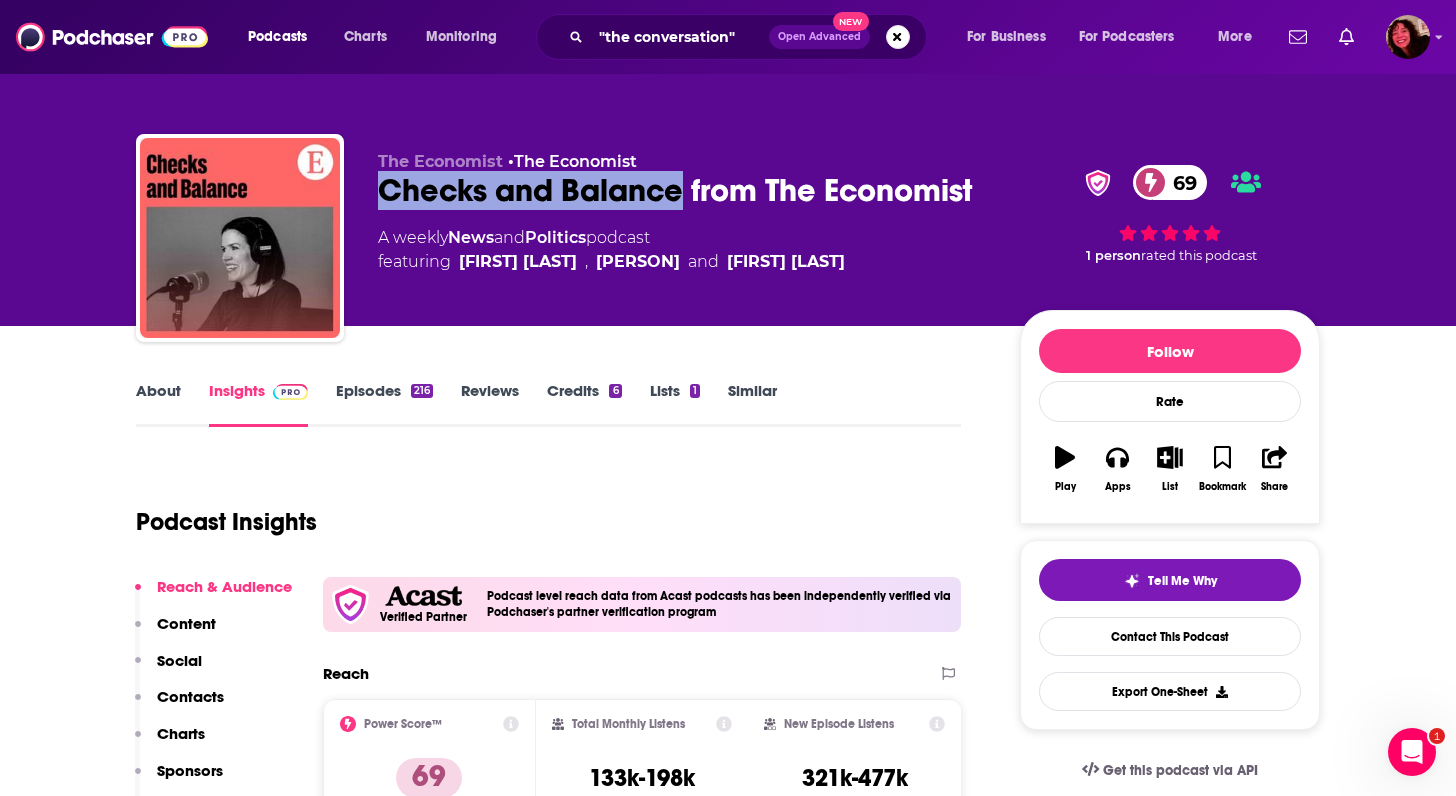 drag, startPoint x: 369, startPoint y: 191, endPoint x: 676, endPoint y: 204, distance: 307.27512 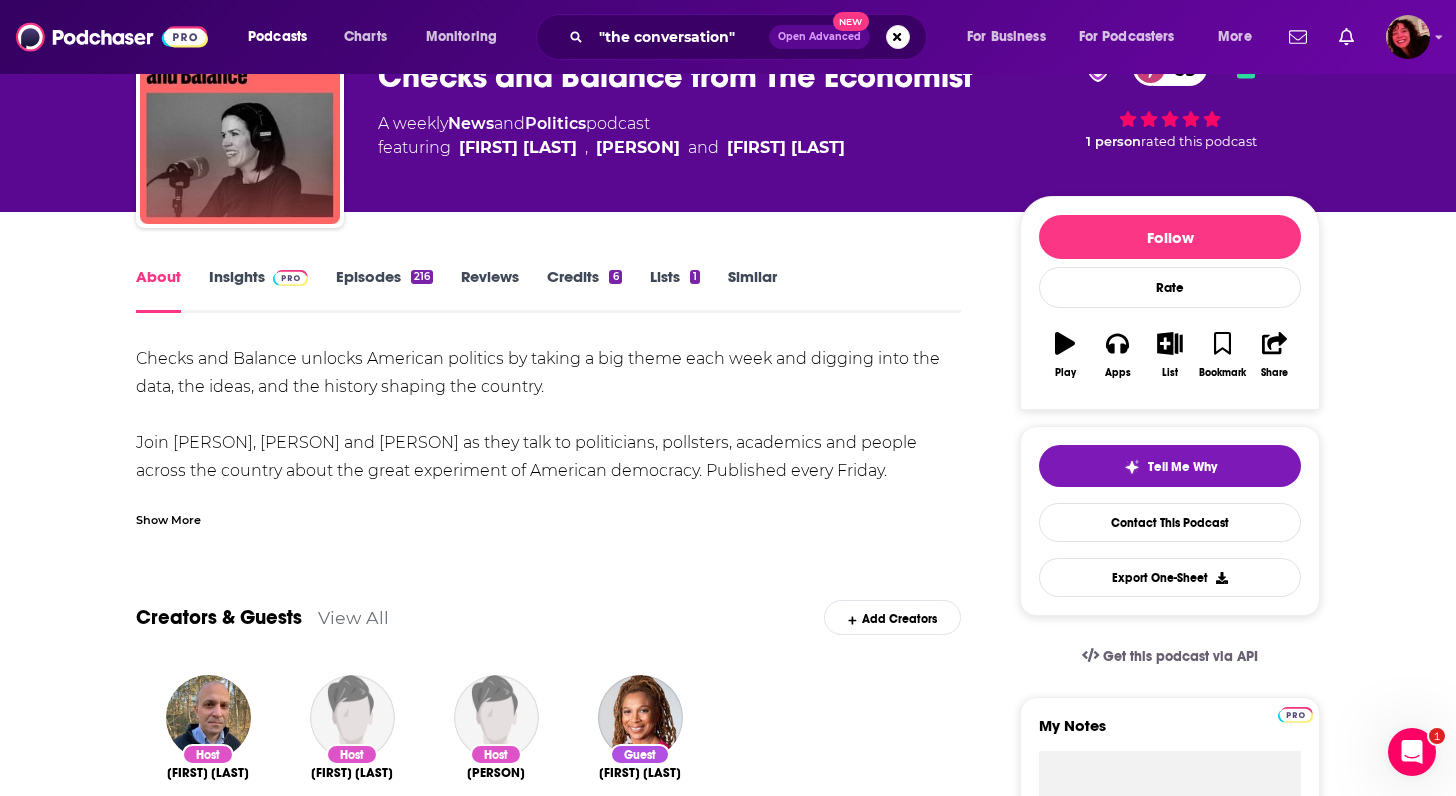 scroll, scrollTop: 127, scrollLeft: 0, axis: vertical 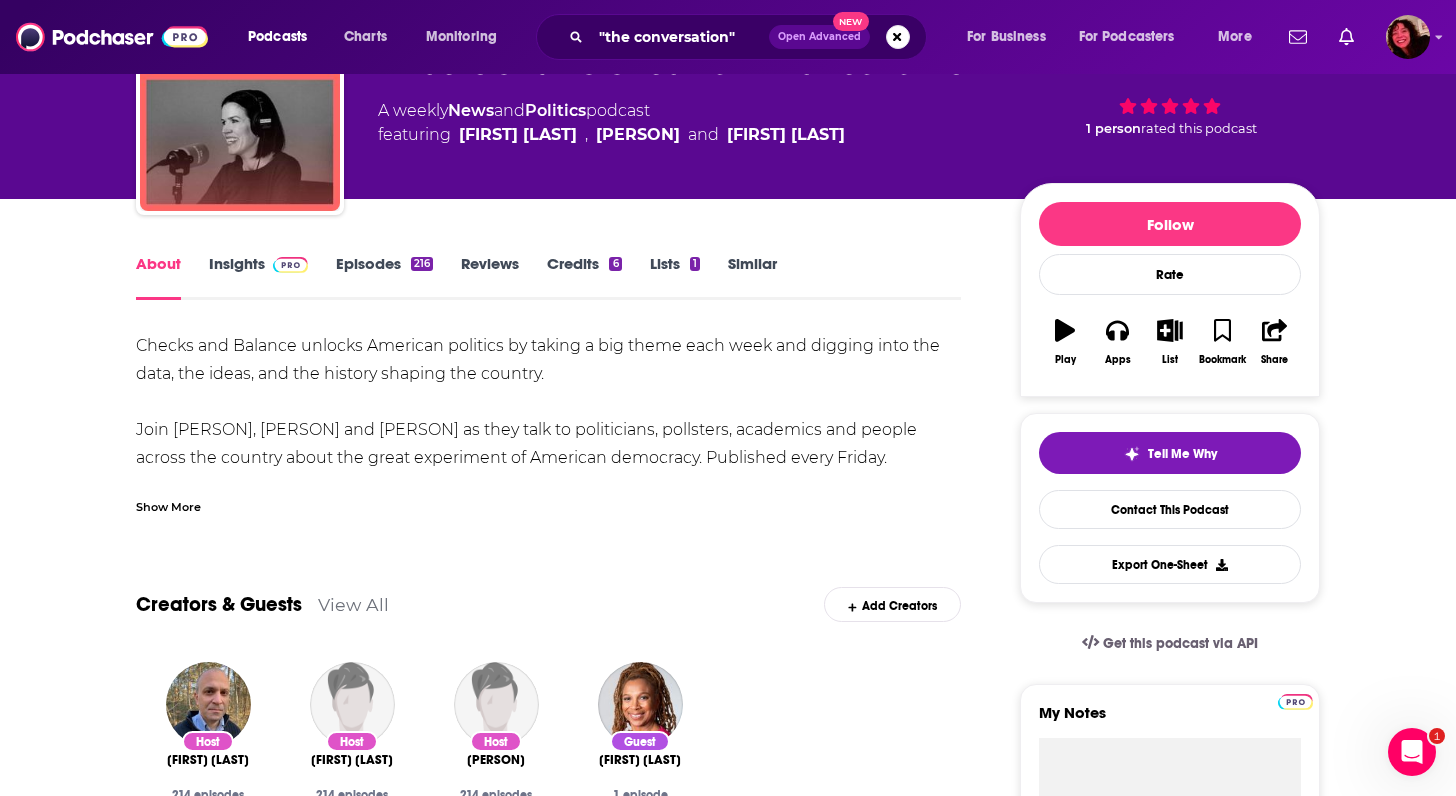 click on "Show More" at bounding box center (168, 505) 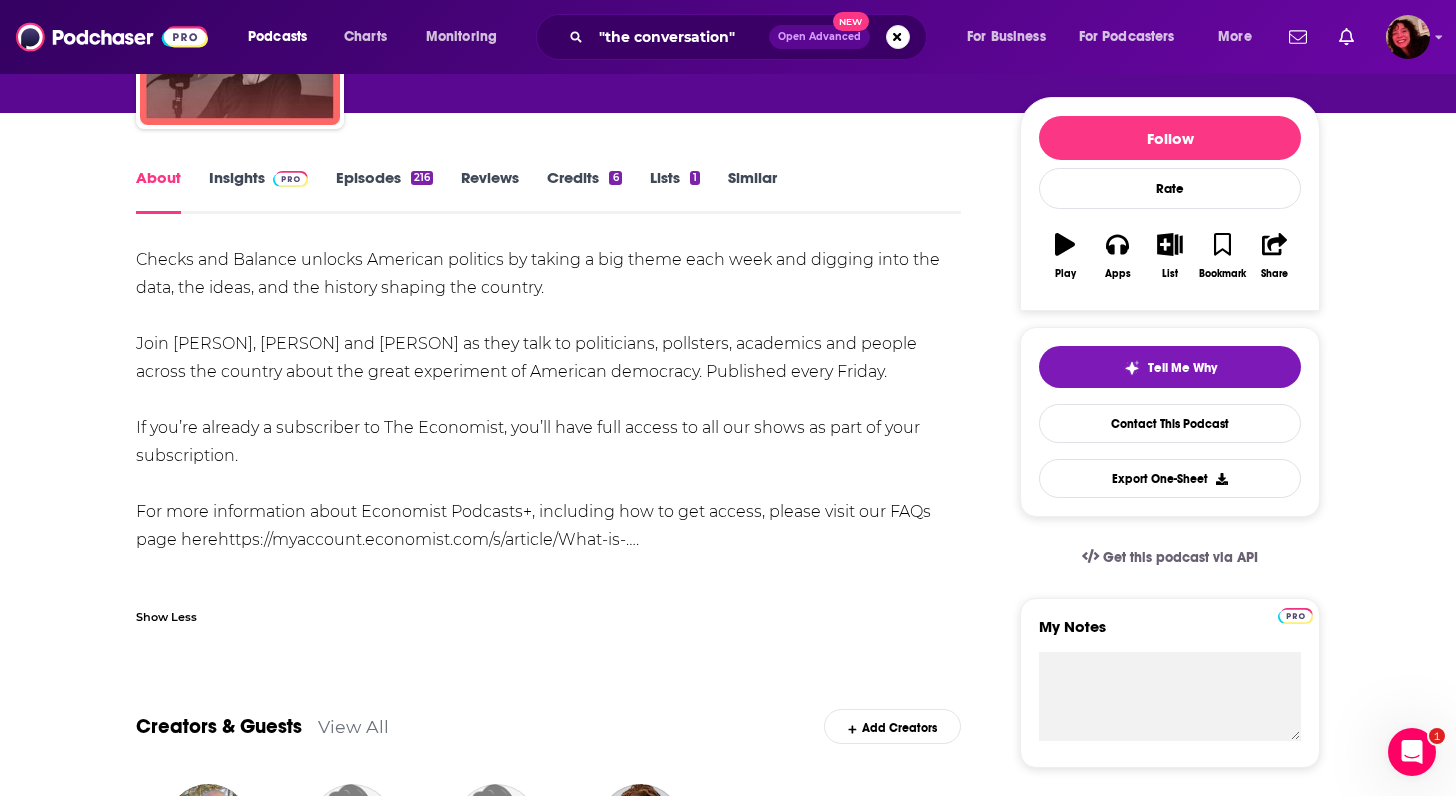 scroll, scrollTop: 292, scrollLeft: 0, axis: vertical 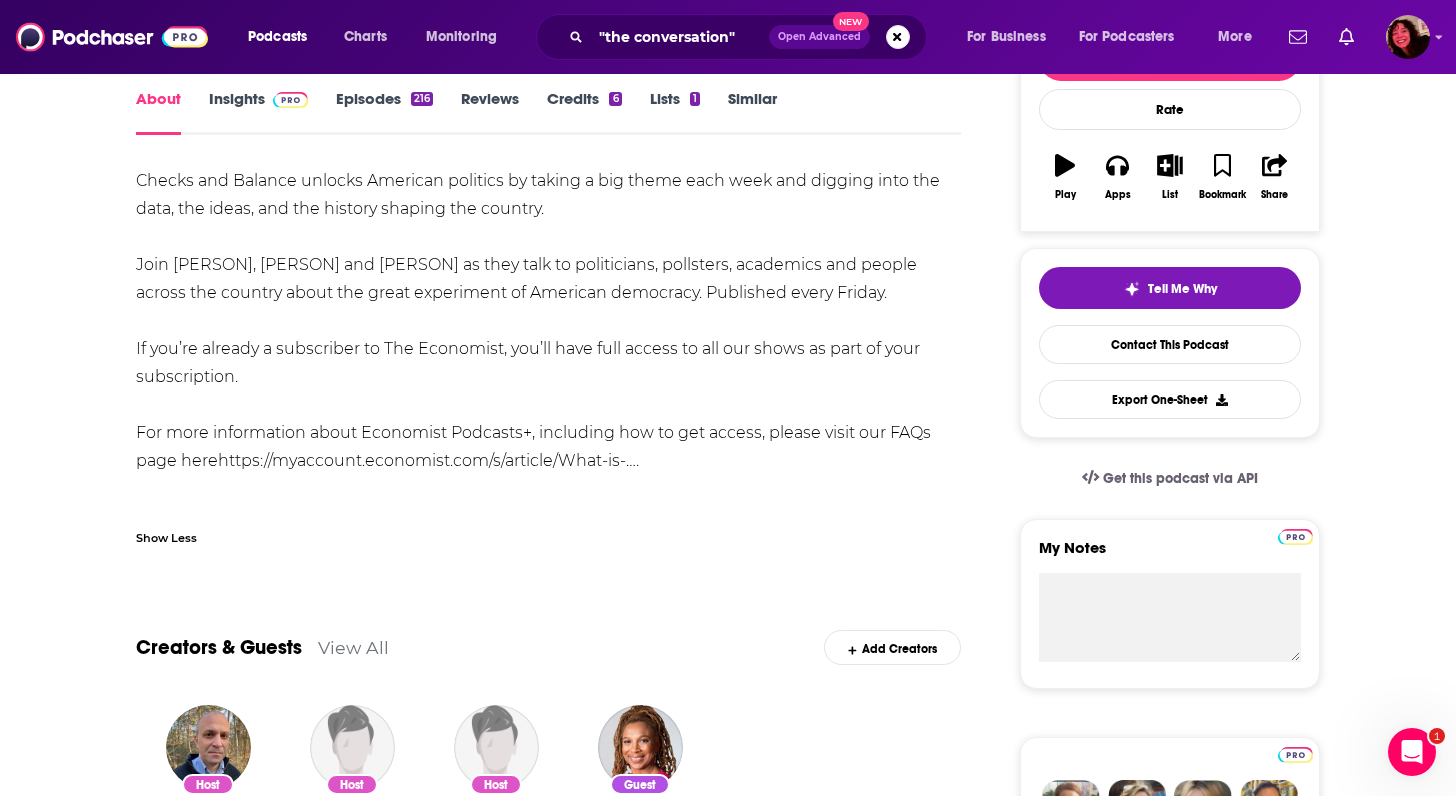 click on "https://myaccount.economist.com/s/article/What-is-…" at bounding box center (427, 460) 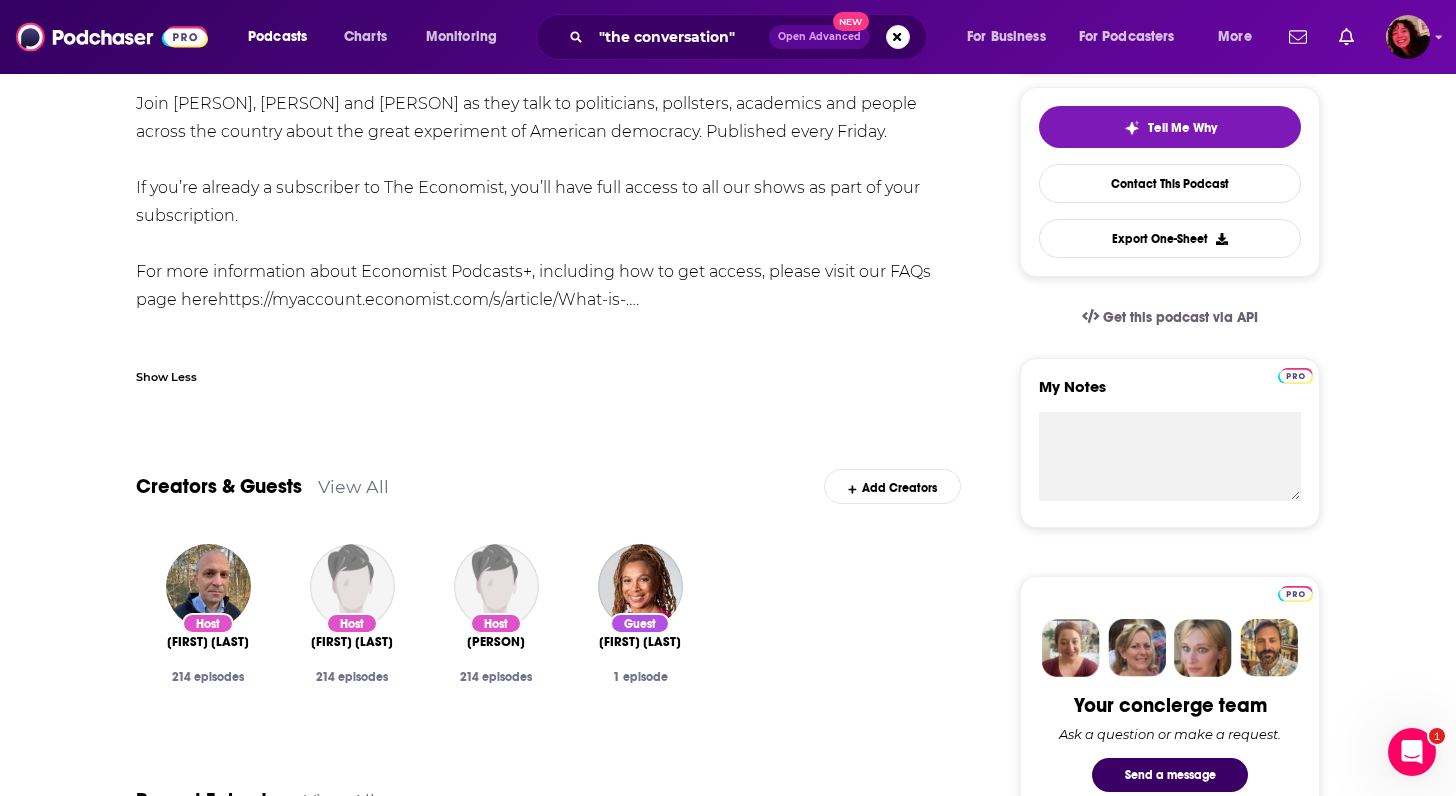 scroll, scrollTop: 456, scrollLeft: 0, axis: vertical 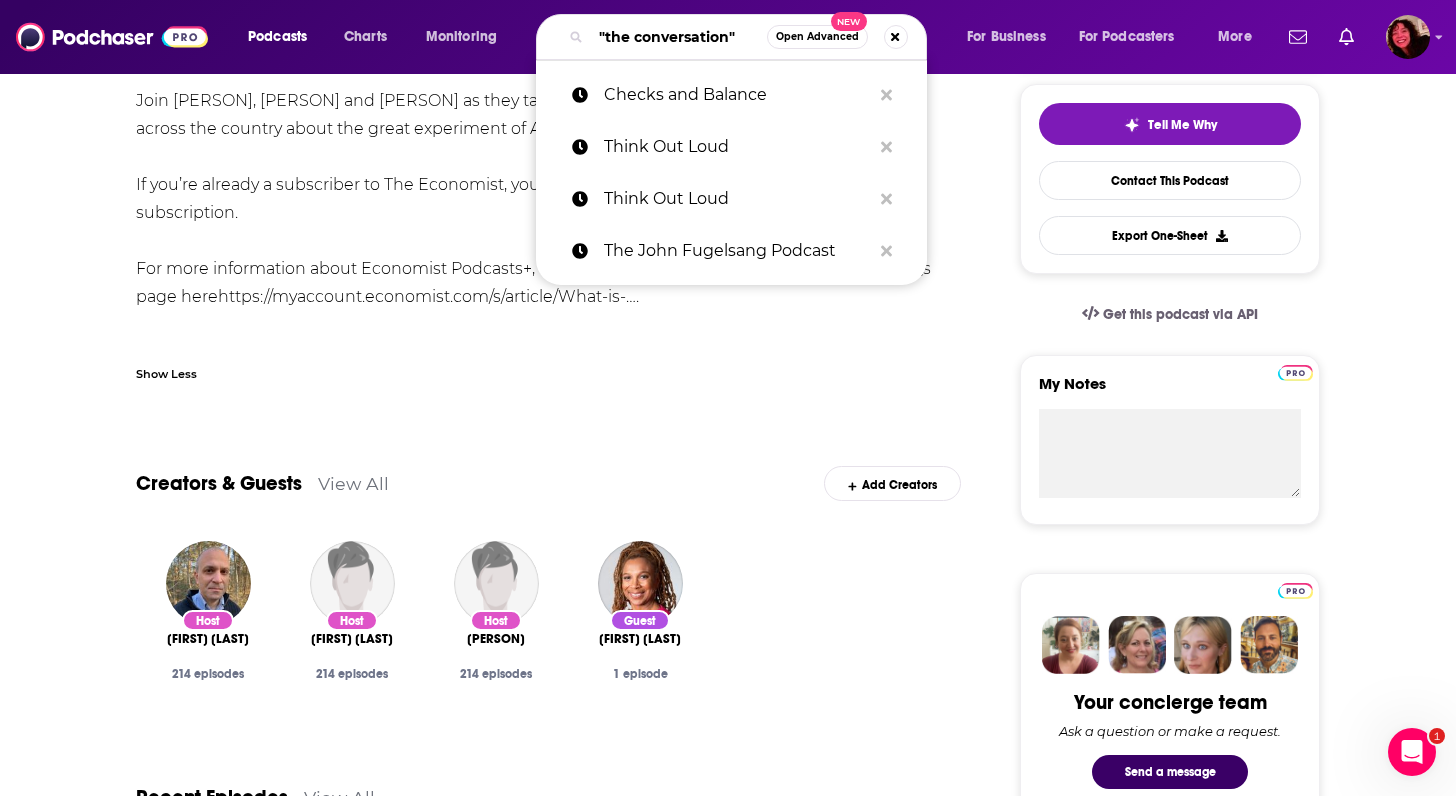 click on ""the conversation"" at bounding box center [679, 37] 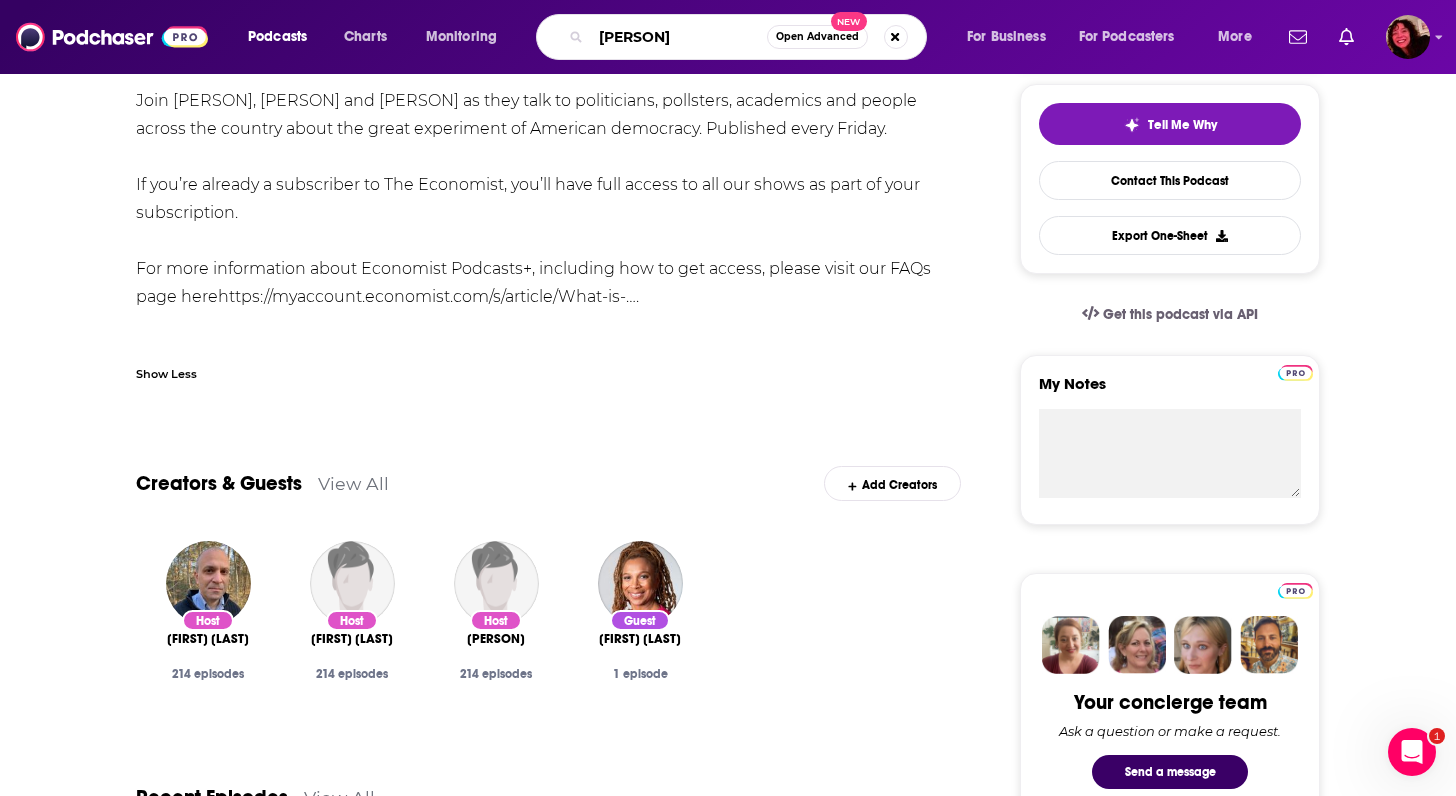 type on "[PERSON]" 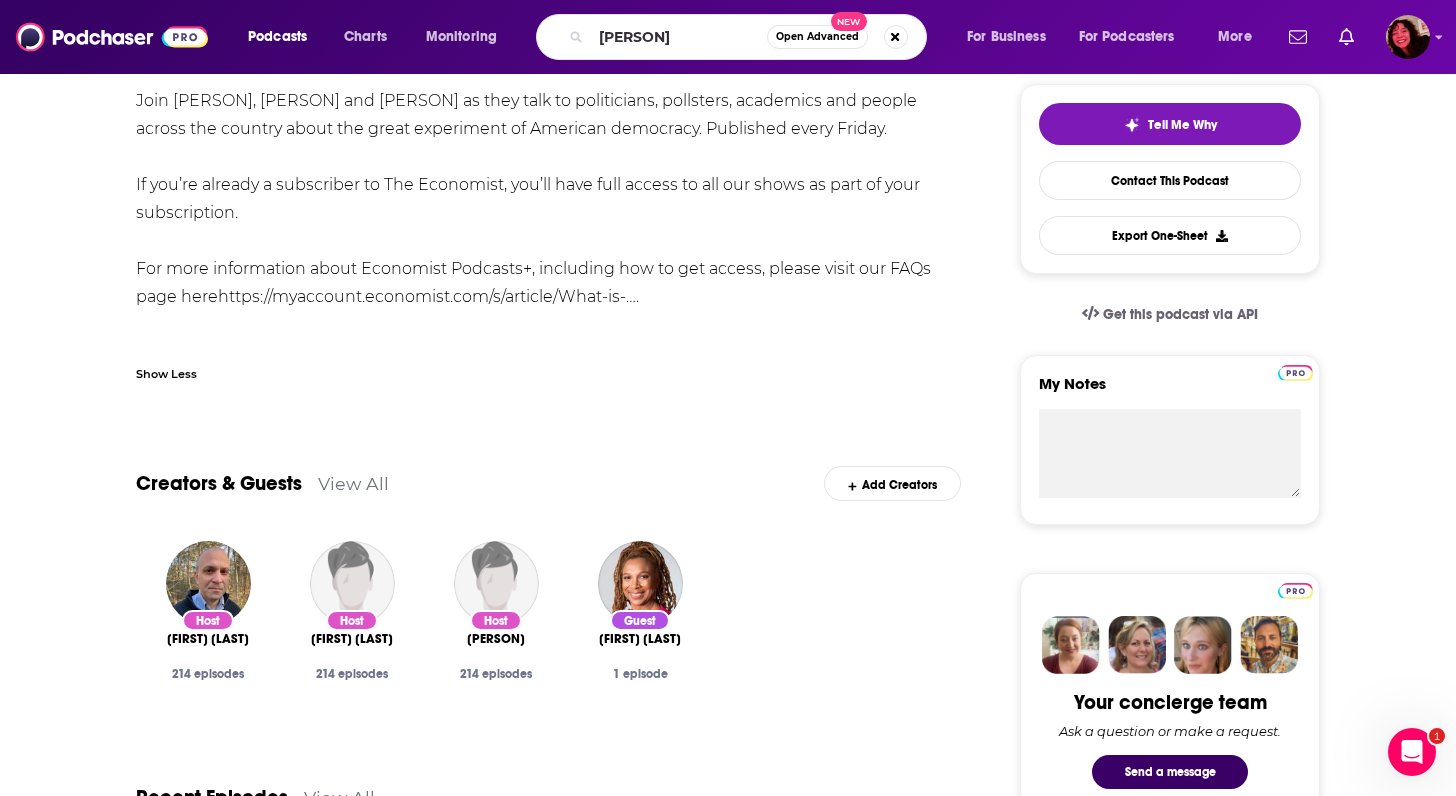 scroll, scrollTop: 0, scrollLeft: 0, axis: both 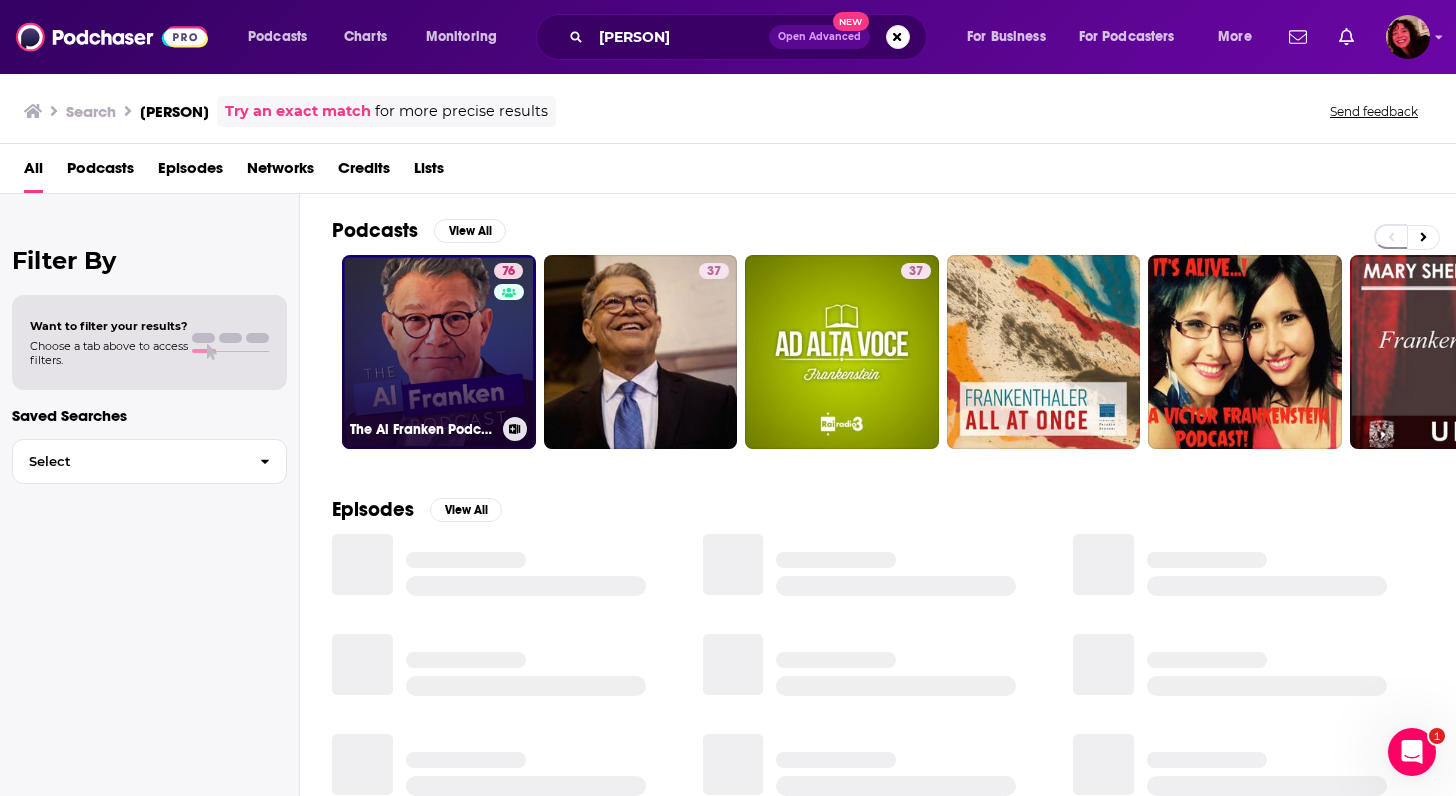 click on "76 The Al Franken Podcast" at bounding box center [439, 352] 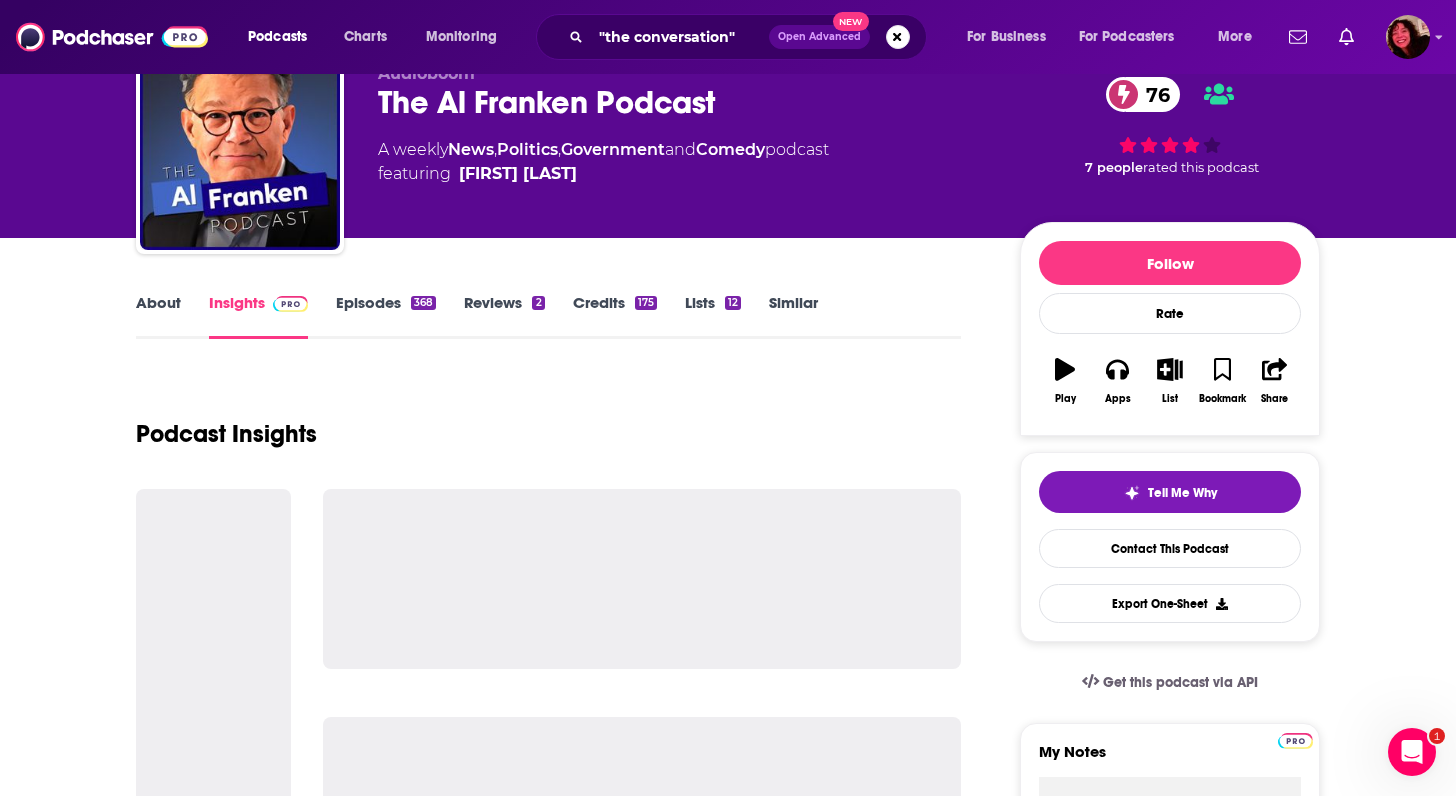scroll, scrollTop: 133, scrollLeft: 0, axis: vertical 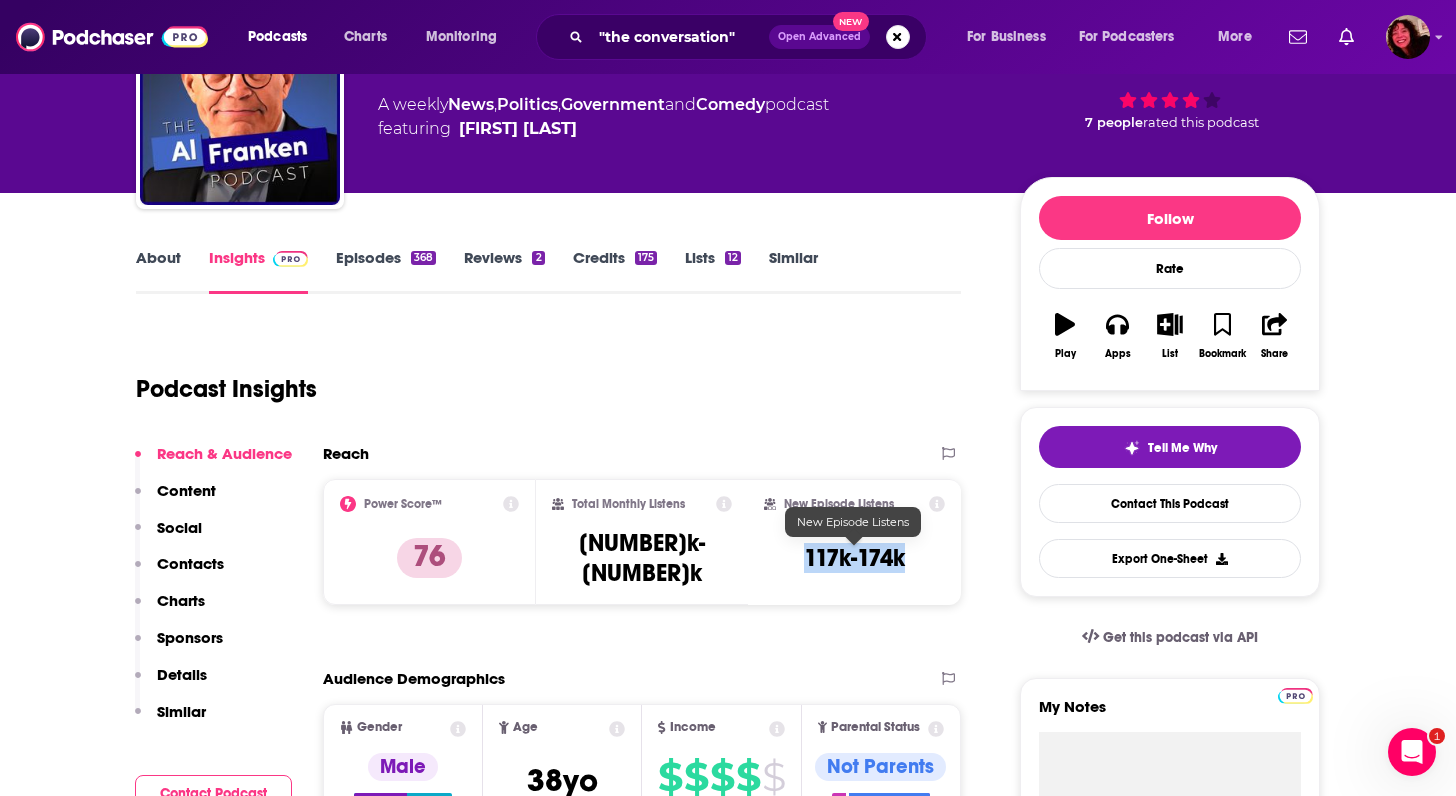 drag, startPoint x: 788, startPoint y: 552, endPoint x: 917, endPoint y: 552, distance: 129 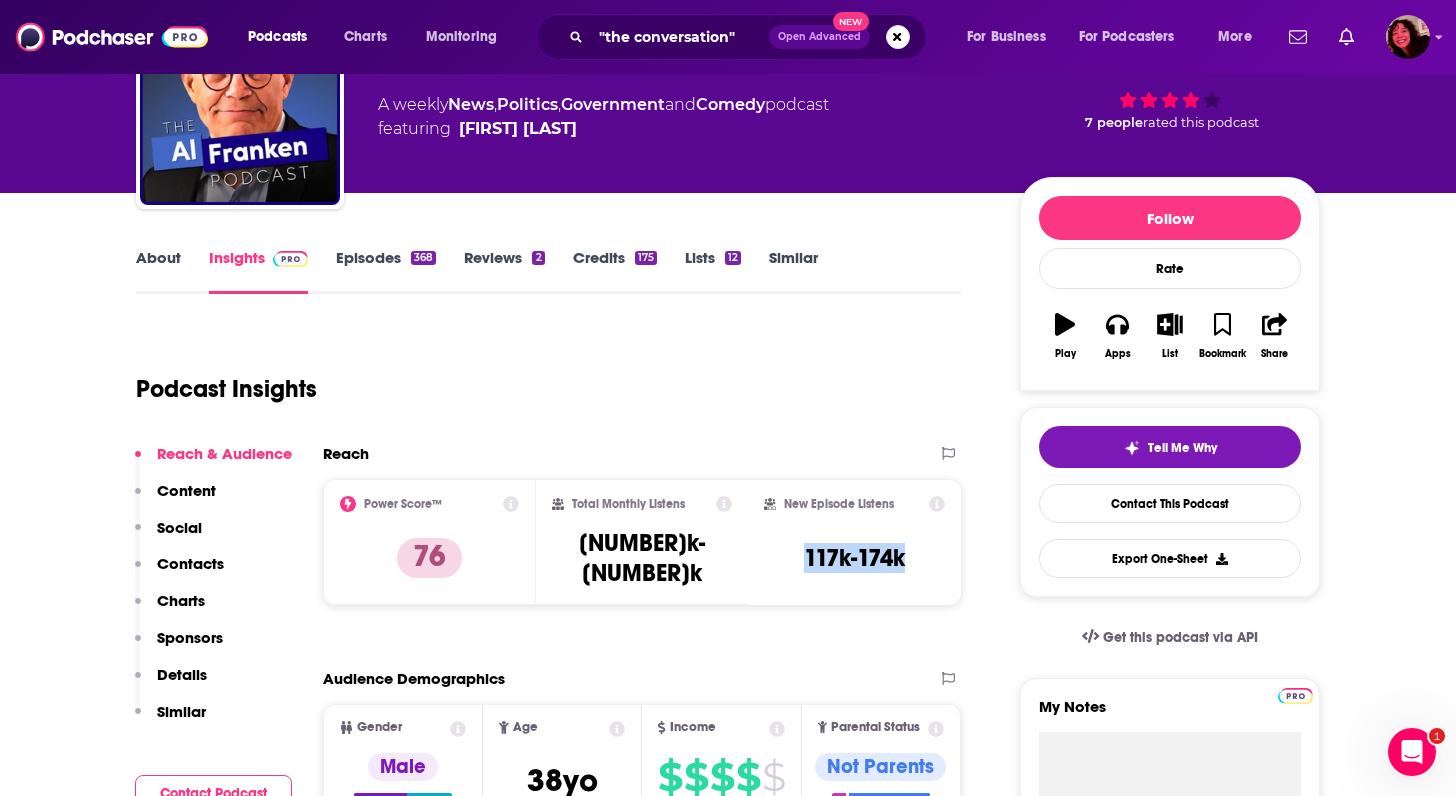 click on "Contacts" at bounding box center [190, 563] 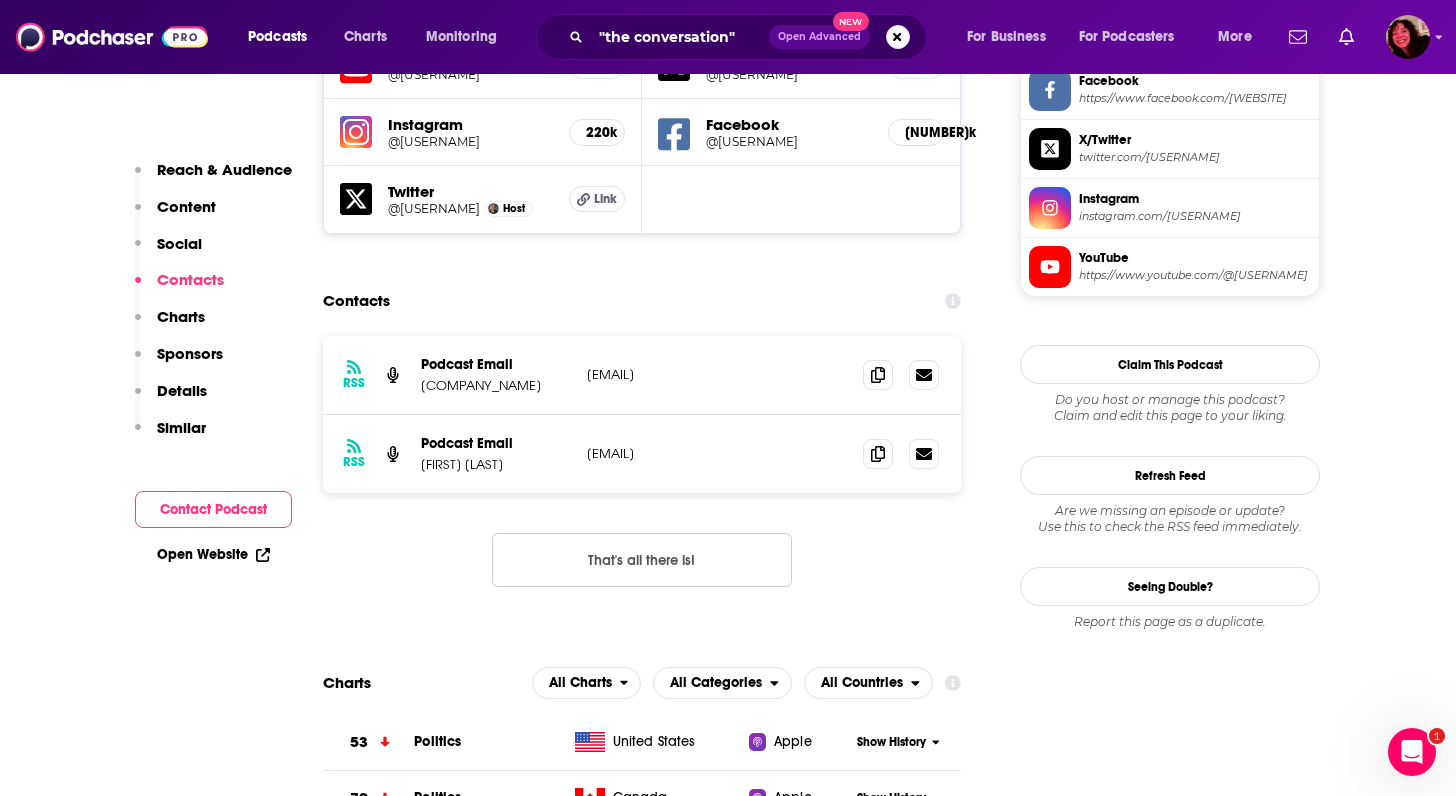 scroll, scrollTop: 1762, scrollLeft: 0, axis: vertical 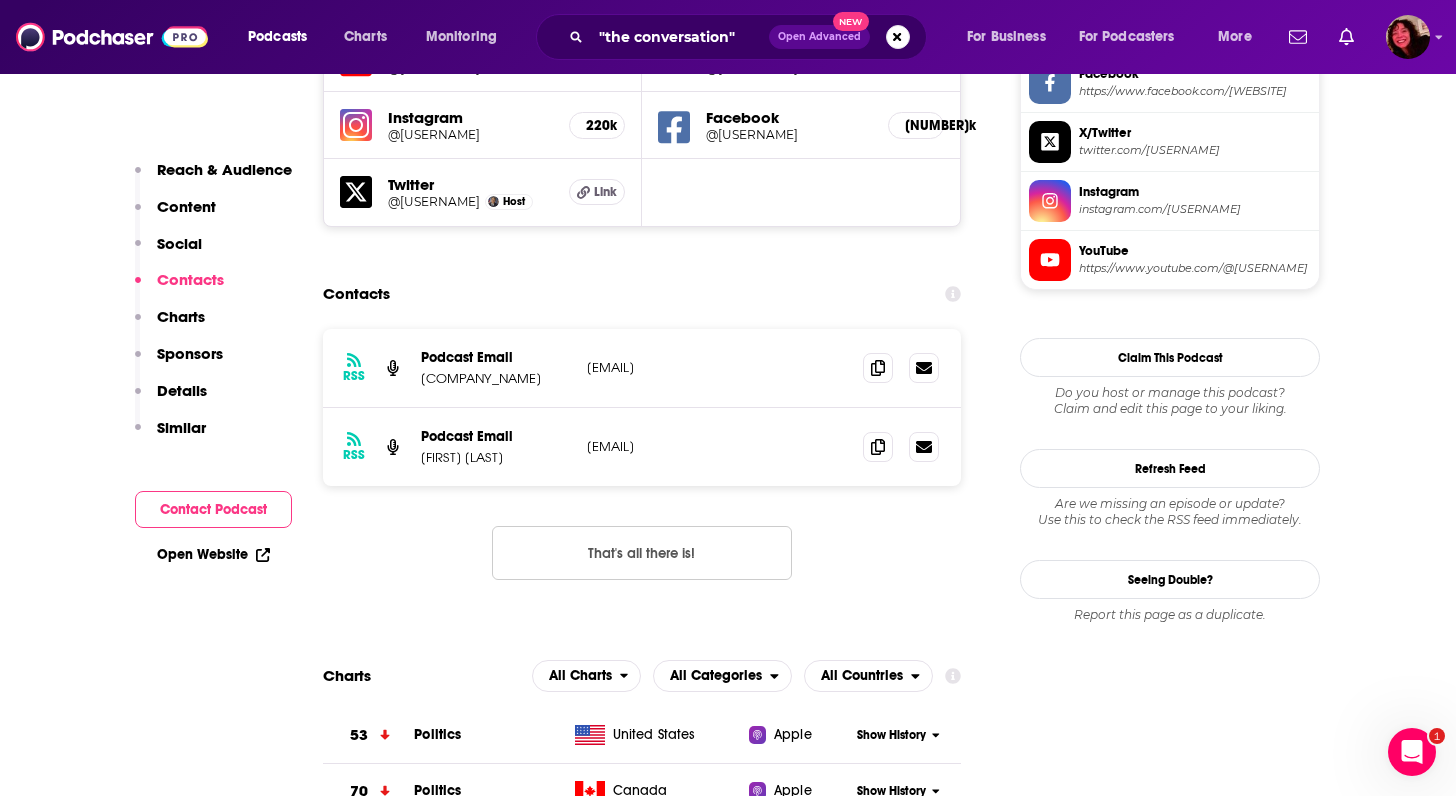 drag, startPoint x: 572, startPoint y: 373, endPoint x: 741, endPoint y: 377, distance: 169.04733 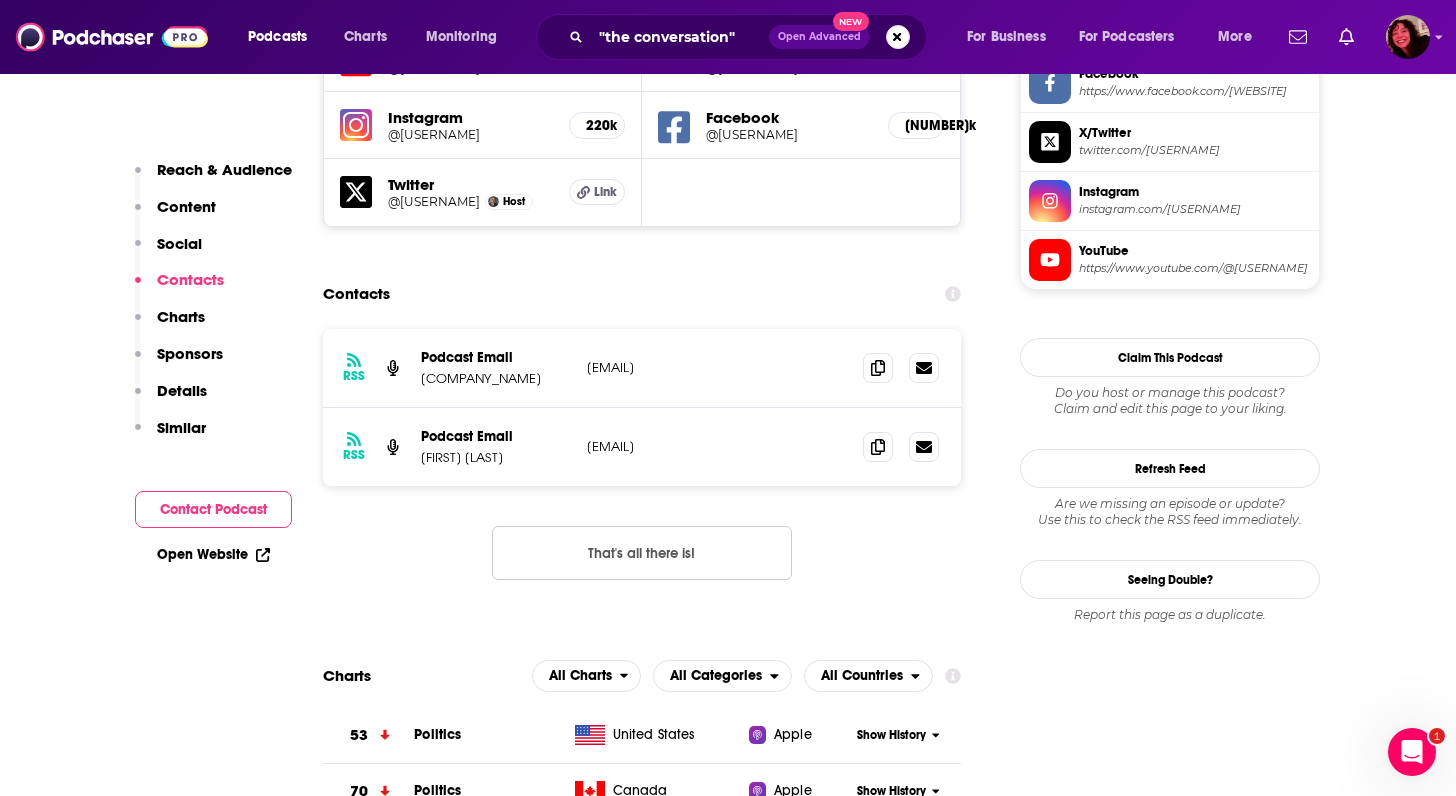 drag, startPoint x: 751, startPoint y: 377, endPoint x: 588, endPoint y: 378, distance: 163.00307 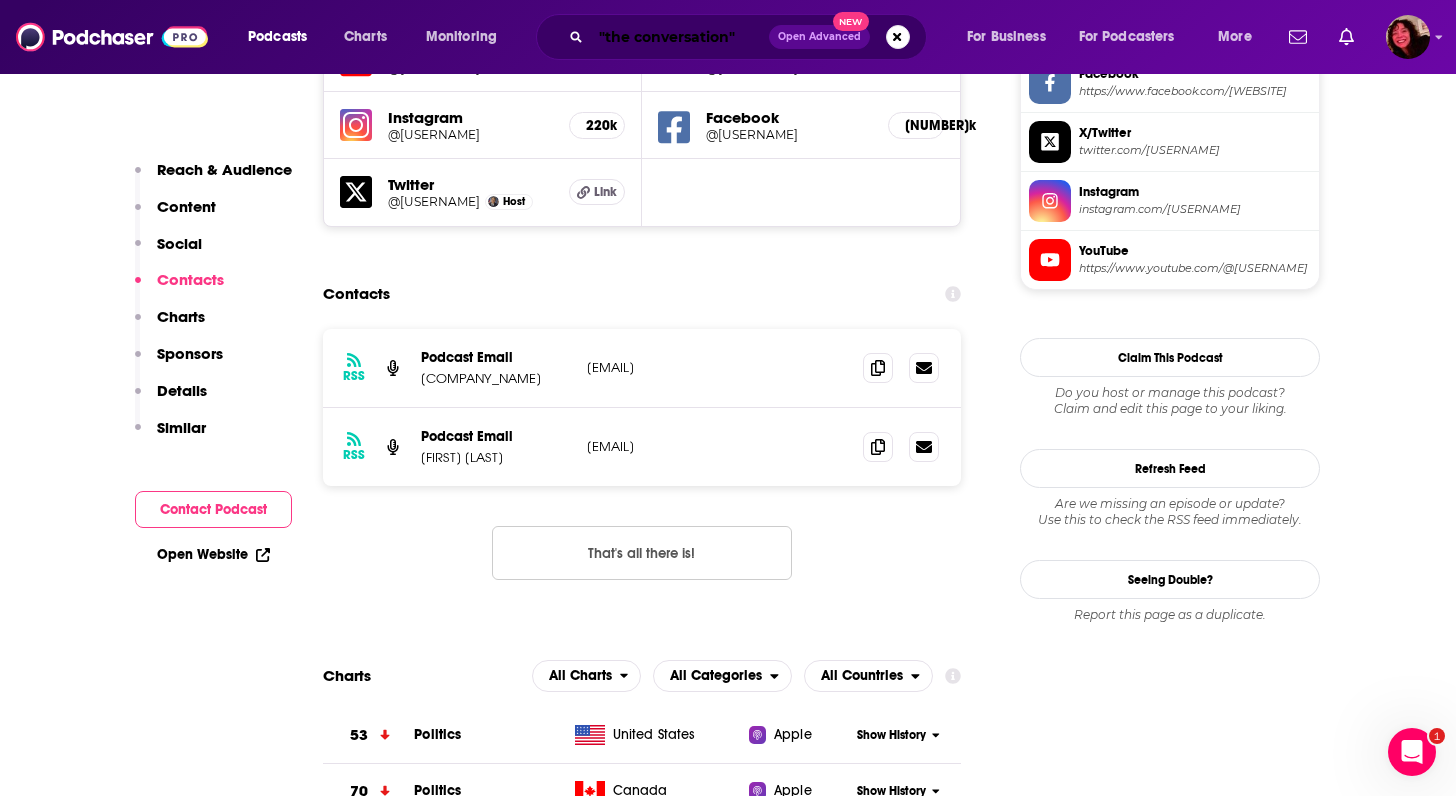 click on ""the conversation"" at bounding box center [680, 37] 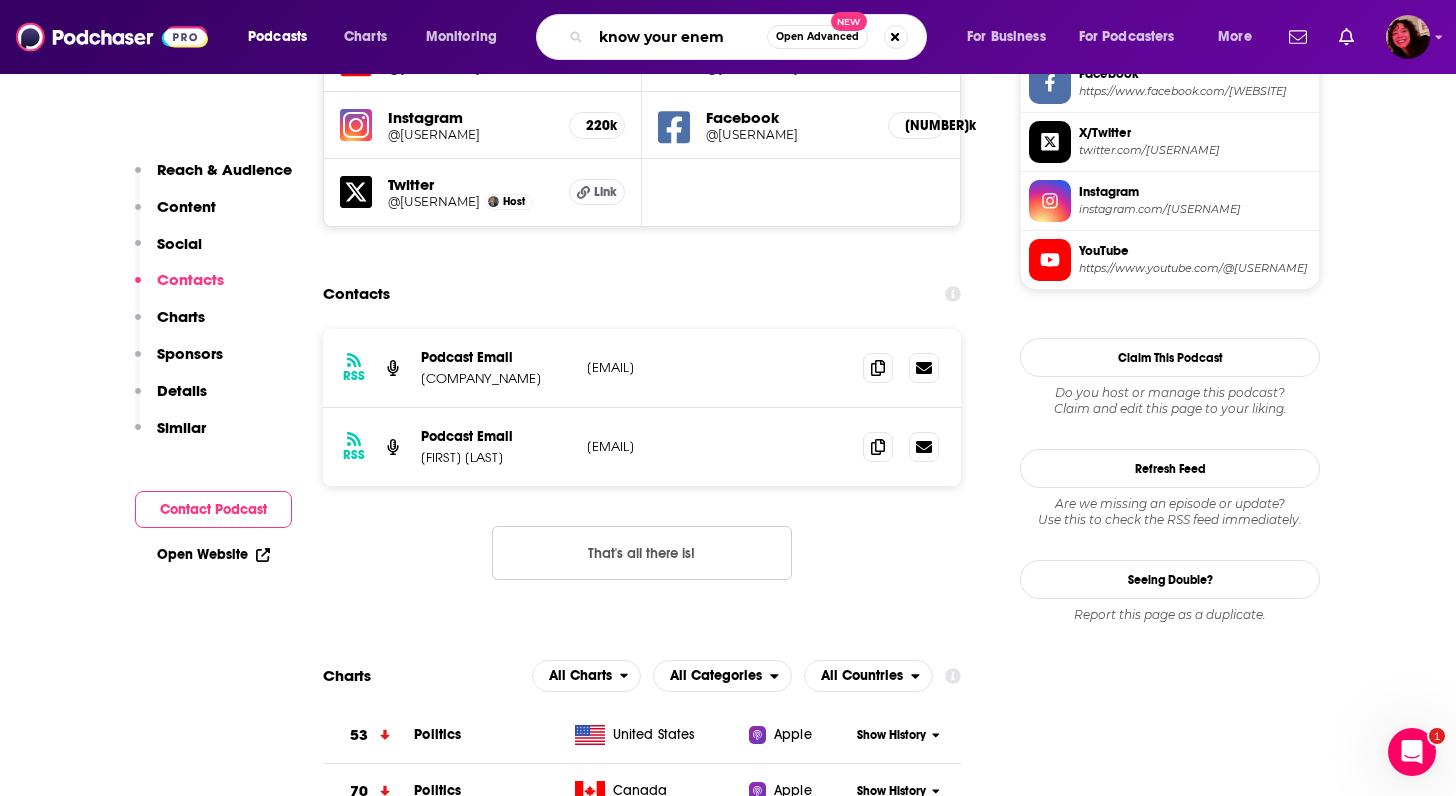 type on "know your enemy" 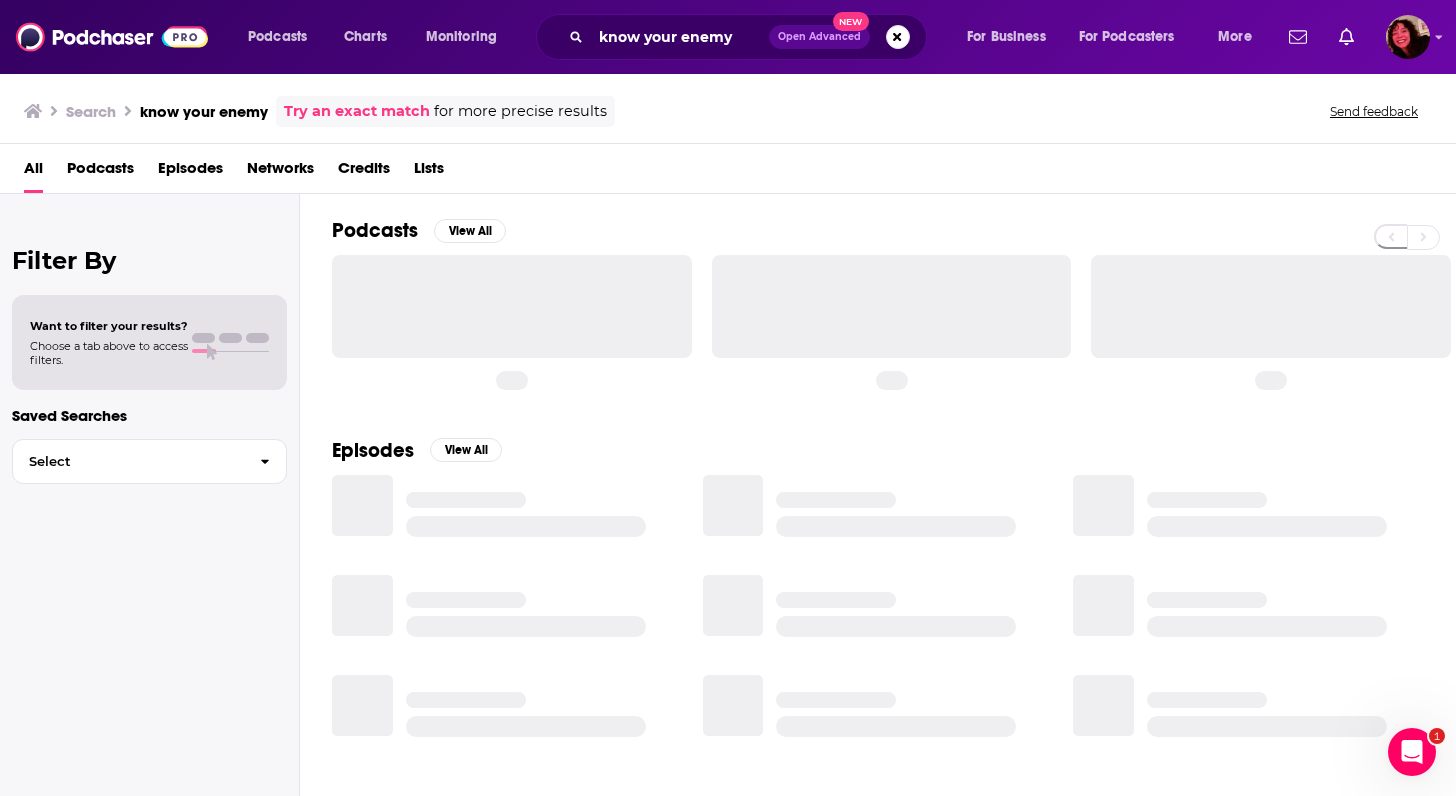 scroll, scrollTop: 0, scrollLeft: 0, axis: both 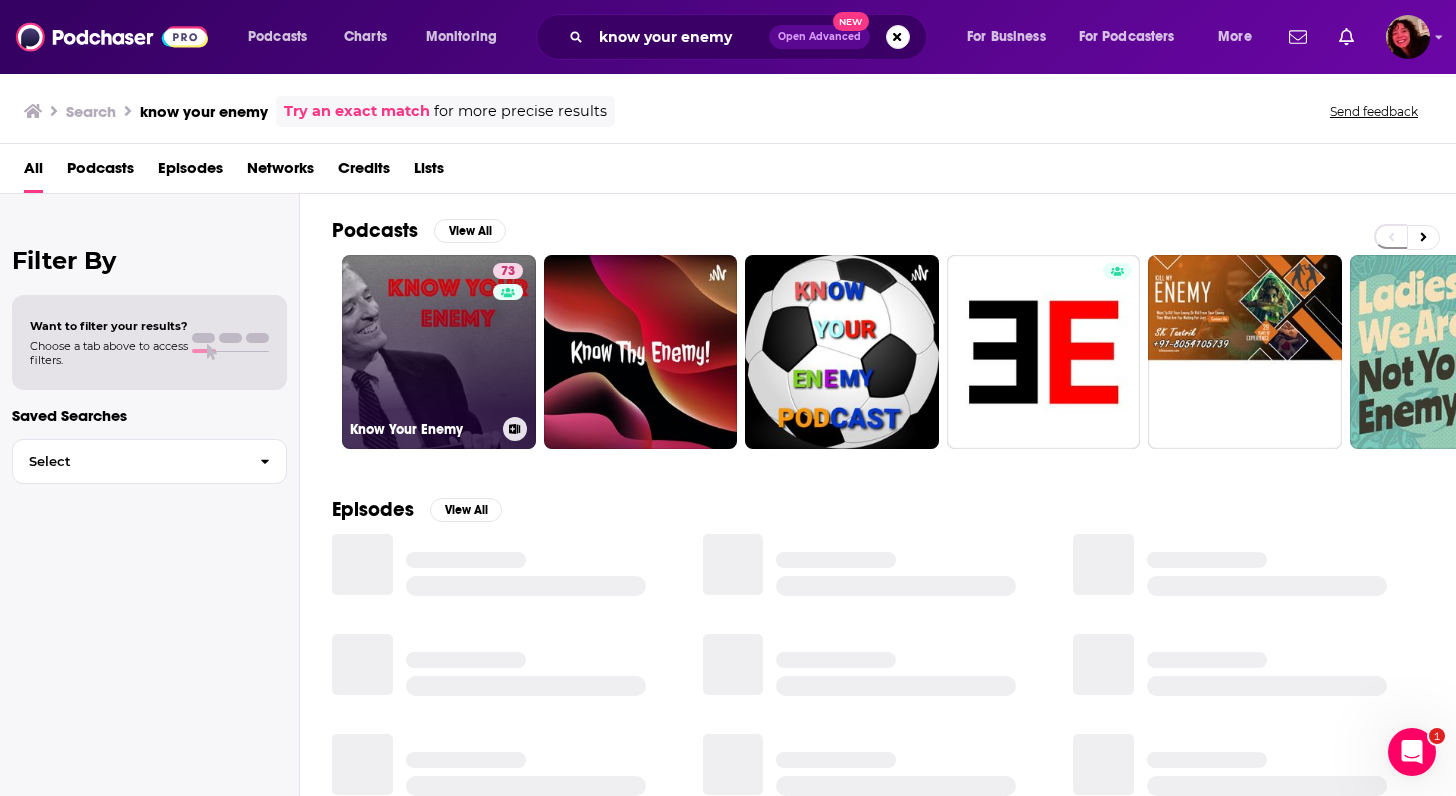 click on "73 Know Your Enemy" at bounding box center (439, 352) 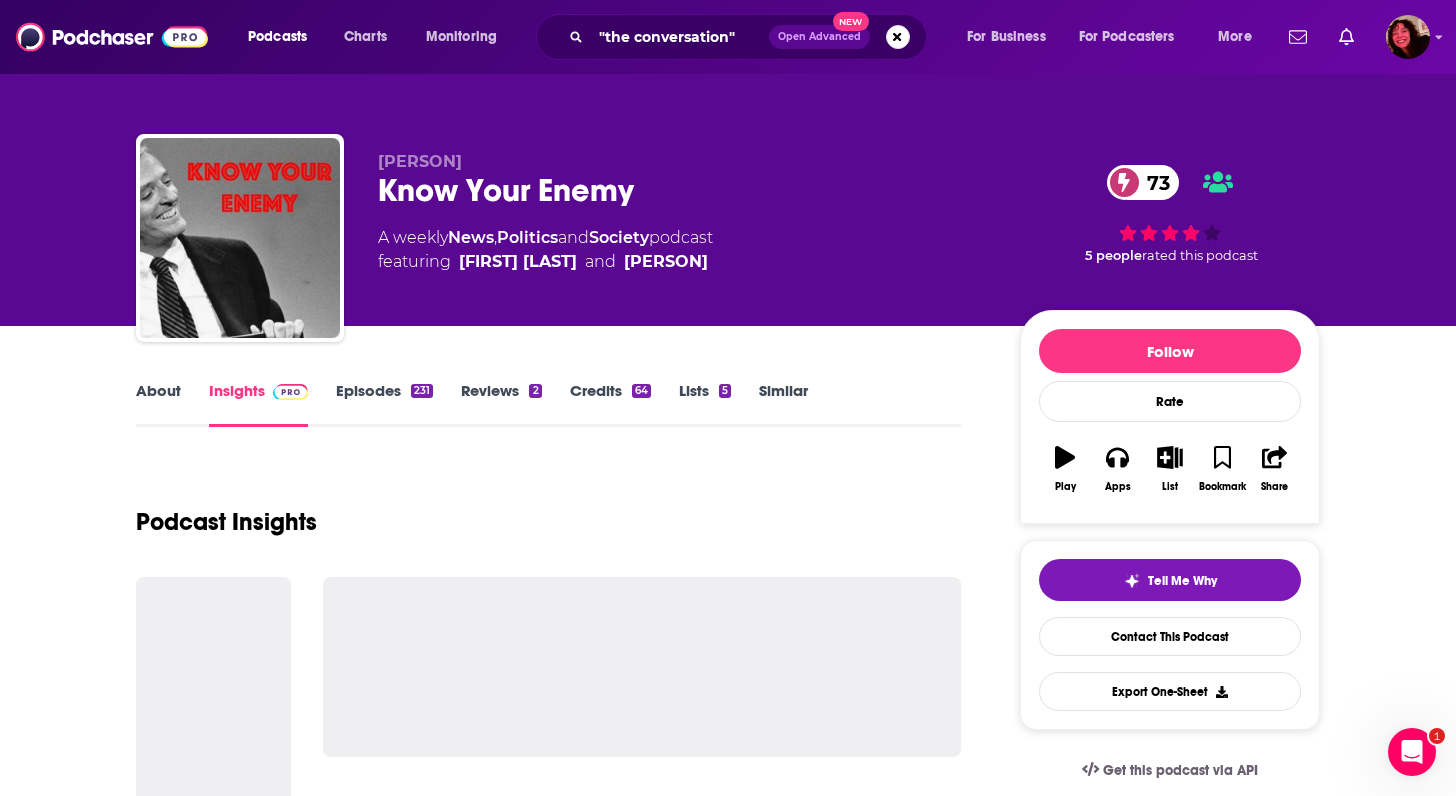 scroll, scrollTop: 79, scrollLeft: 0, axis: vertical 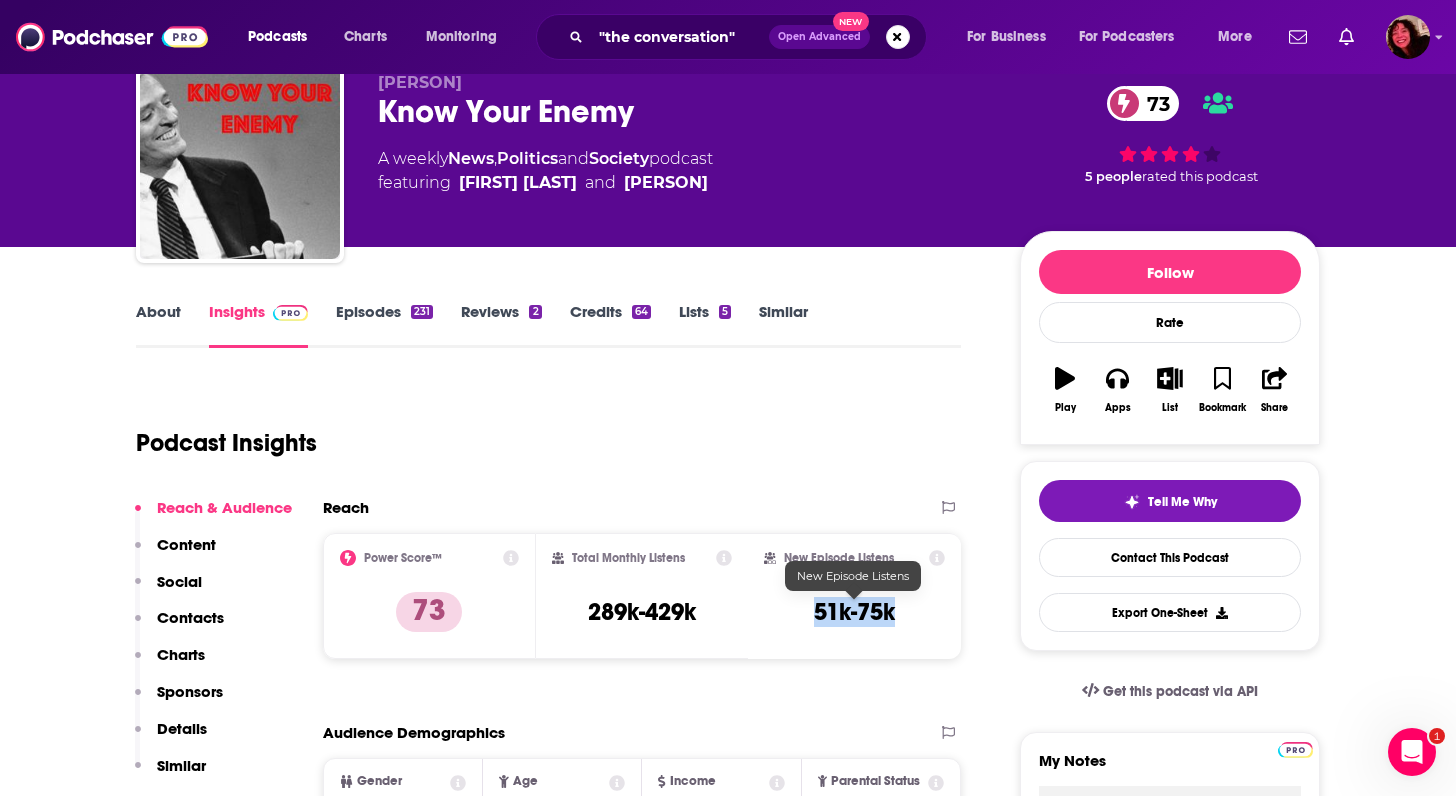 drag, startPoint x: 790, startPoint y: 613, endPoint x: 925, endPoint y: 612, distance: 135.00371 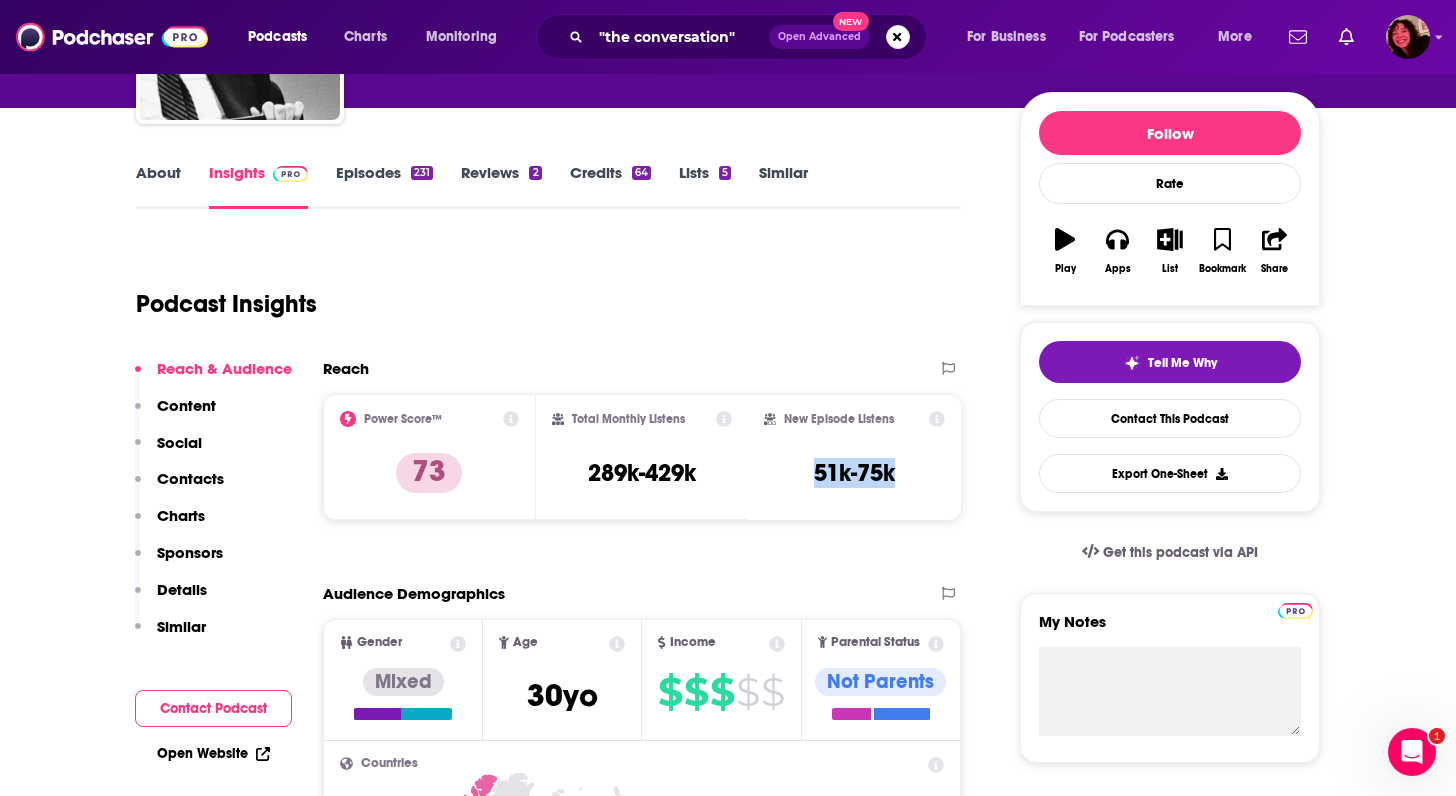 click on "Contacts" at bounding box center (190, 478) 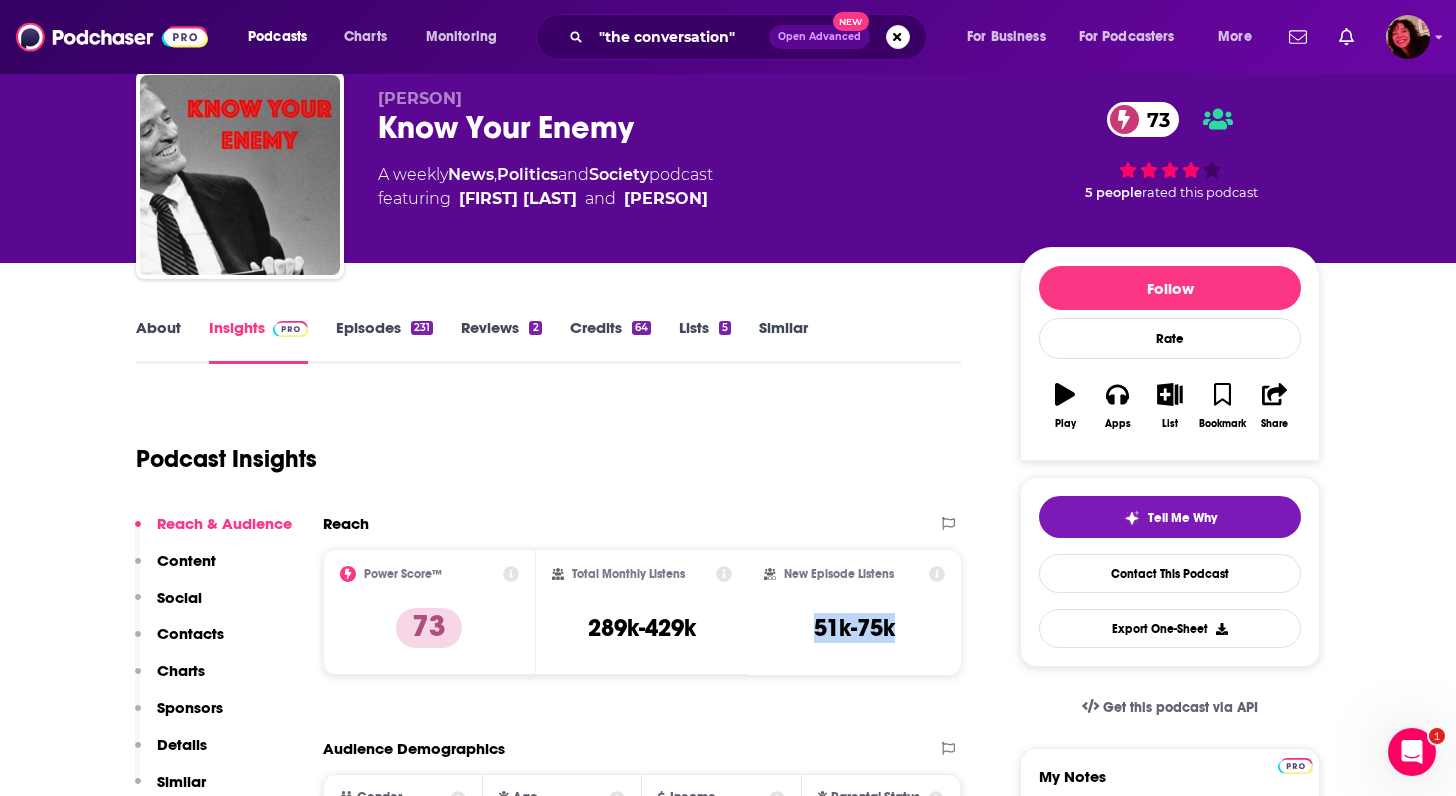 scroll, scrollTop: 50, scrollLeft: 0, axis: vertical 